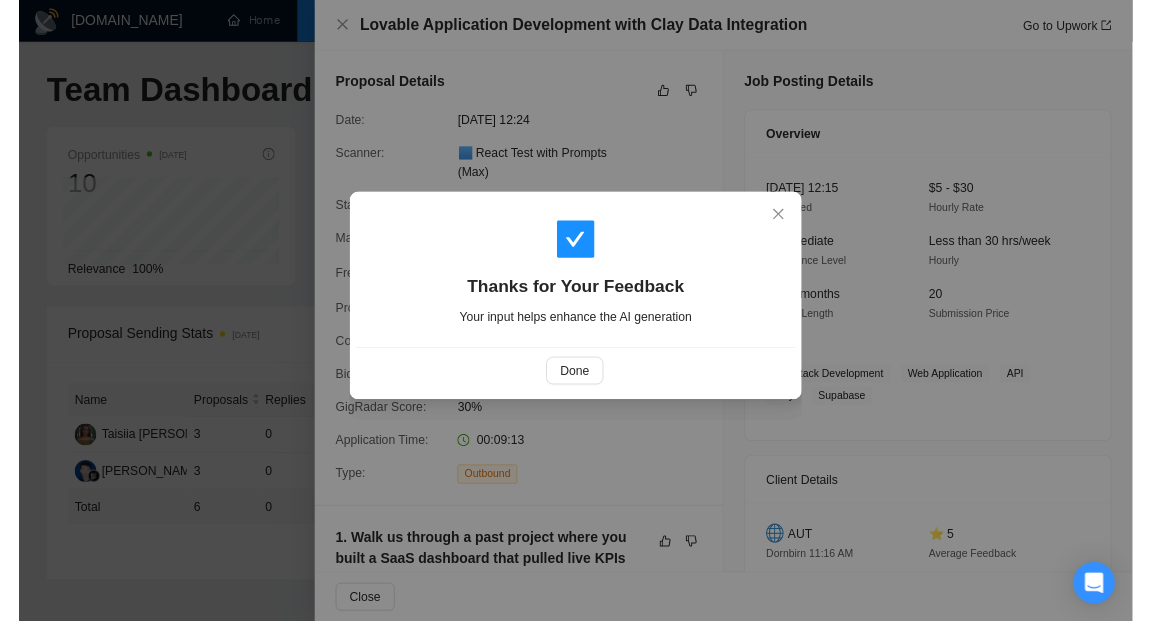 scroll, scrollTop: 0, scrollLeft: 0, axis: both 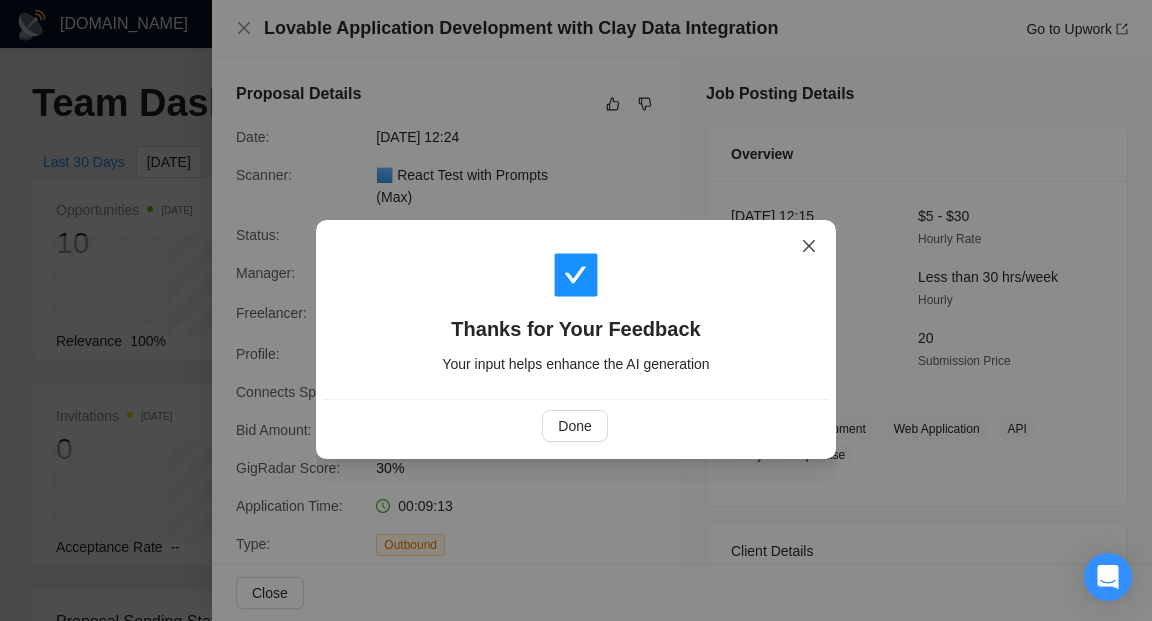 click 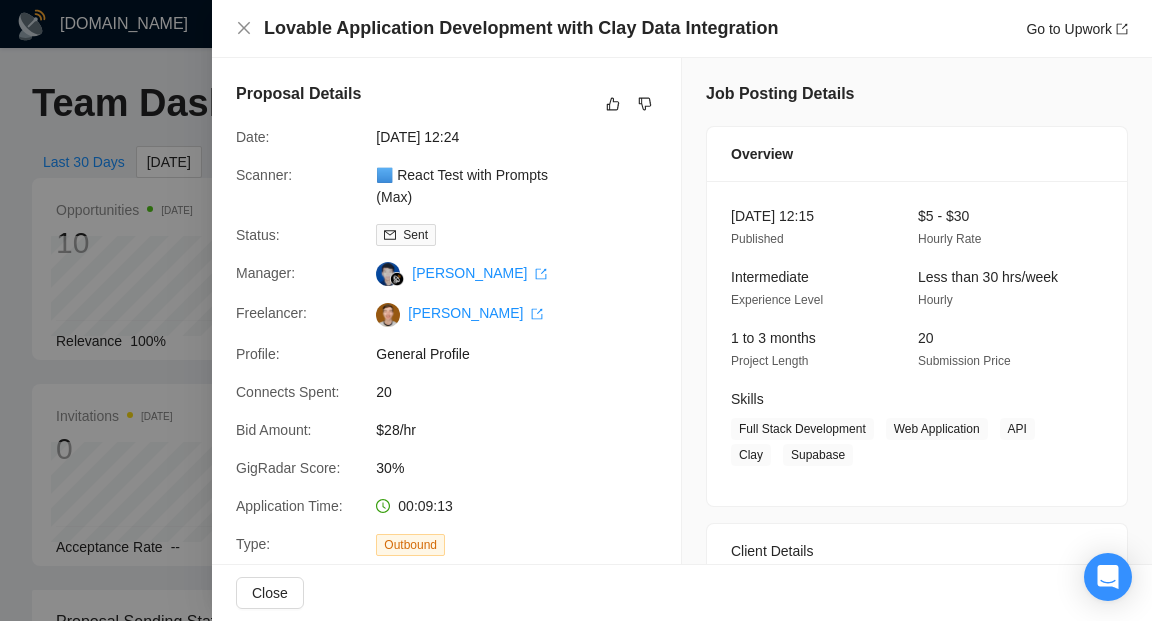 click at bounding box center [576, 310] 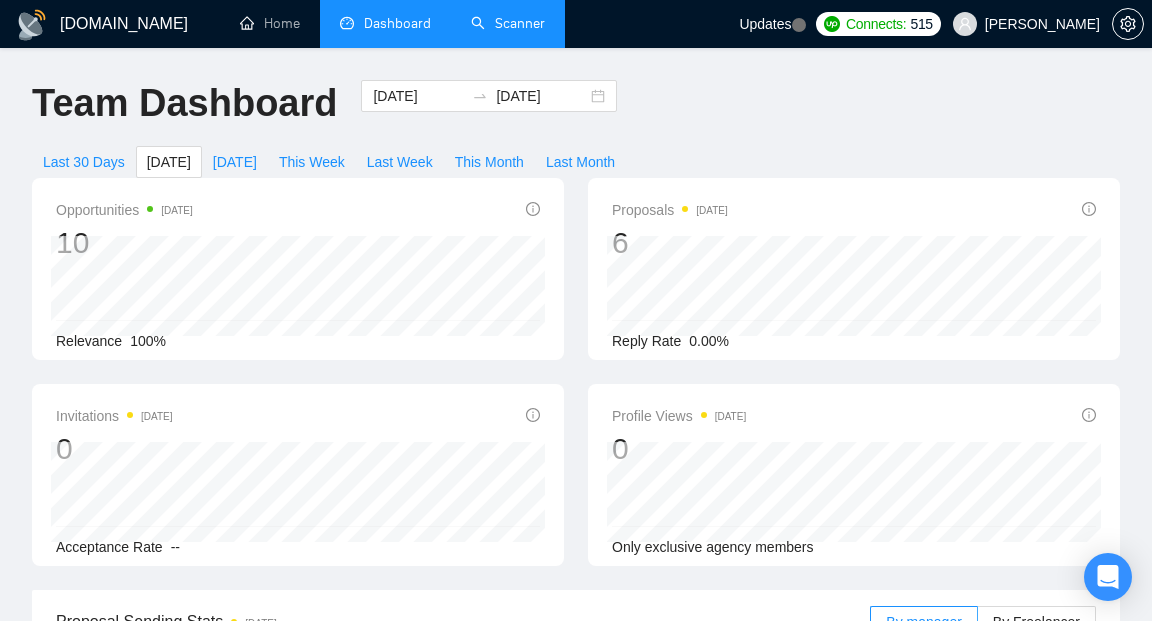 click on "Scanner" at bounding box center [508, 23] 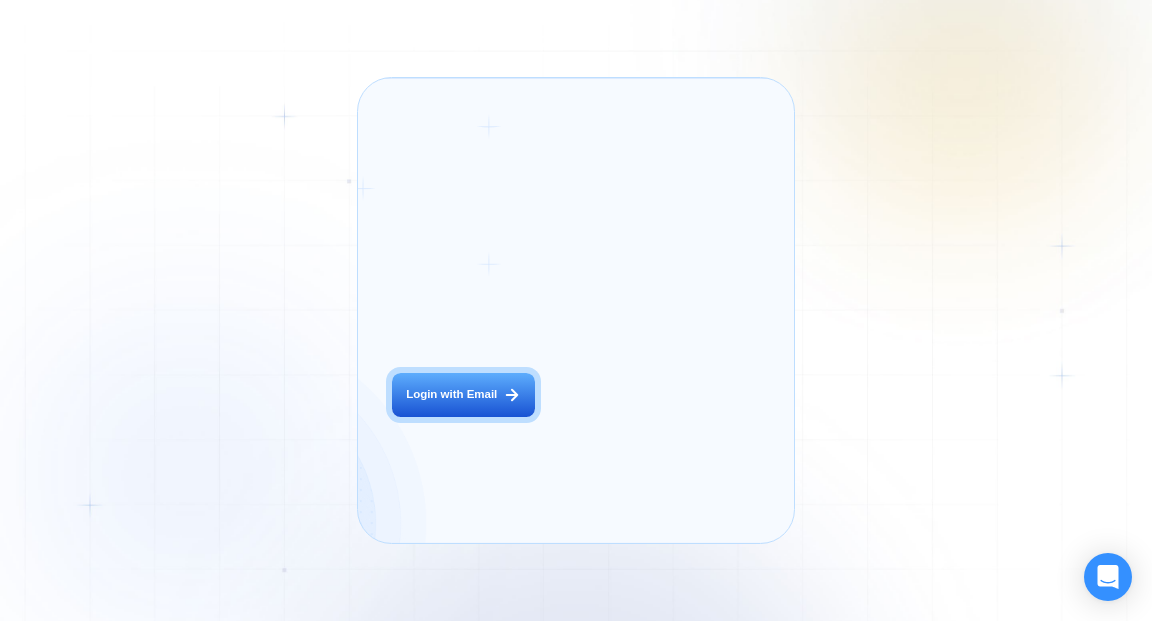 scroll, scrollTop: 0, scrollLeft: 0, axis: both 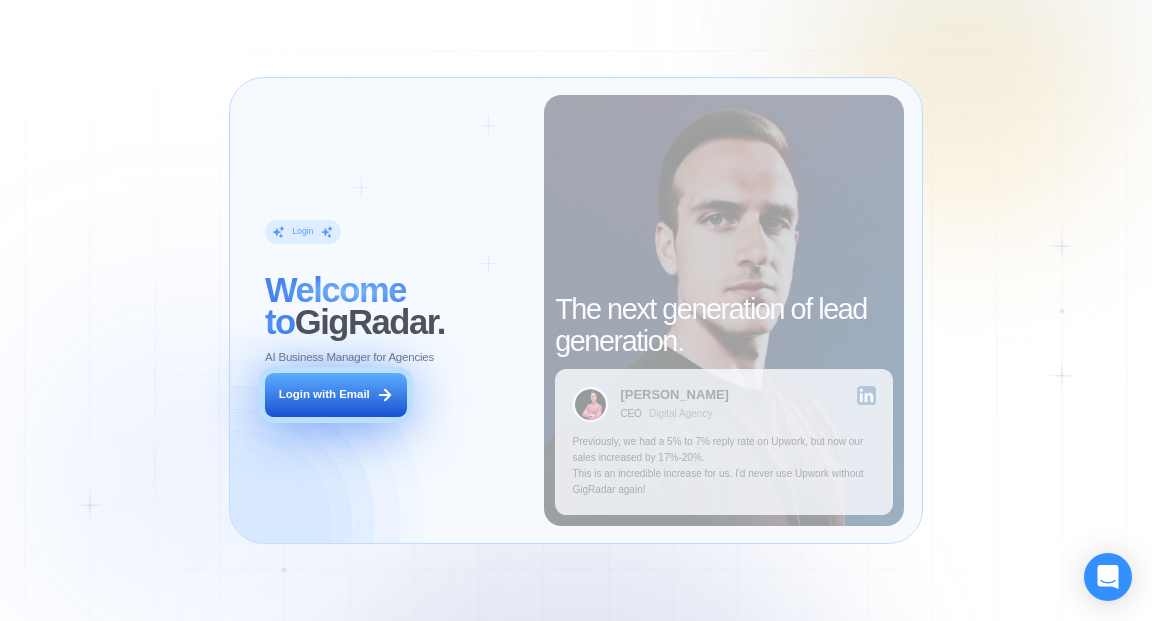 click on "Login with Email" at bounding box center (324, 395) 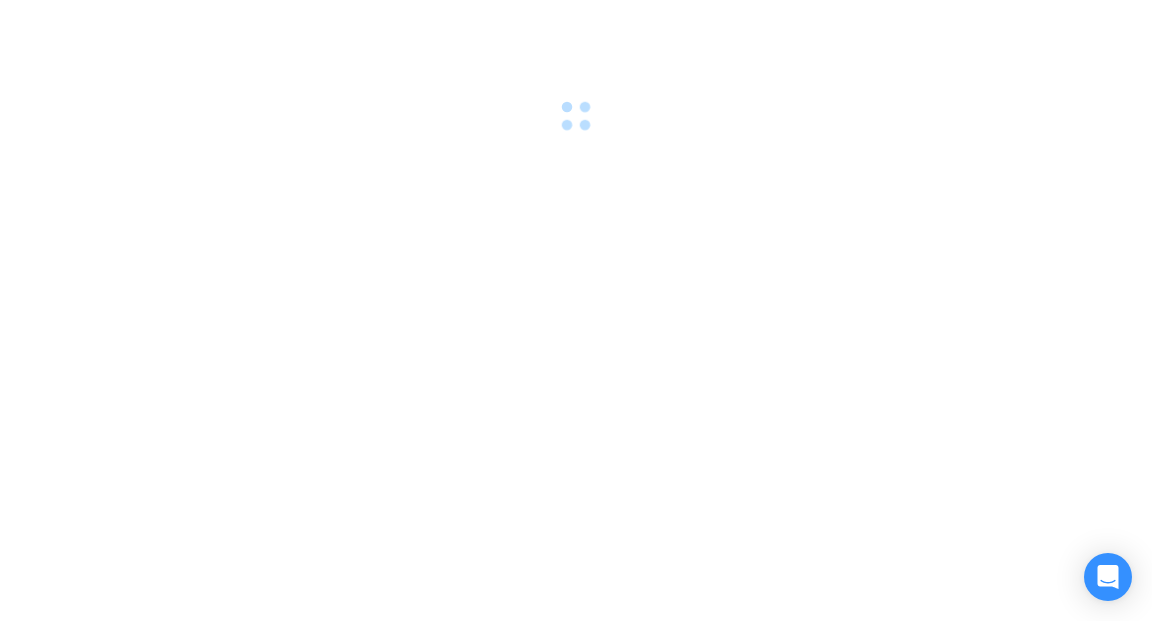 scroll, scrollTop: 0, scrollLeft: 0, axis: both 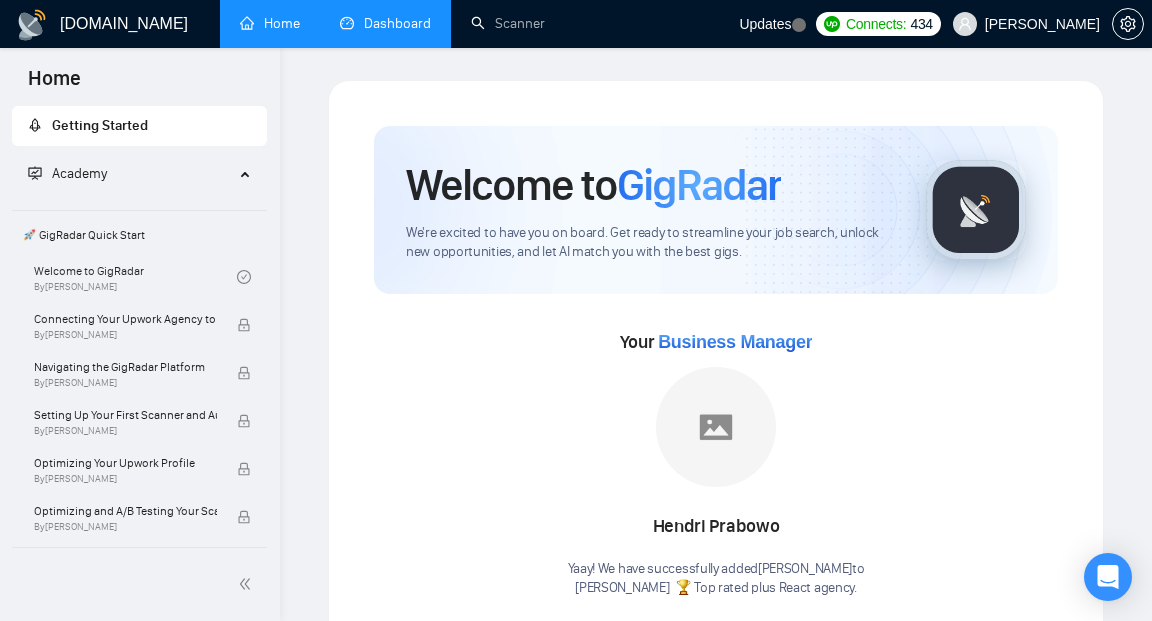 click on "Dashboard" at bounding box center (385, 23) 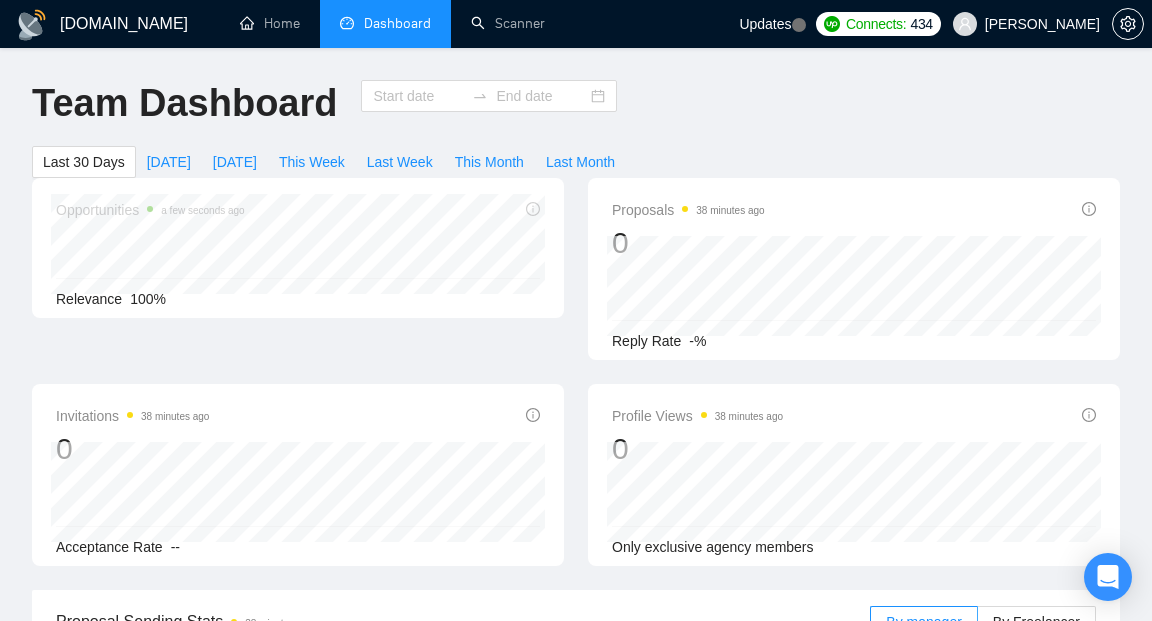 type on "2025-06-07" 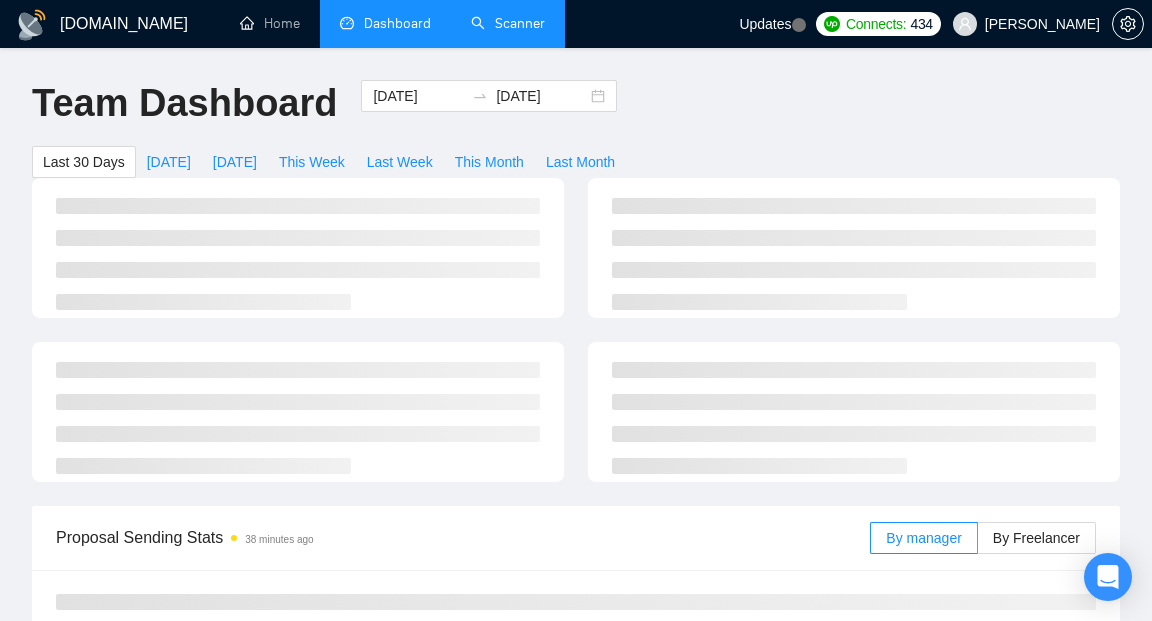 click on "Scanner" at bounding box center [508, 23] 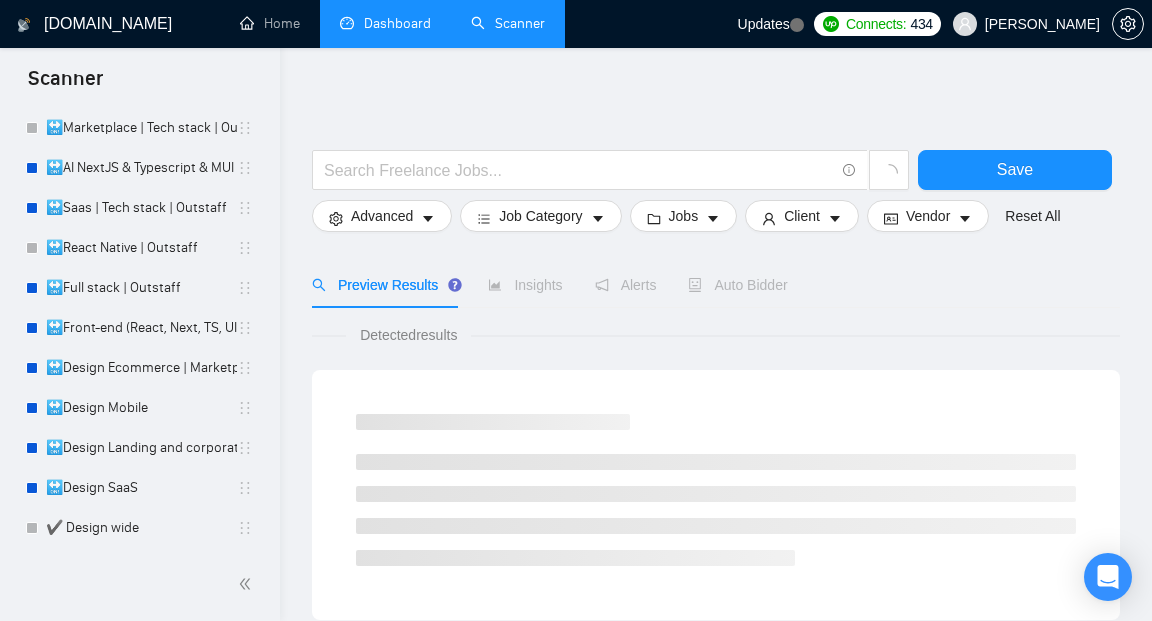 scroll, scrollTop: 572, scrollLeft: 0, axis: vertical 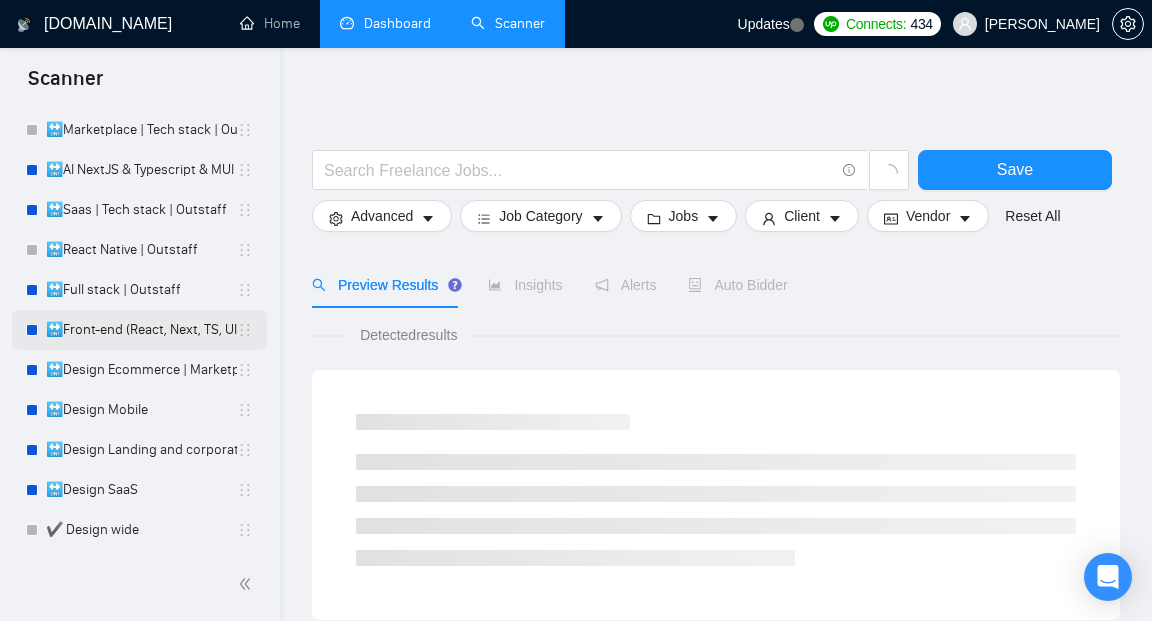 click on "🔛Front-end (React, Next, TS, UI libr) | Outstaff" at bounding box center [141, 330] 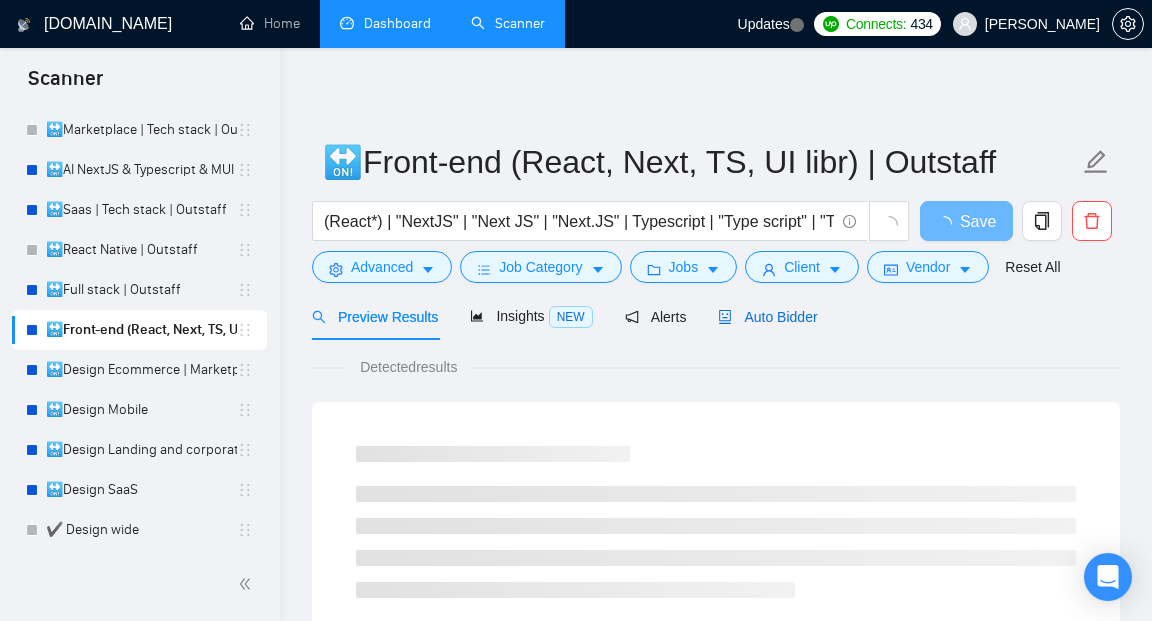 click on "Auto Bidder" at bounding box center (767, 317) 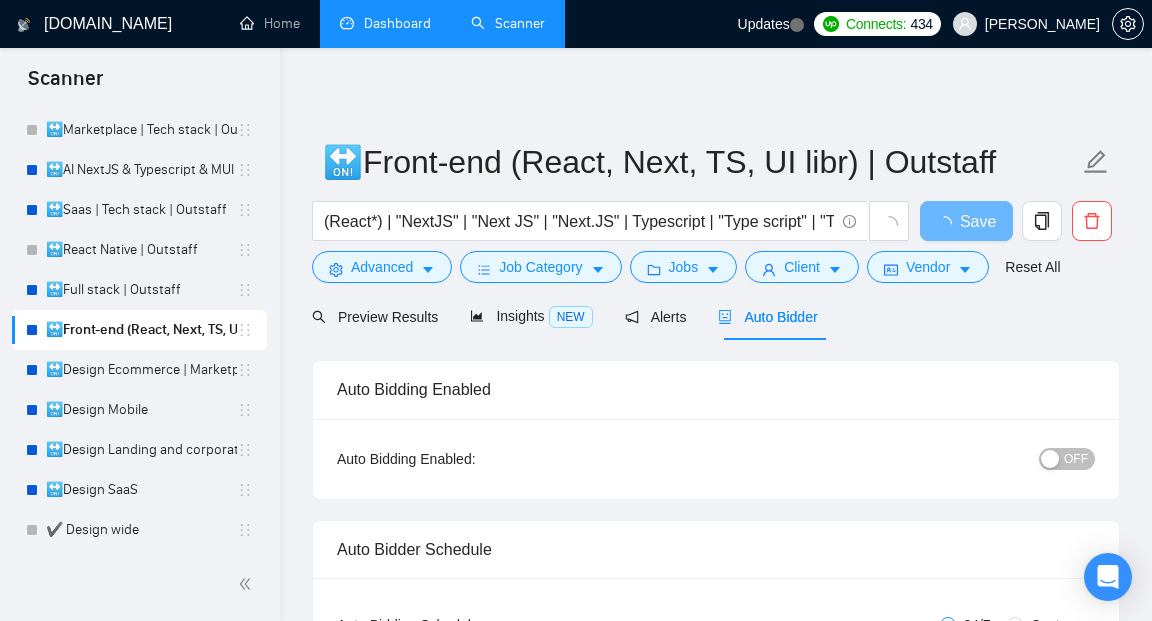 type 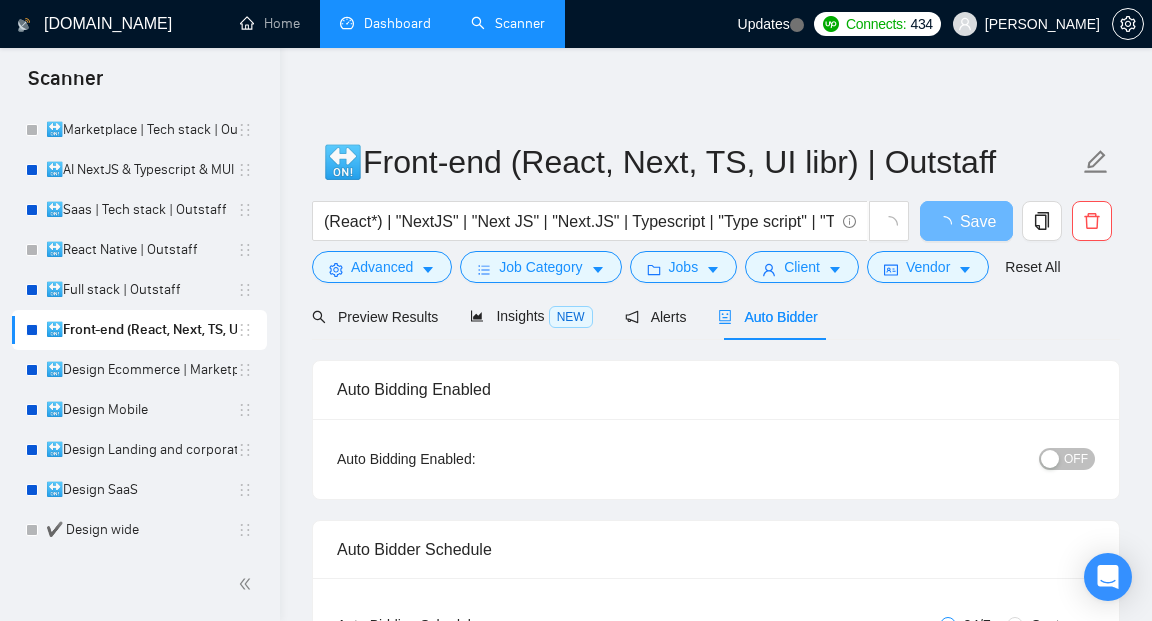 radio on "false" 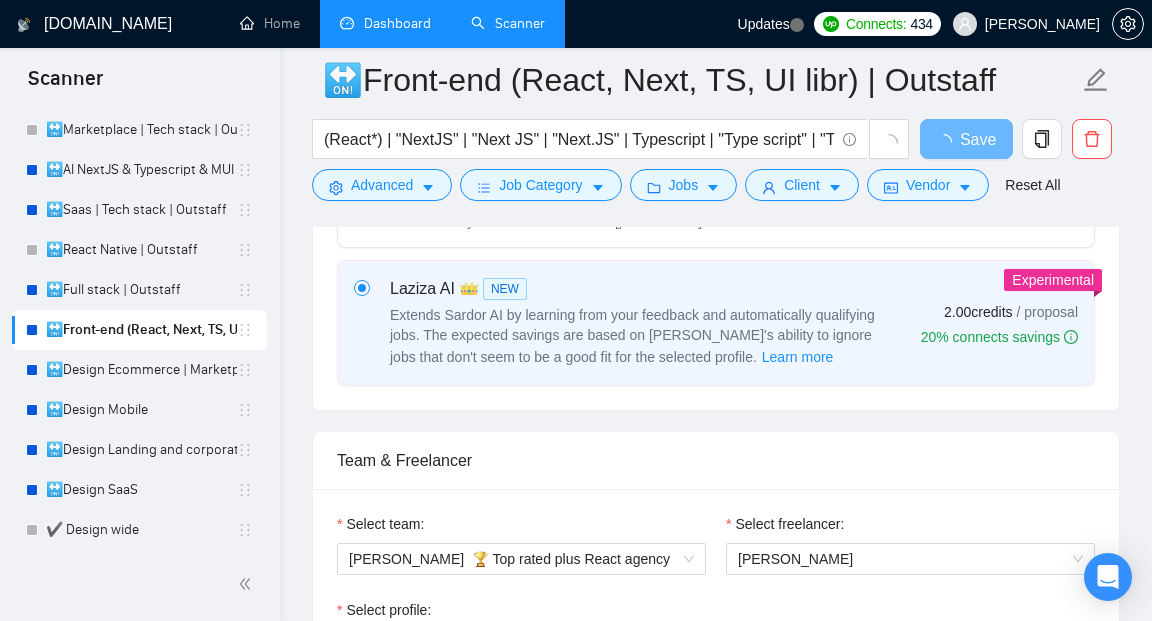 type 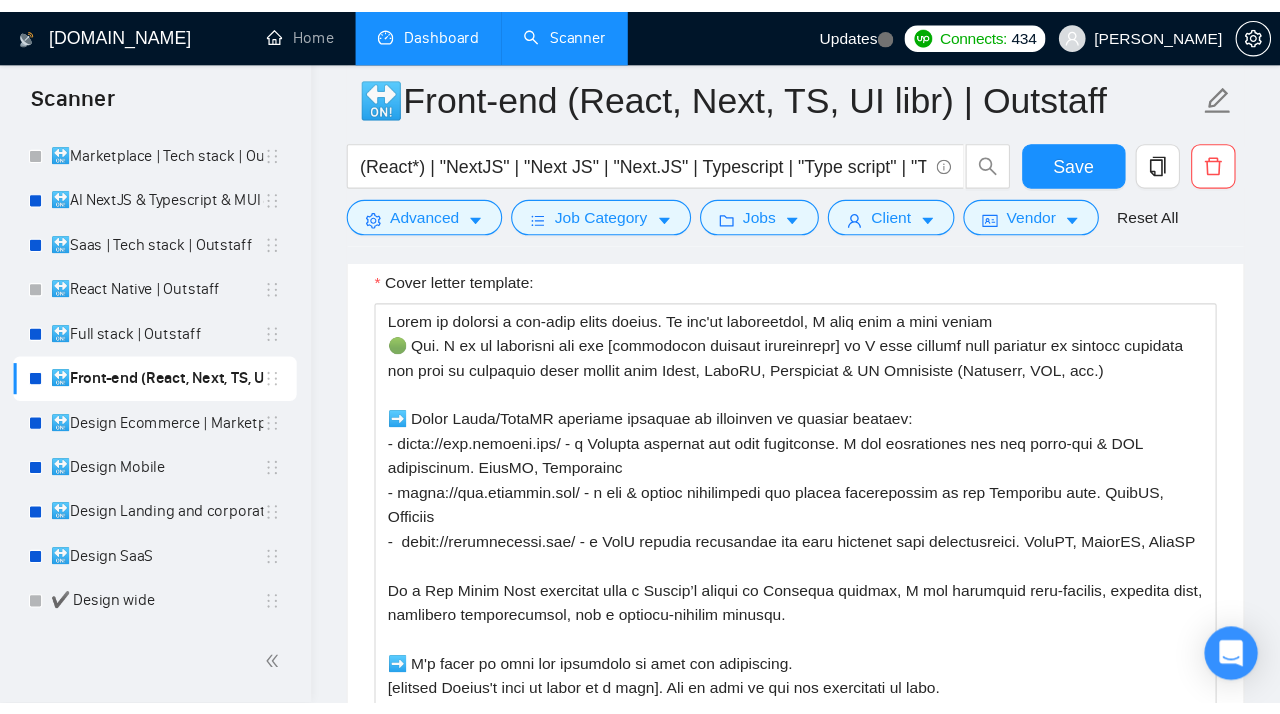 scroll, scrollTop: 2193, scrollLeft: 0, axis: vertical 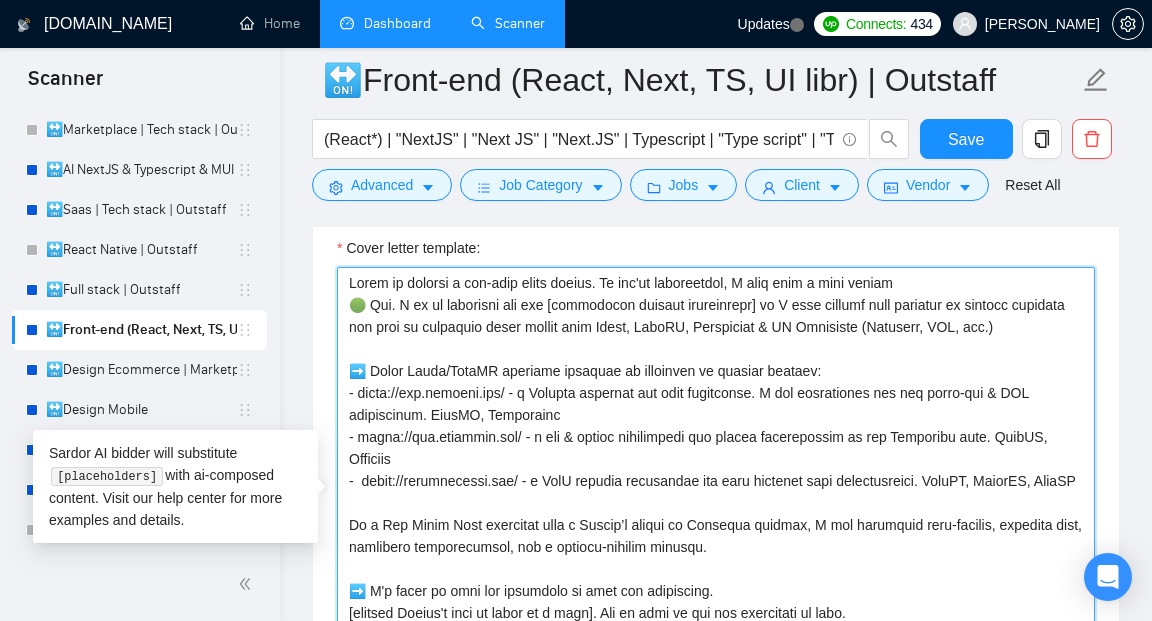 drag, startPoint x: 503, startPoint y: 505, endPoint x: 334, endPoint y: 408, distance: 194.85892 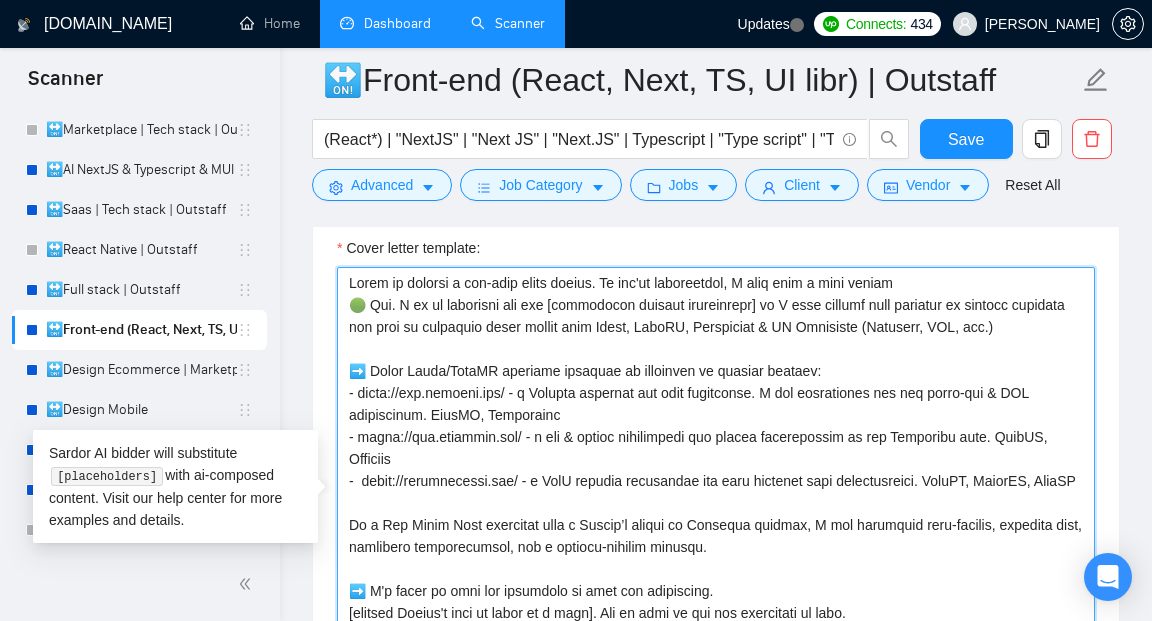 click on "Cover letter template:" at bounding box center (716, 492) 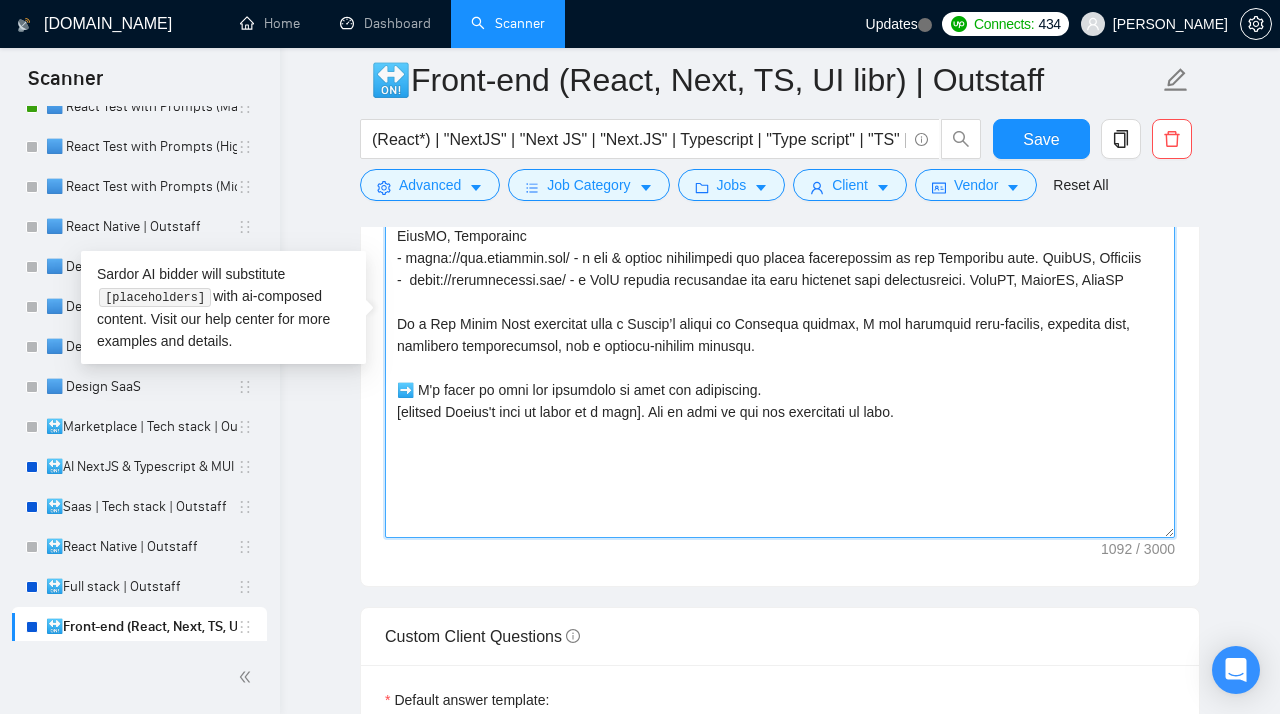 scroll, scrollTop: 0, scrollLeft: 0, axis: both 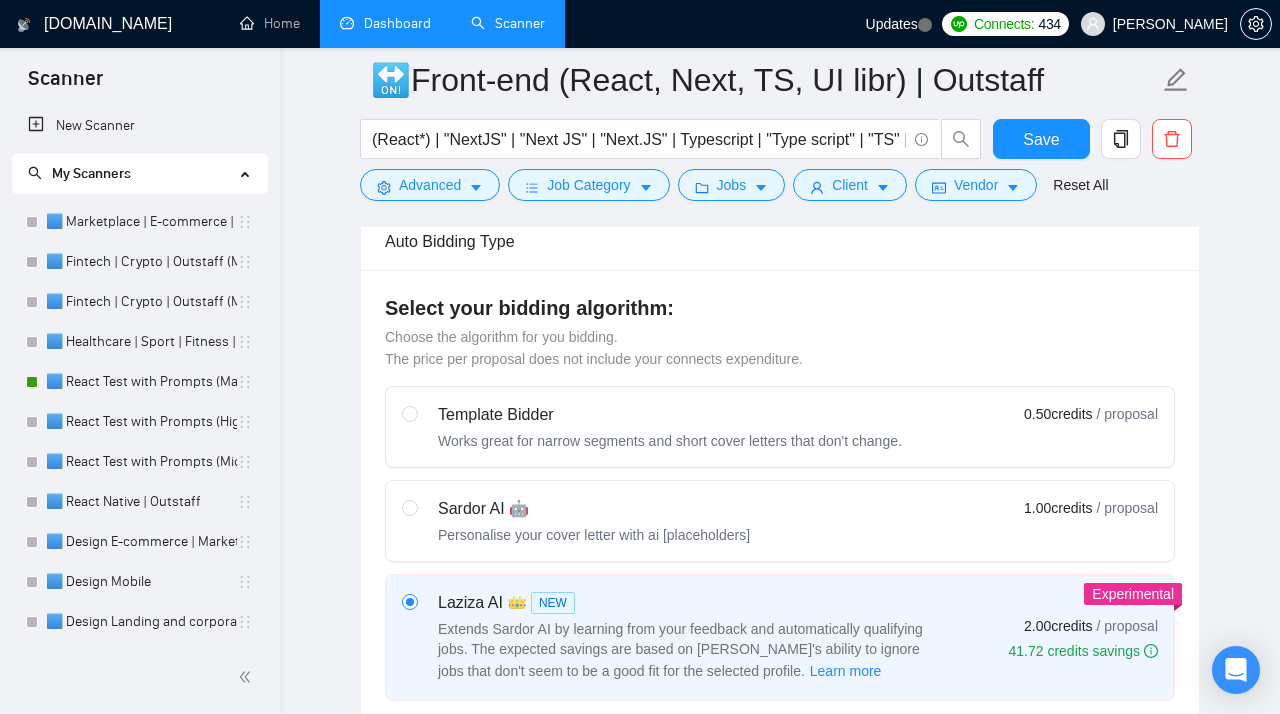 click on "Dashboard" at bounding box center (385, 23) 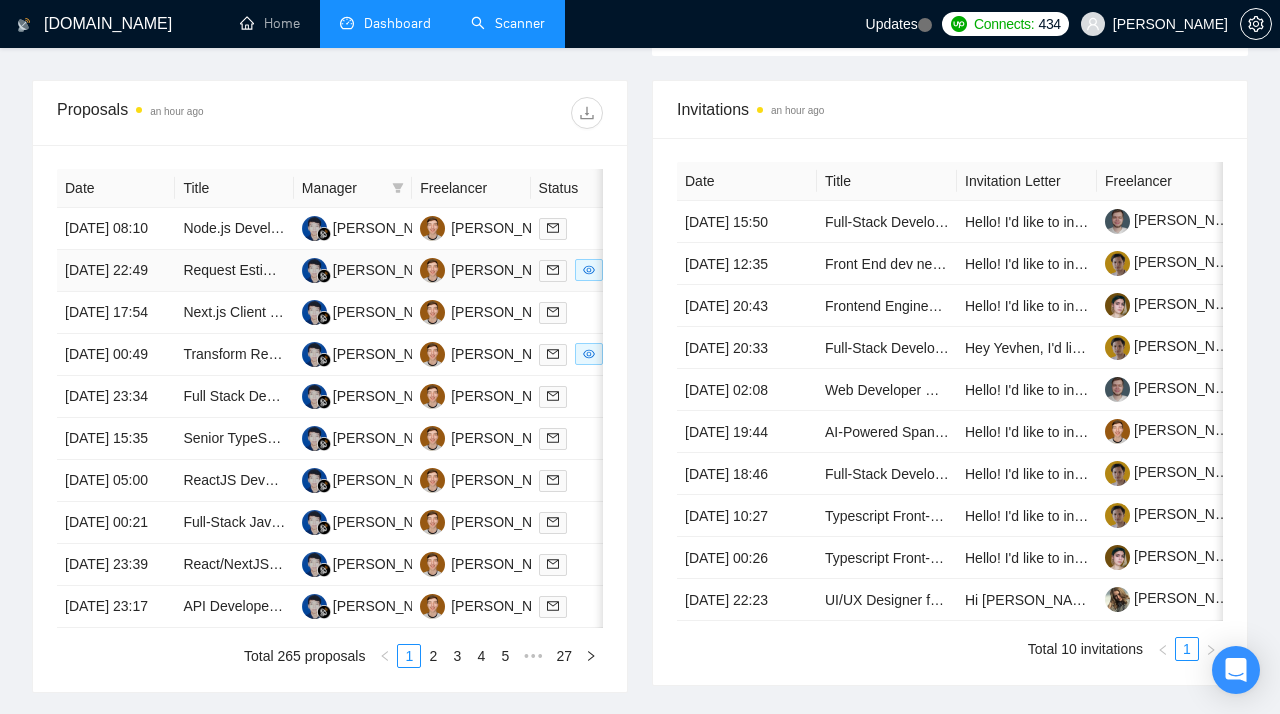 scroll, scrollTop: 757, scrollLeft: 0, axis: vertical 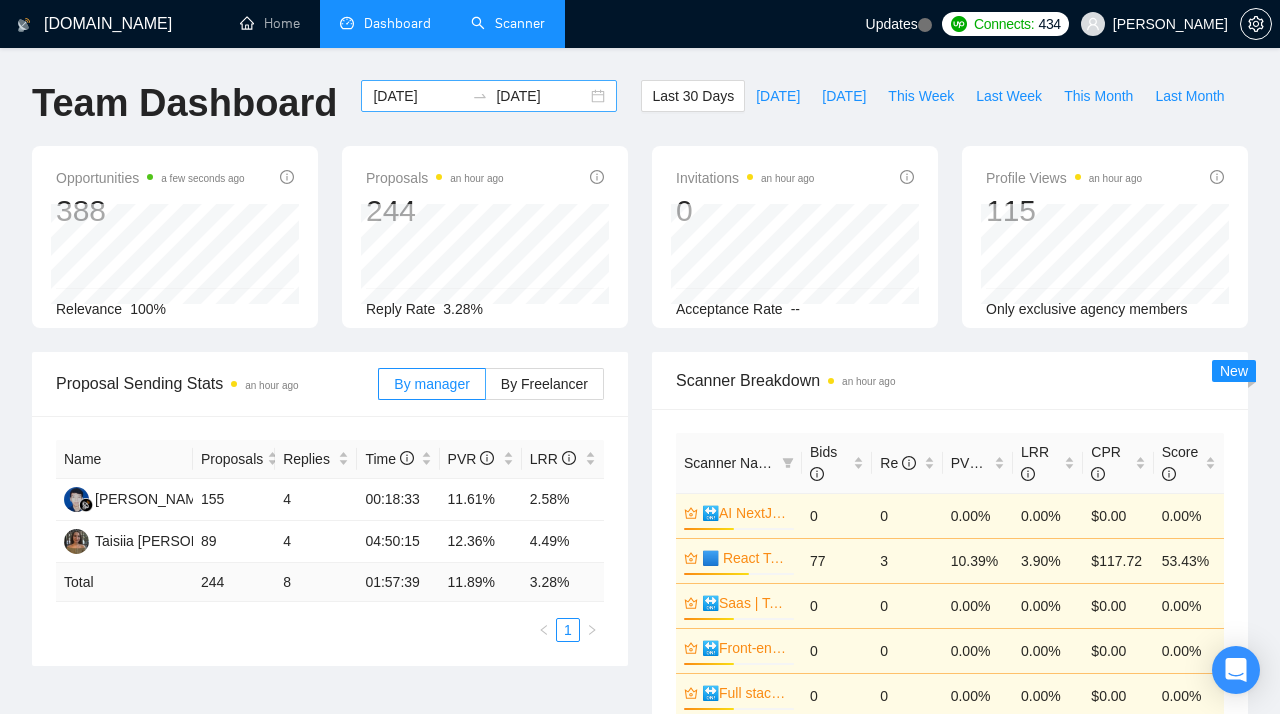 click on "2025-06-07 2025-07-07" at bounding box center (489, 96) 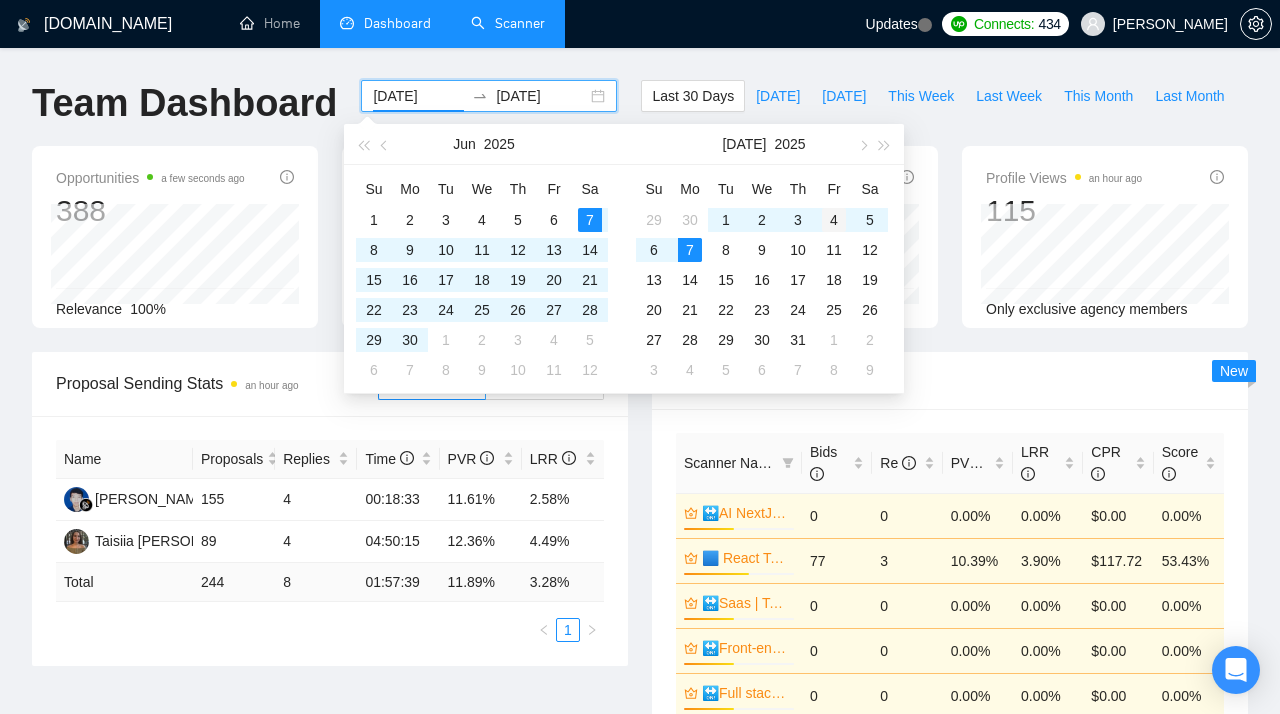 type on "[DATE]" 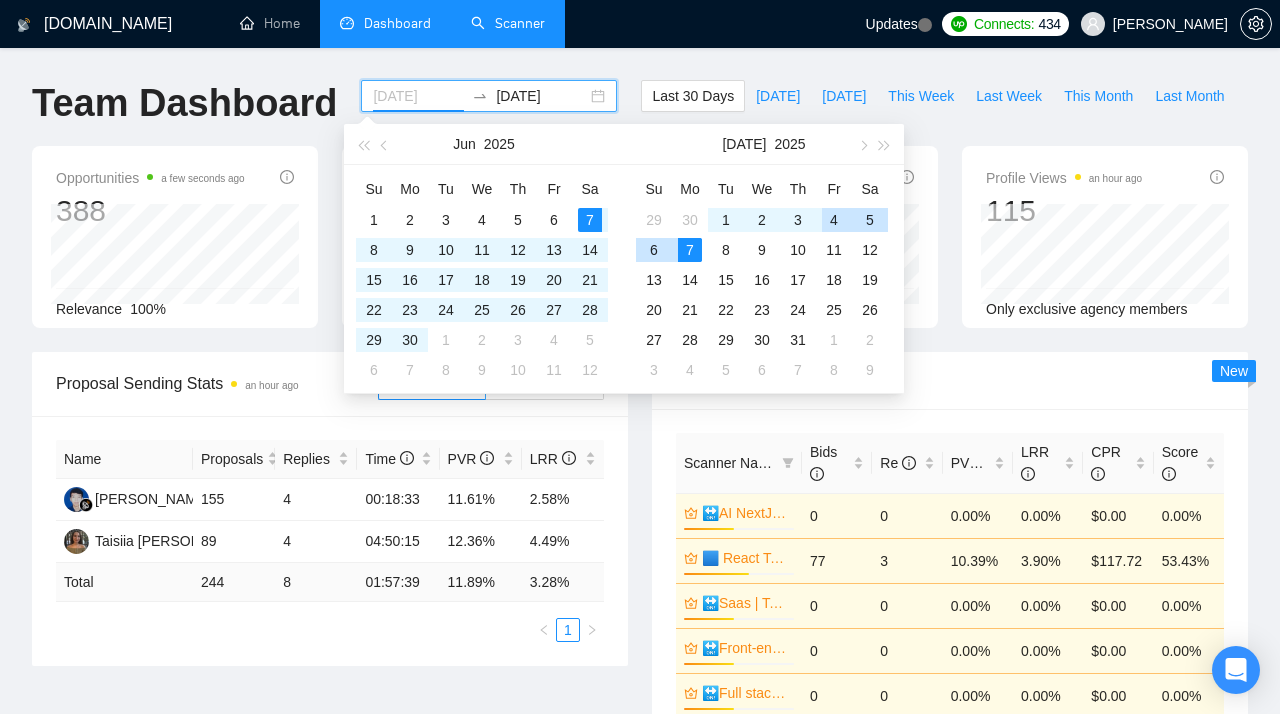 click on "4" at bounding box center (834, 220) 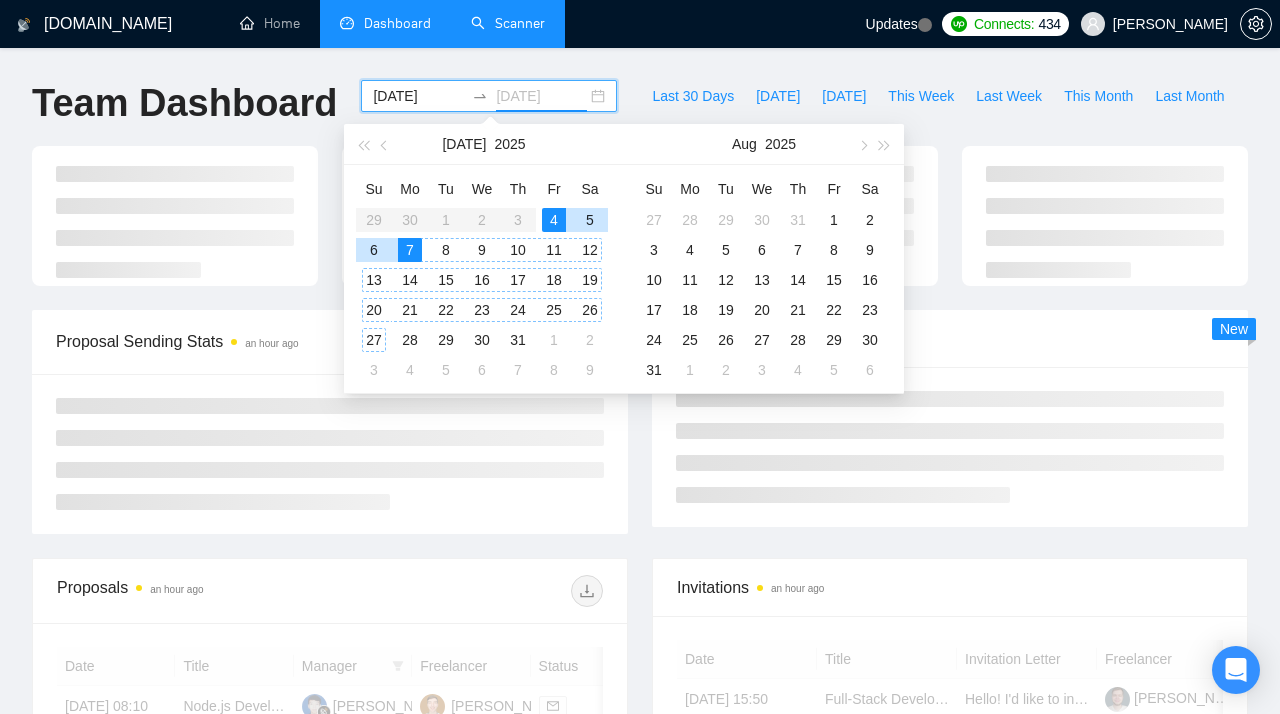 type on "[DATE]" 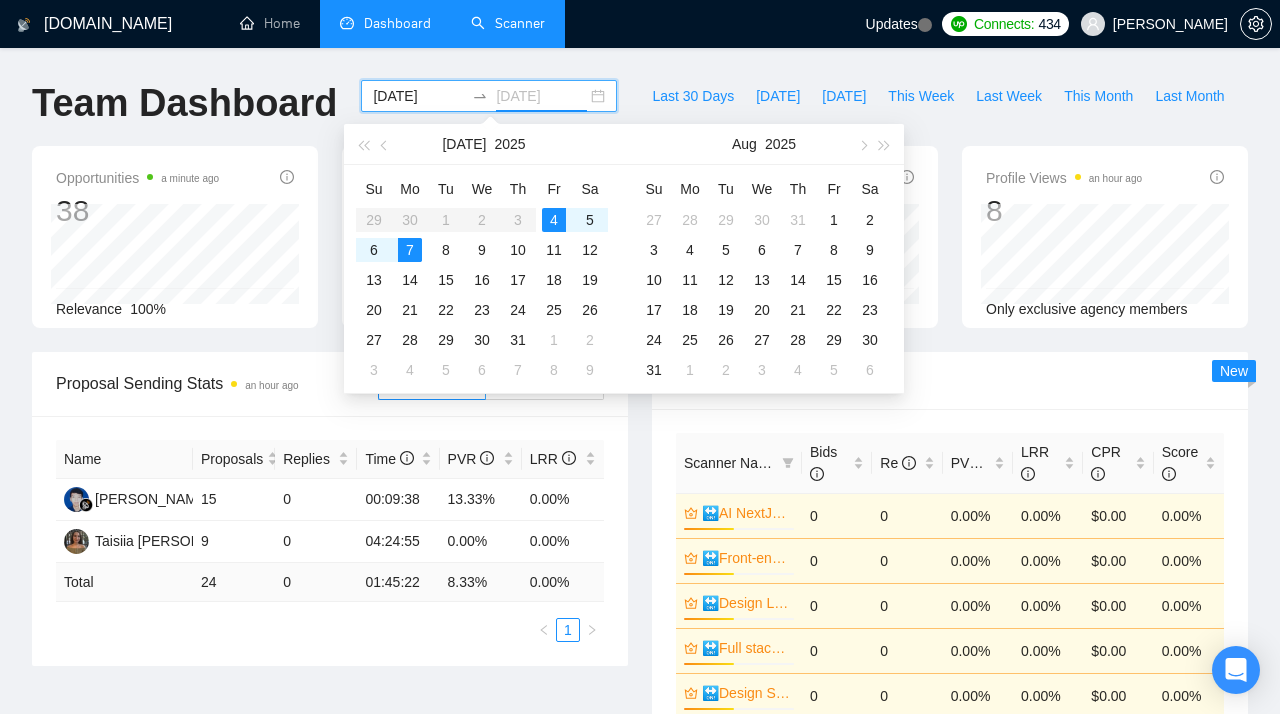 click on "4" at bounding box center [554, 220] 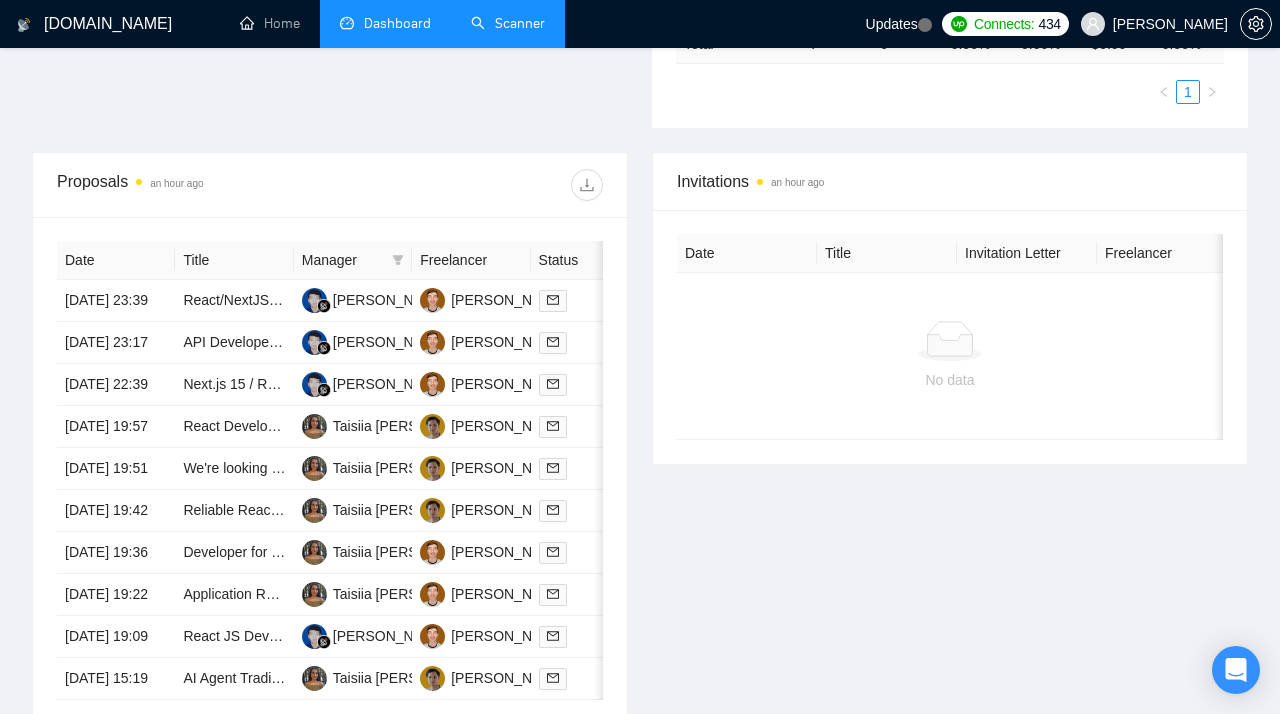 scroll, scrollTop: 731, scrollLeft: 0, axis: vertical 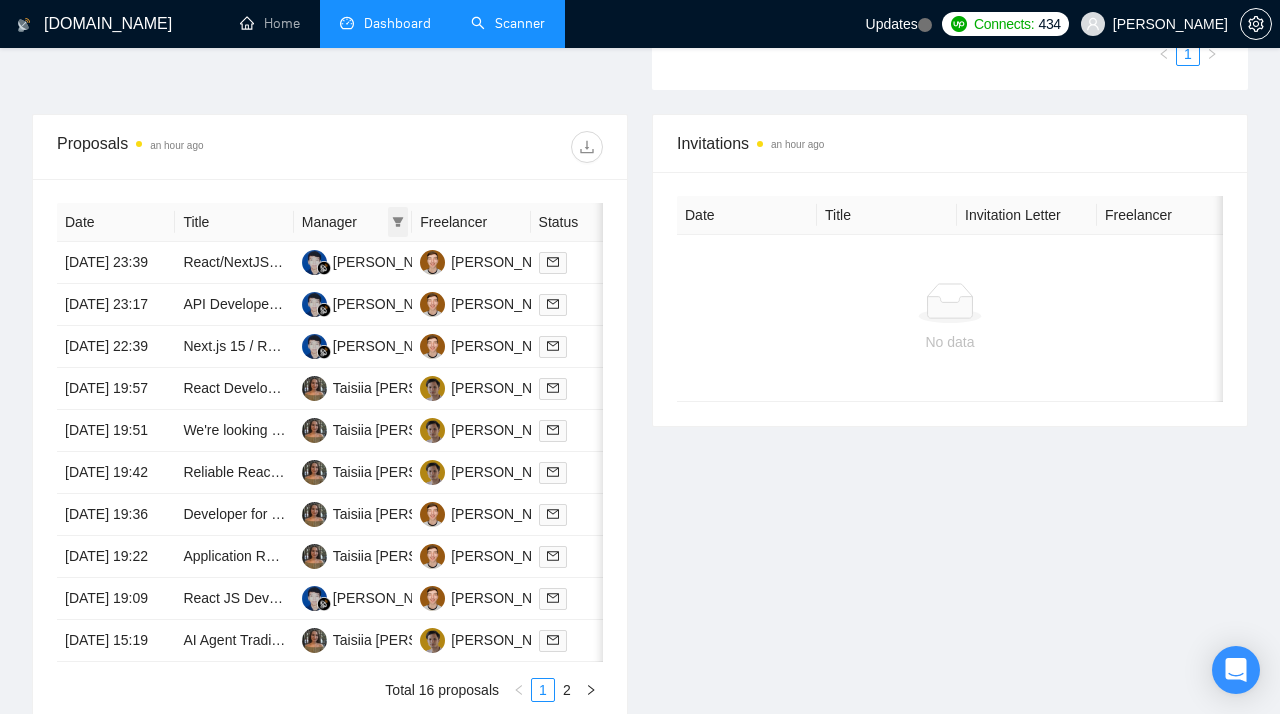 click 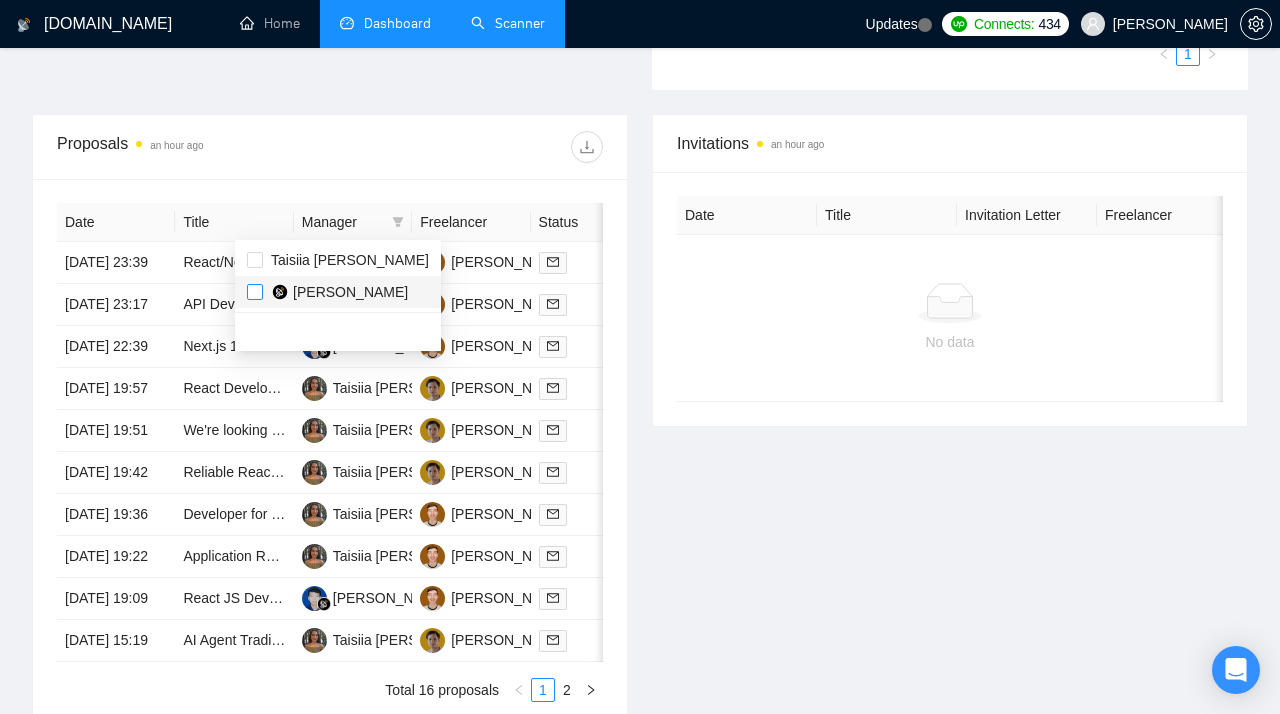 click at bounding box center [255, 292] 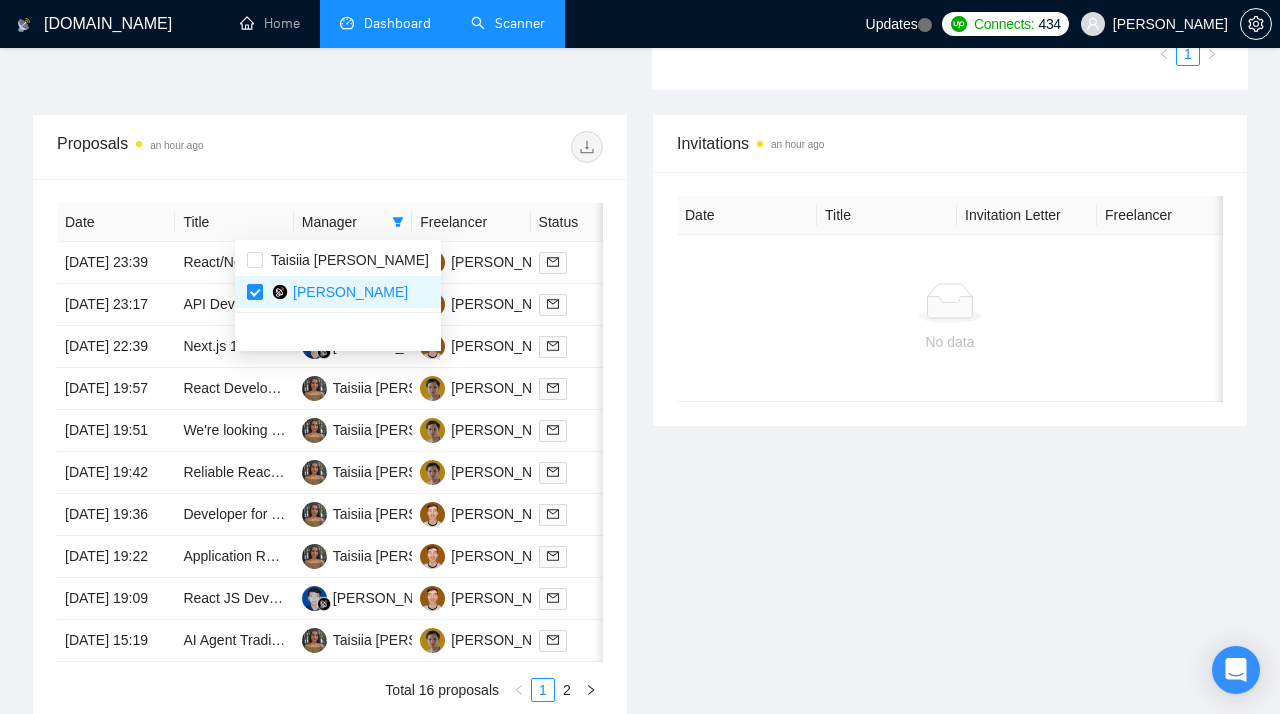 click on "Invitations an hour ago Date Title Invitation Letter Freelancer Status           No data" at bounding box center [950, 420] 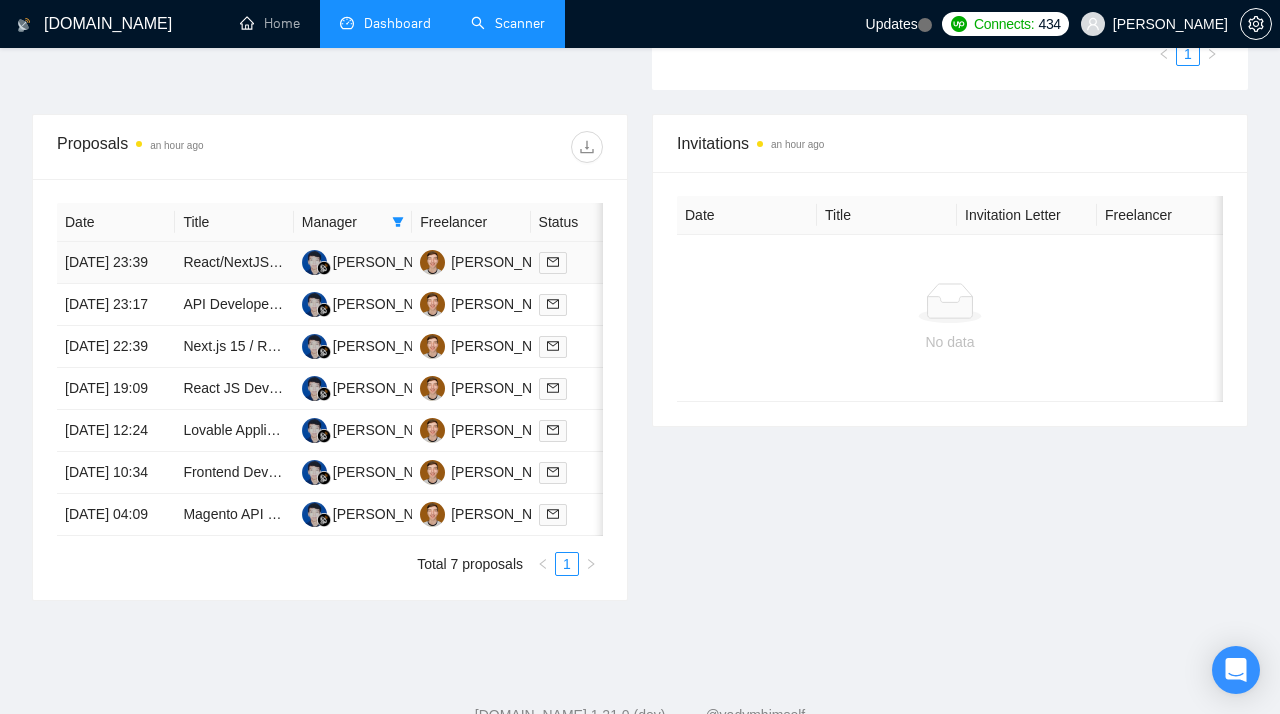 click on "React/NextJS developer" at bounding box center [234, 263] 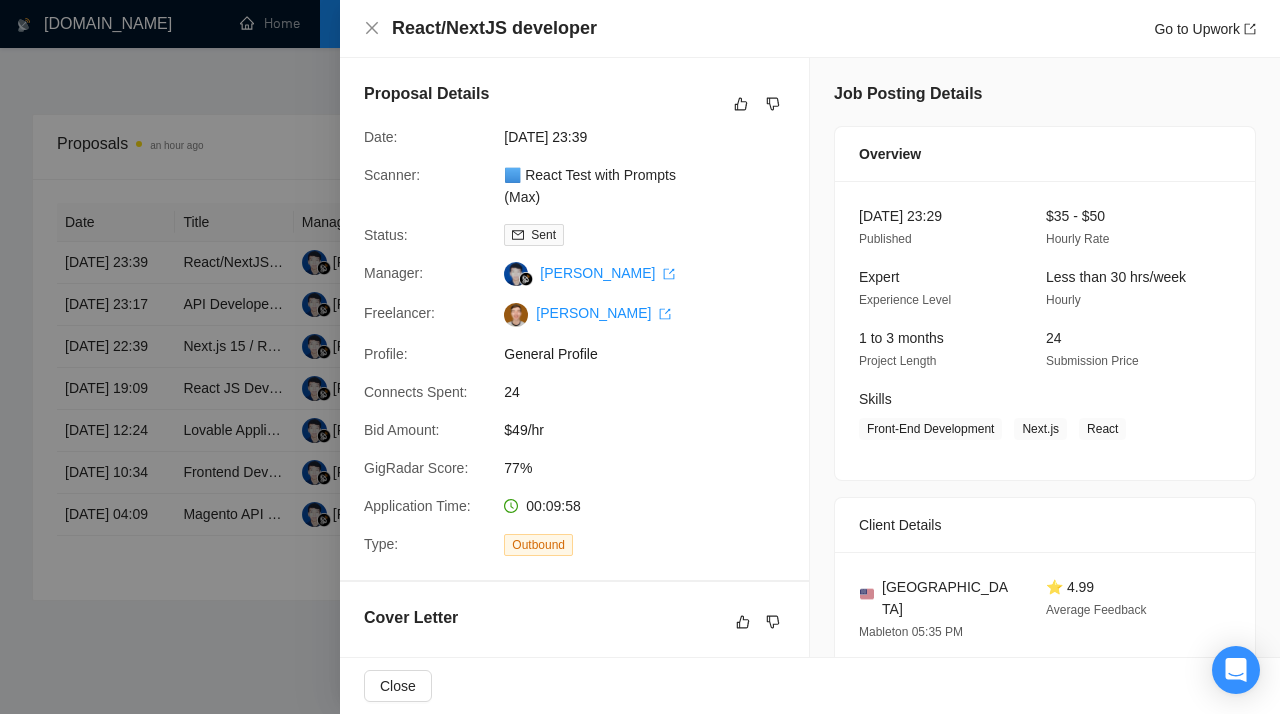 click at bounding box center (640, 357) 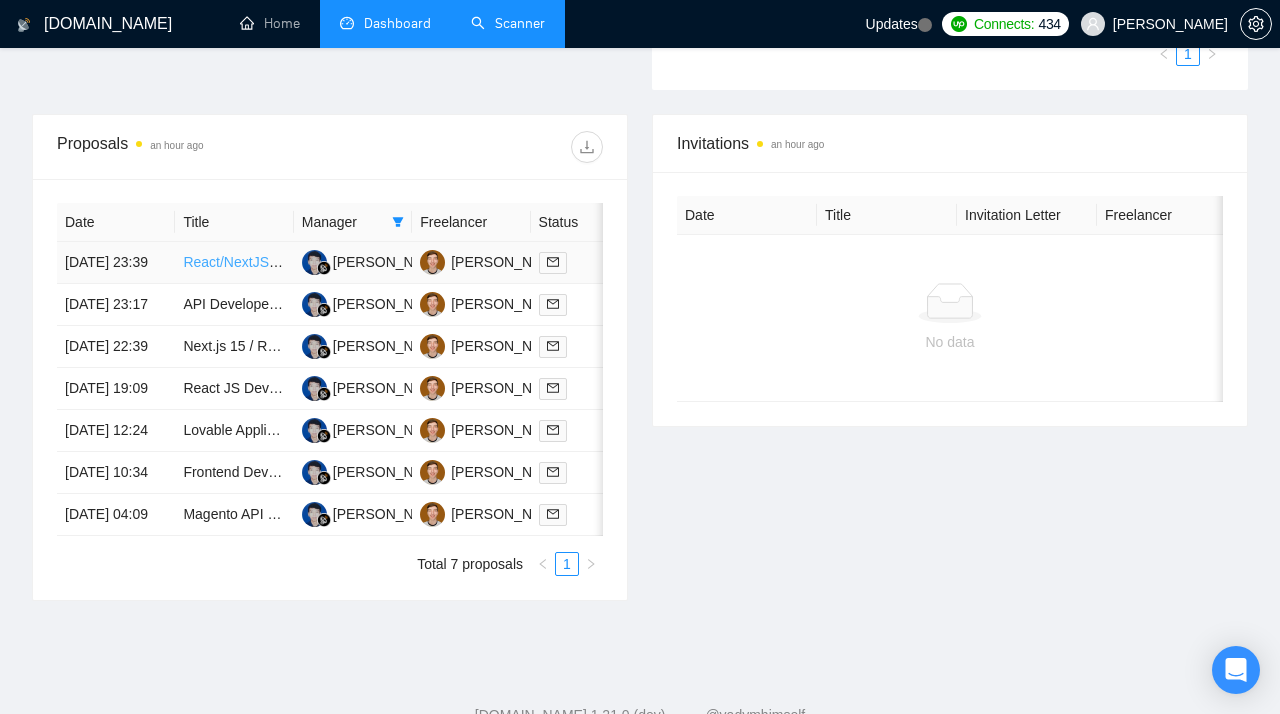 click on "React/NextJS developer" at bounding box center [258, 262] 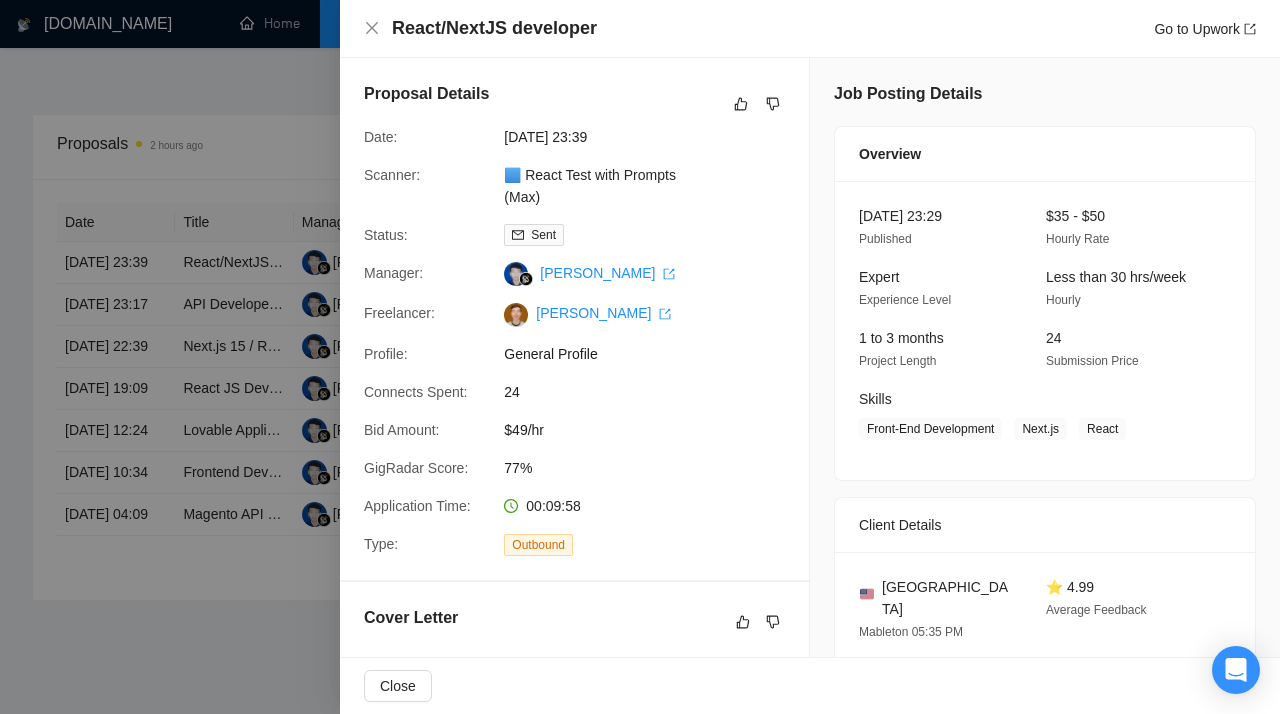 click at bounding box center [640, 357] 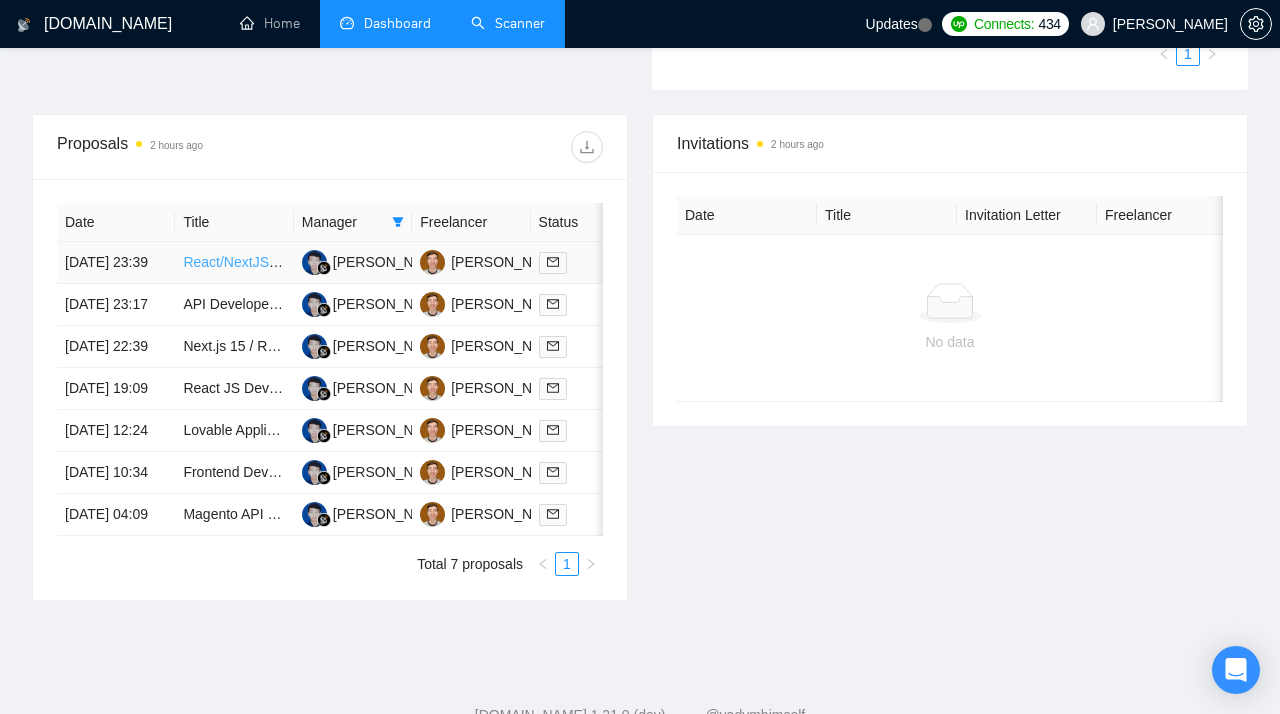 click on "React/NextJS developer" at bounding box center (258, 262) 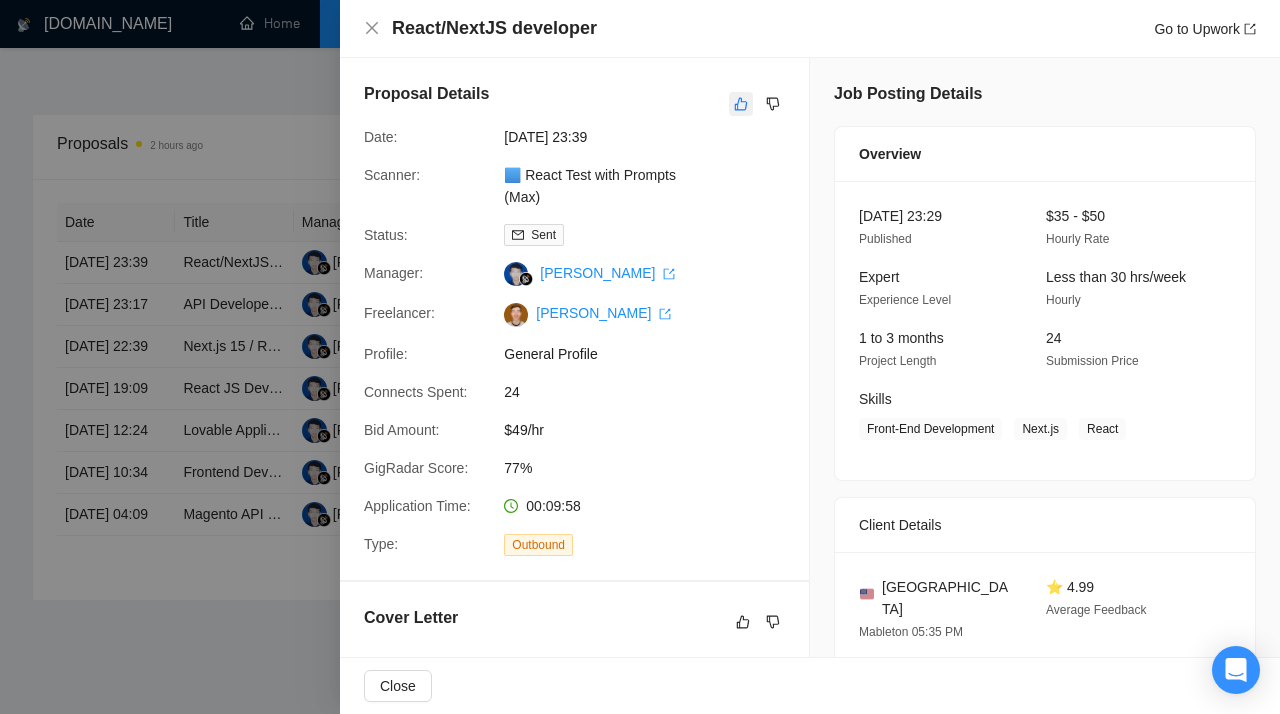 click 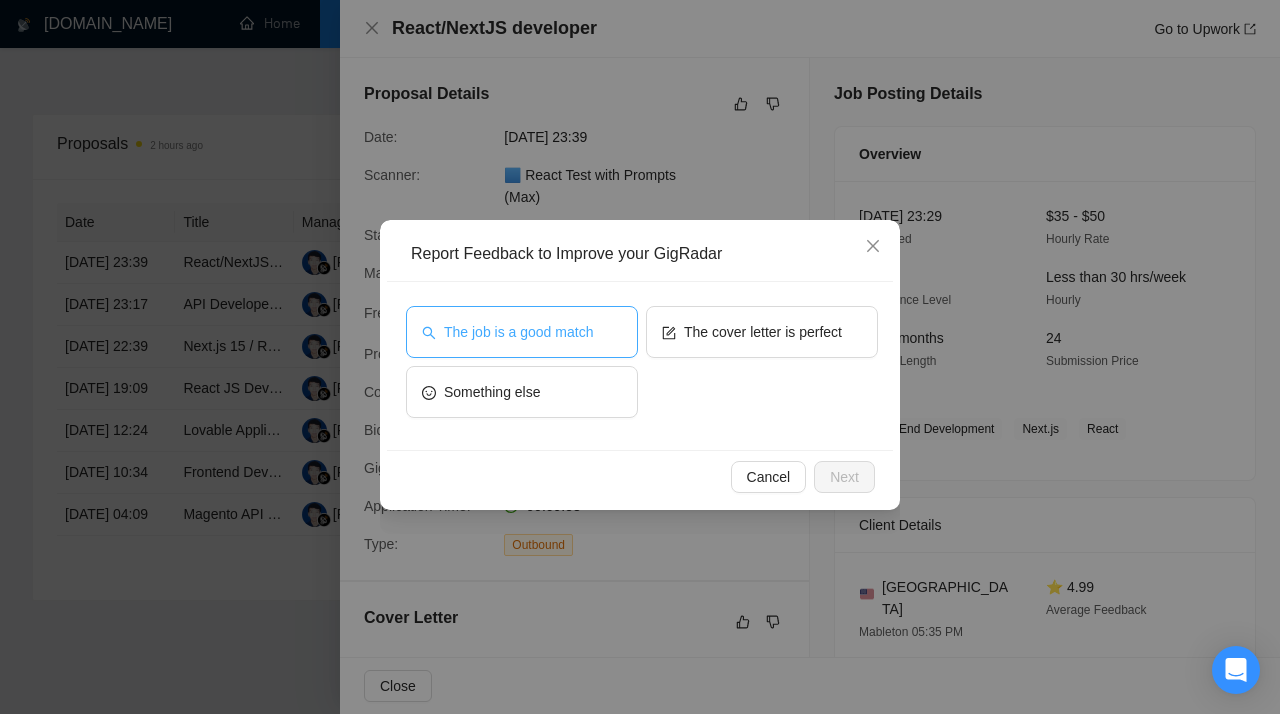 click on "The job is a good match" at bounding box center (518, 332) 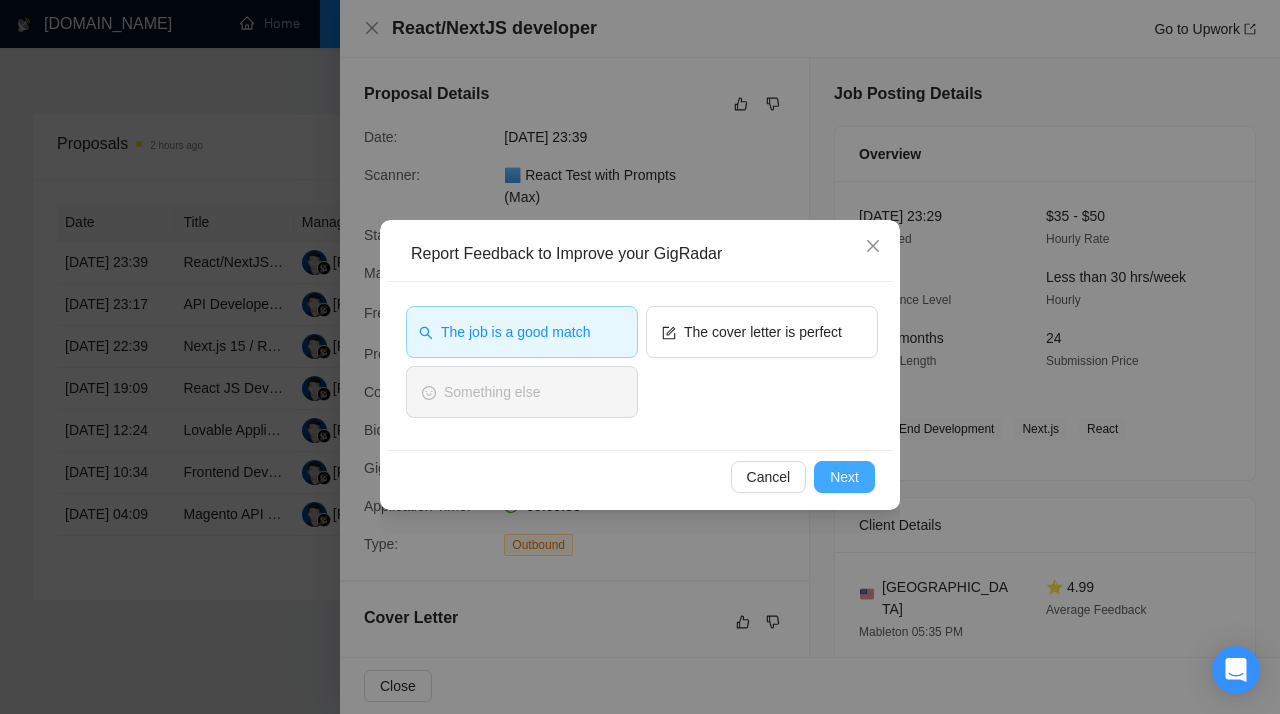click on "Next" at bounding box center [844, 477] 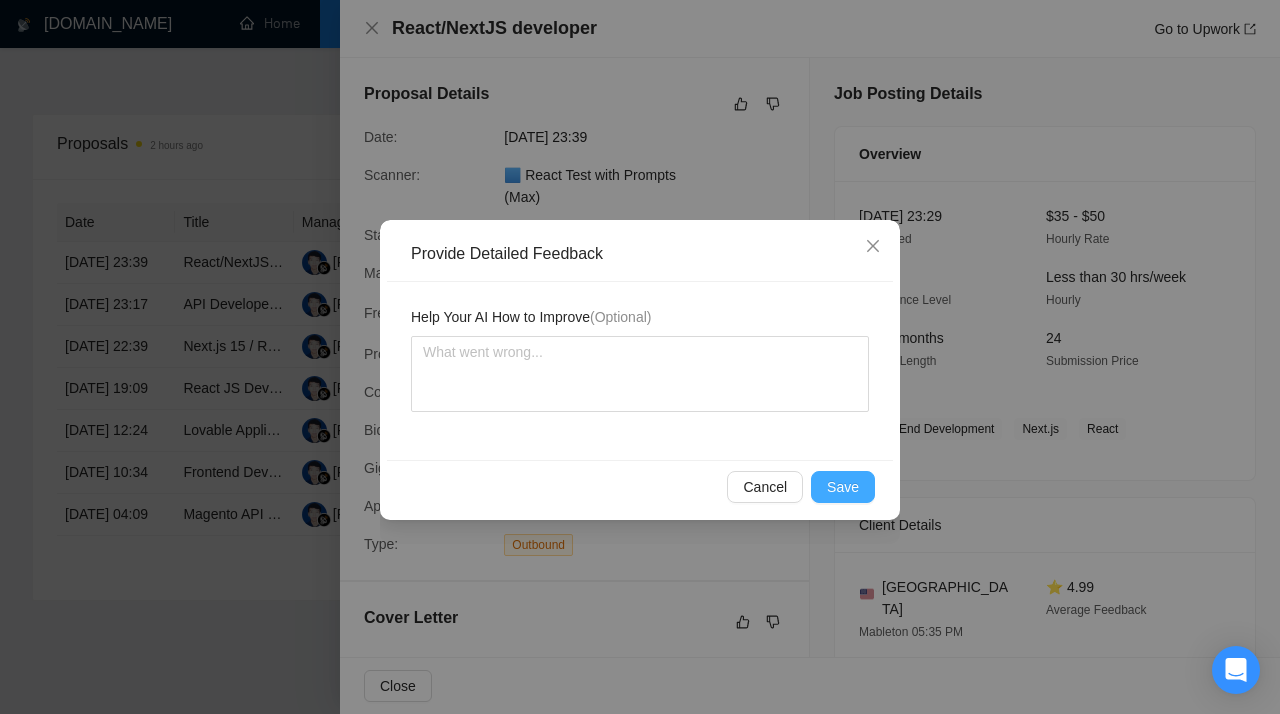 click on "Save" at bounding box center (843, 487) 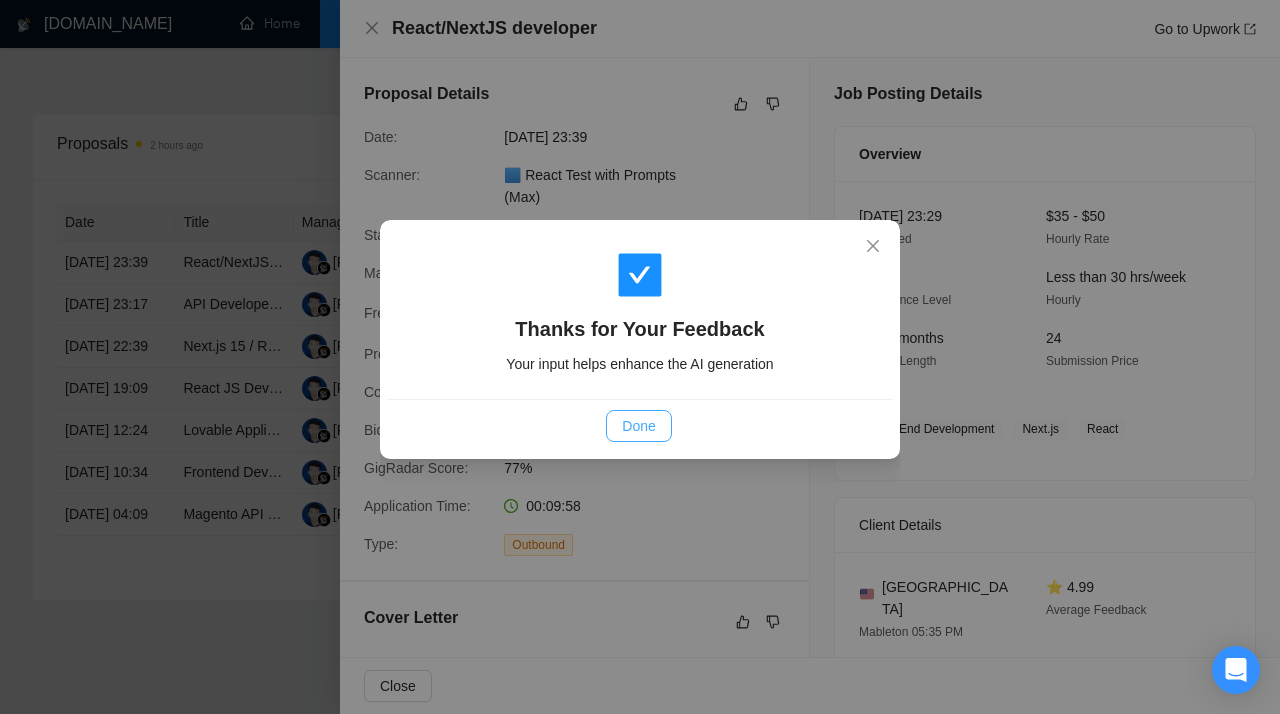 click on "Done" at bounding box center (638, 426) 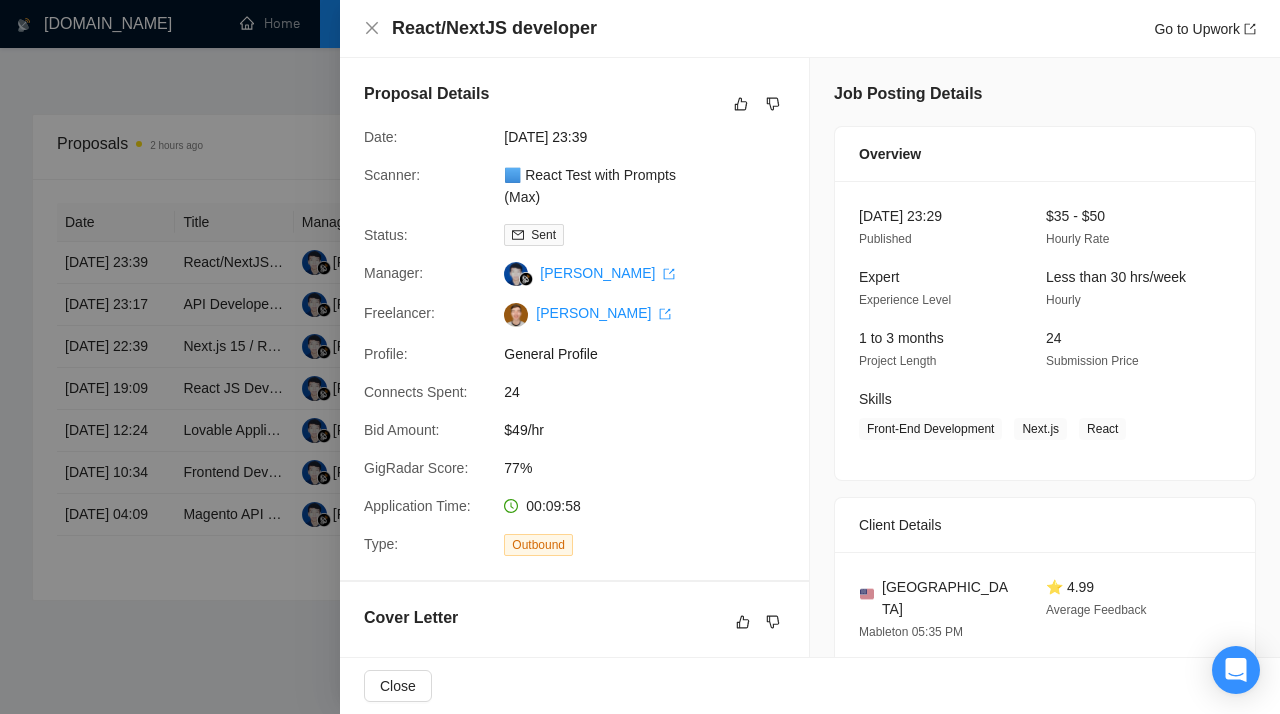 click at bounding box center [640, 357] 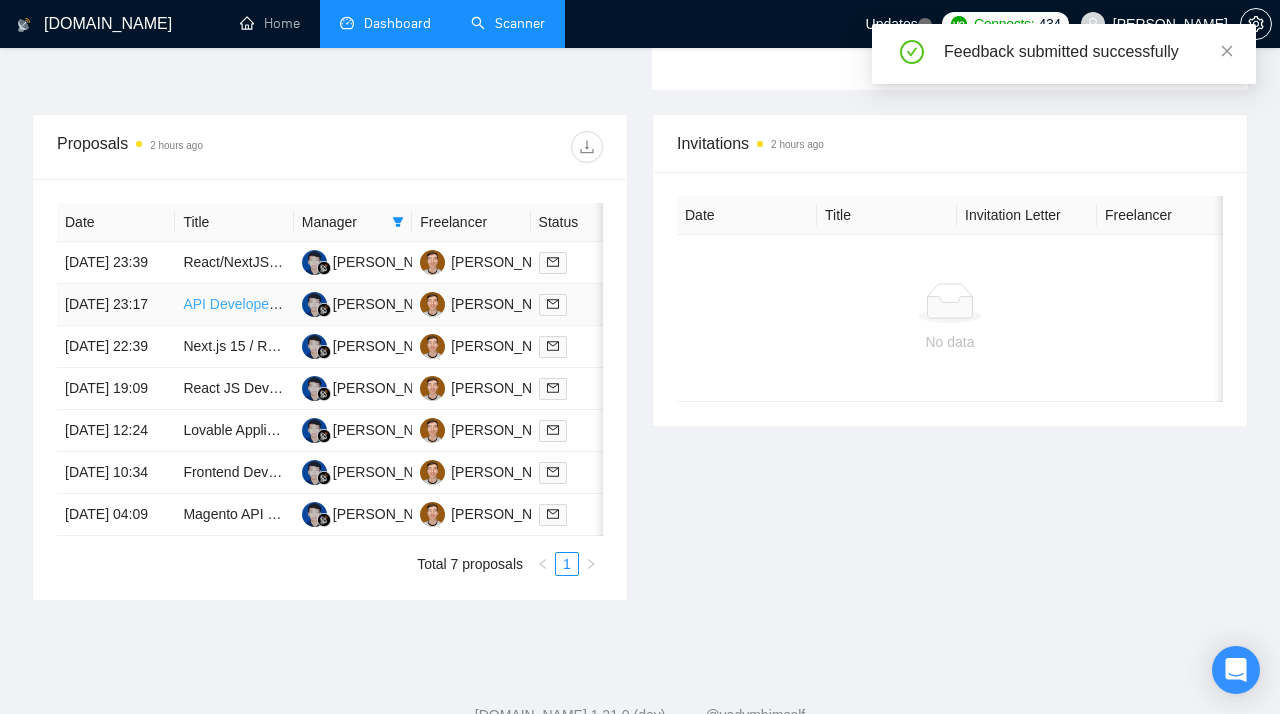 click on "API Developer Needed – Stripe, Telegram, WordPress/WooCommerce (eCommerce + Merchant Processing)" at bounding box center (520, 304) 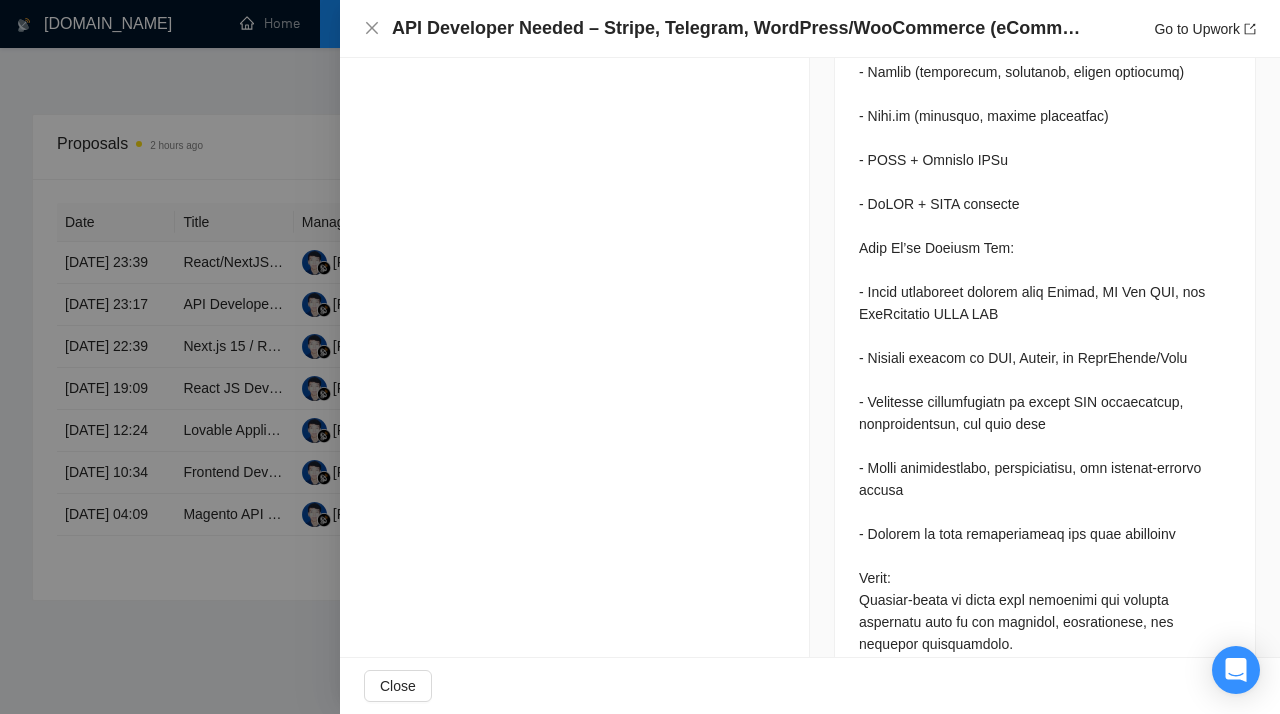 scroll, scrollTop: 1890, scrollLeft: 0, axis: vertical 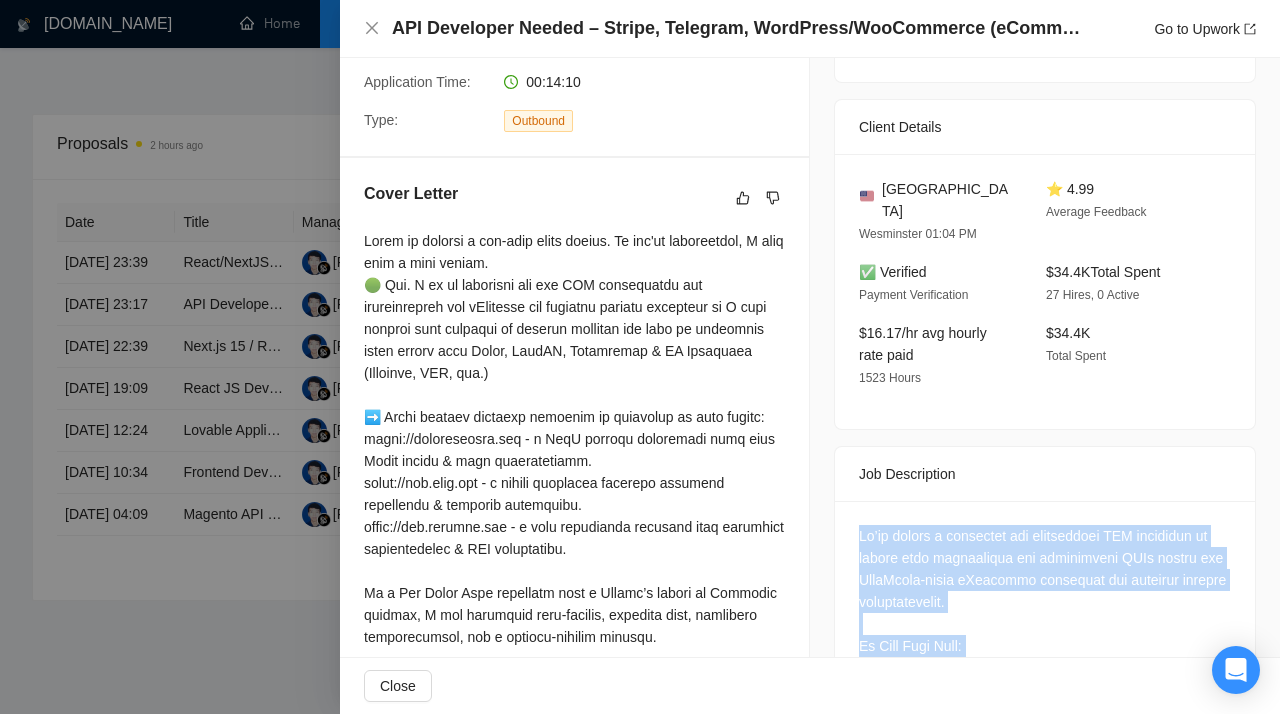 drag, startPoint x: 1022, startPoint y: 588, endPoint x: 853, endPoint y: 520, distance: 182.16751 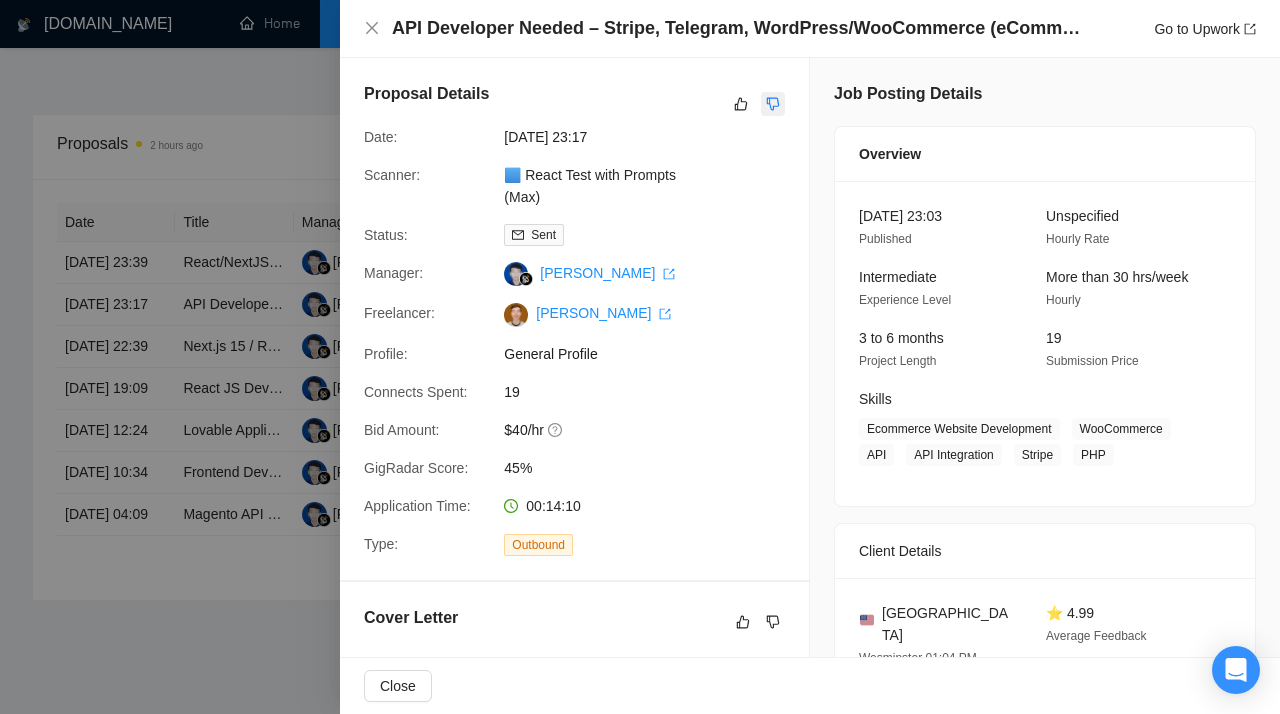 click 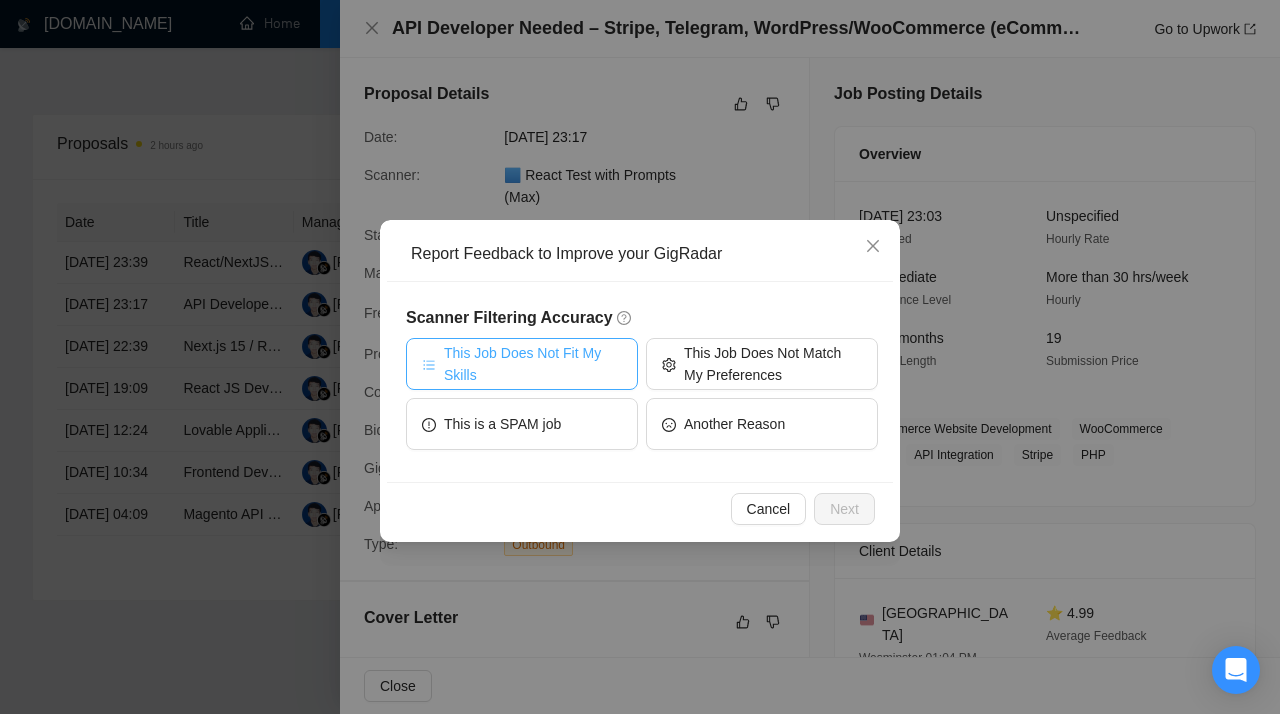 click on "This Job Does Not Fit My Skills" at bounding box center [533, 364] 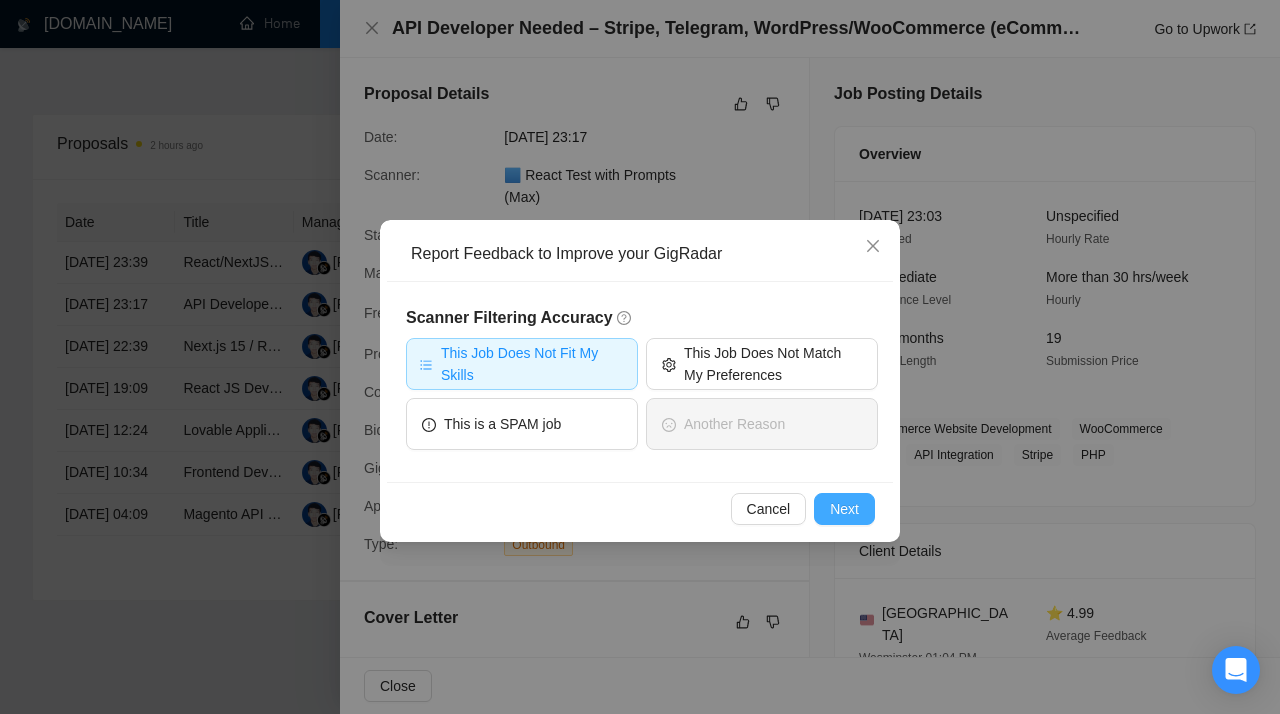 click on "Next" at bounding box center (844, 509) 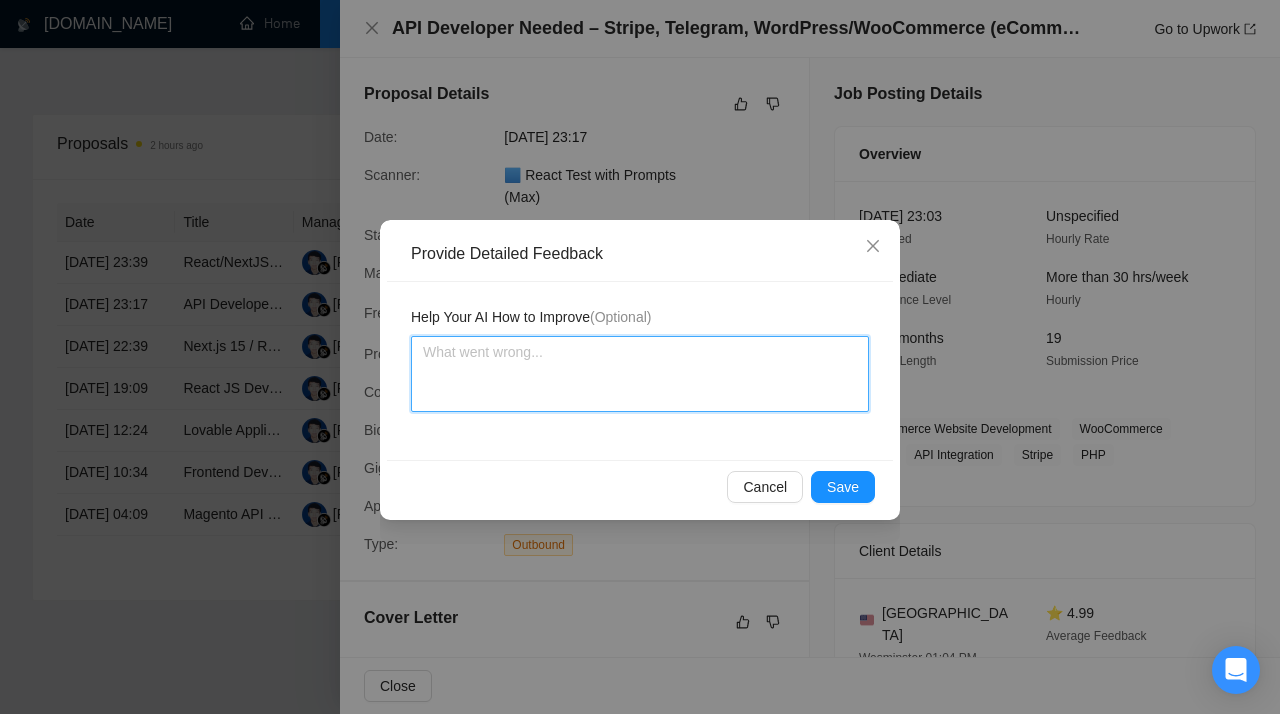 click at bounding box center [640, 374] 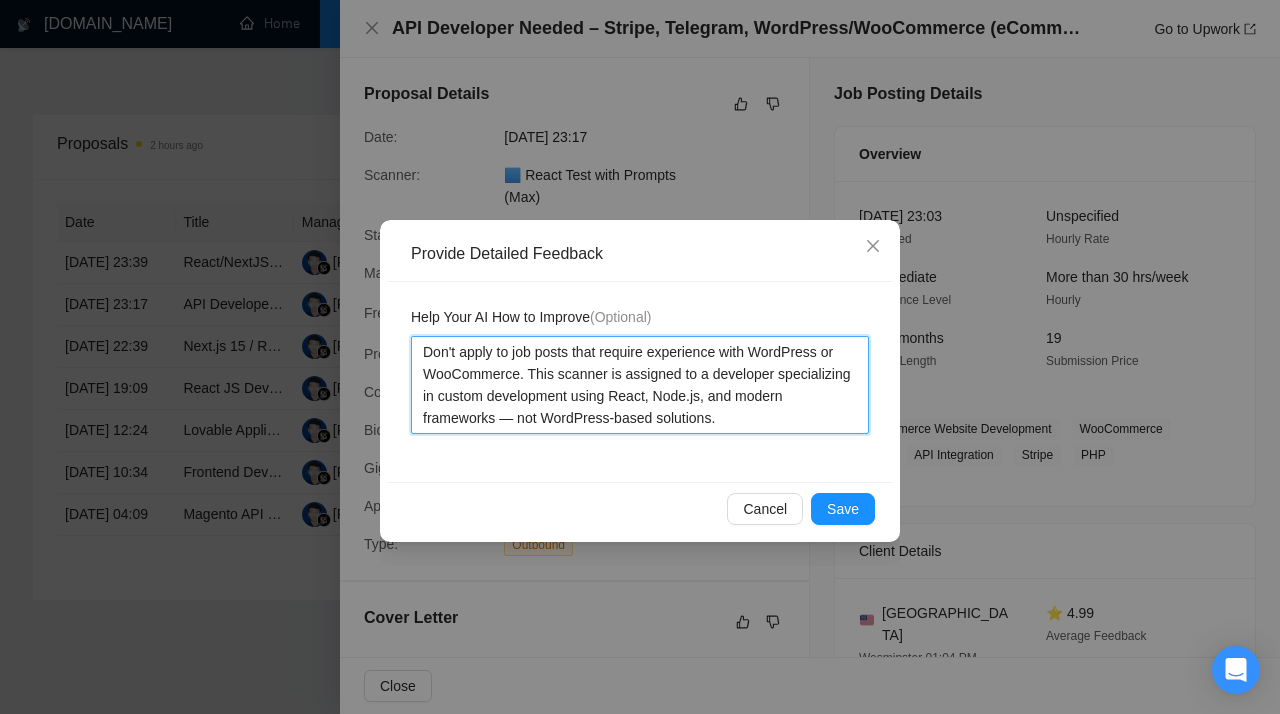 drag, startPoint x: 555, startPoint y: 420, endPoint x: 799, endPoint y: 393, distance: 245.4893 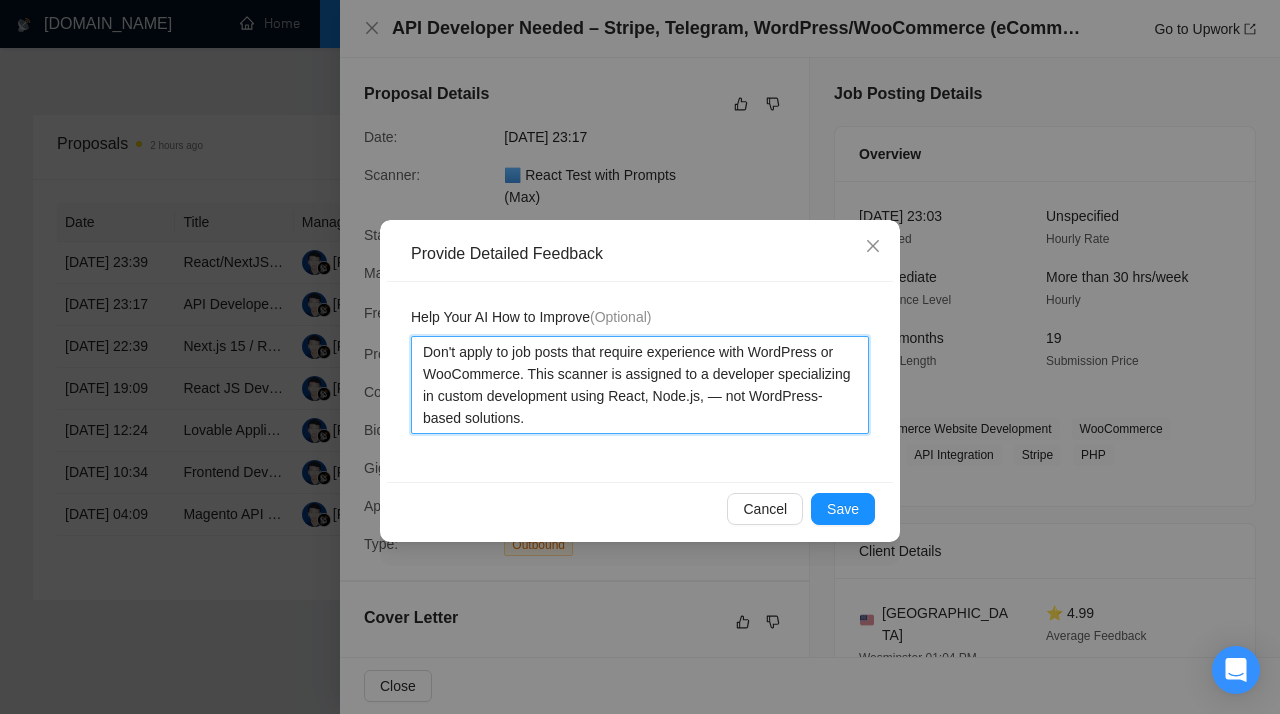 type 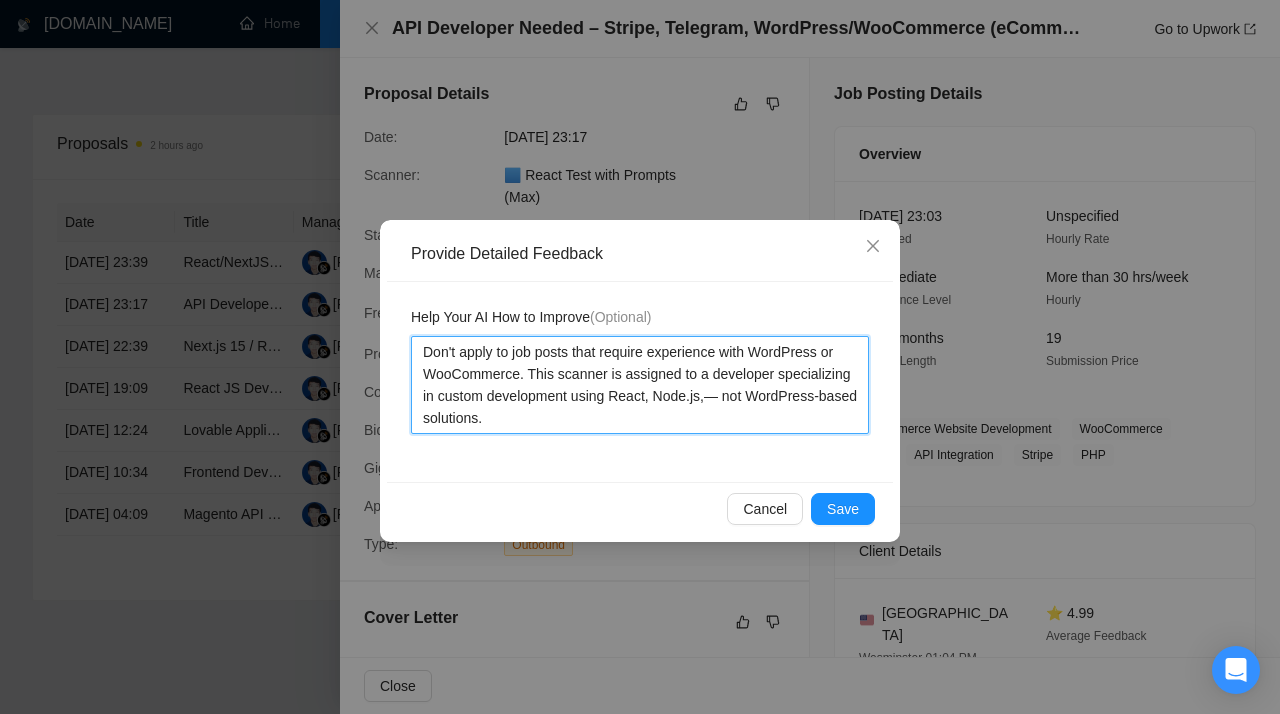 type 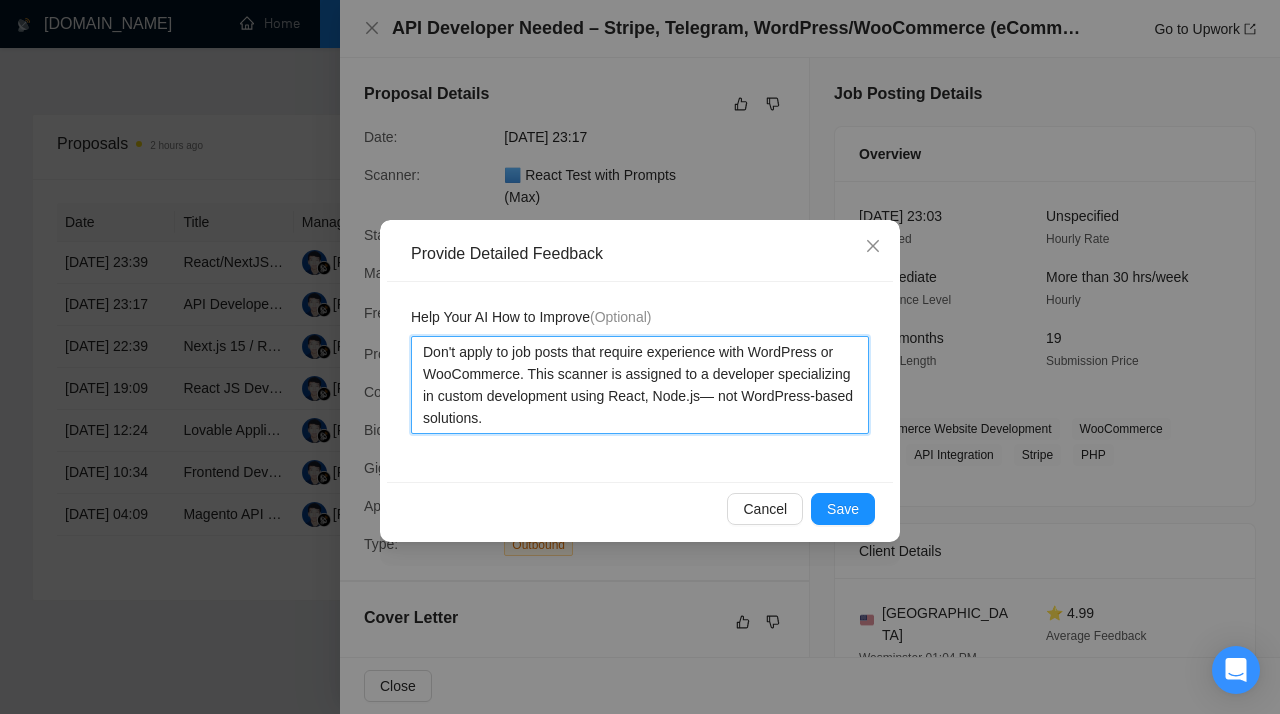 type 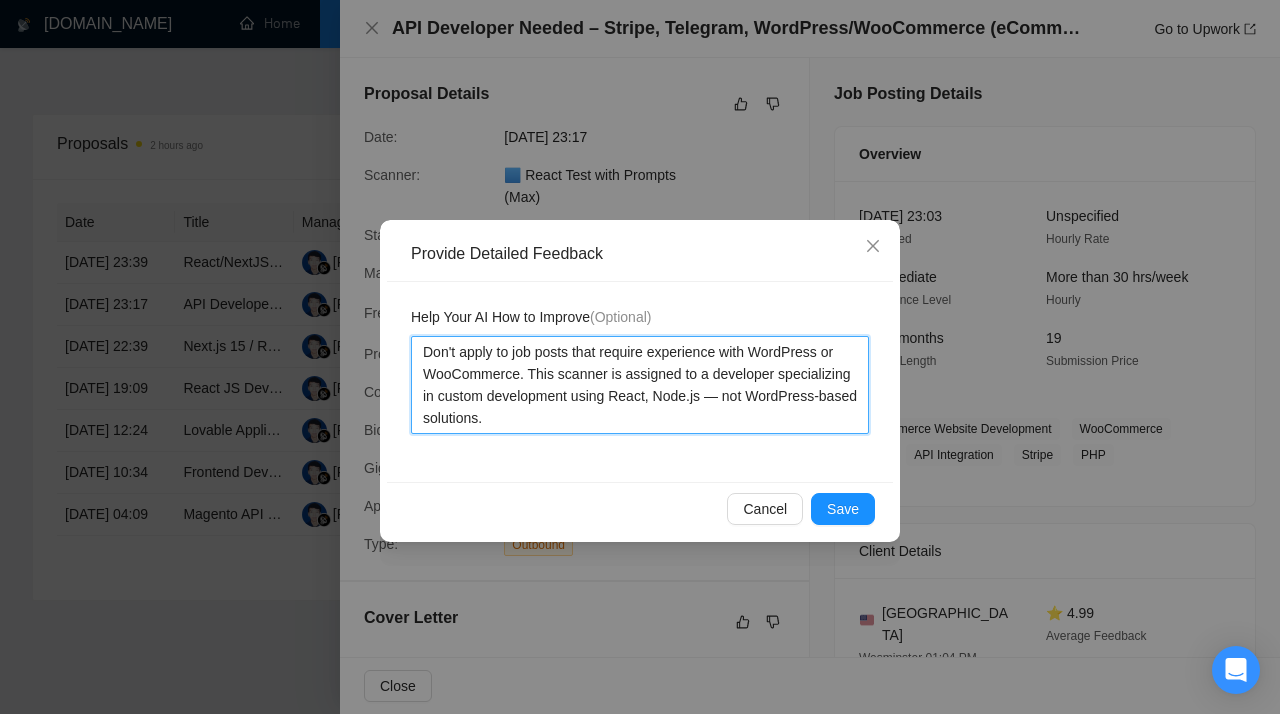 drag, startPoint x: 623, startPoint y: 422, endPoint x: 358, endPoint y: 315, distance: 285.78662 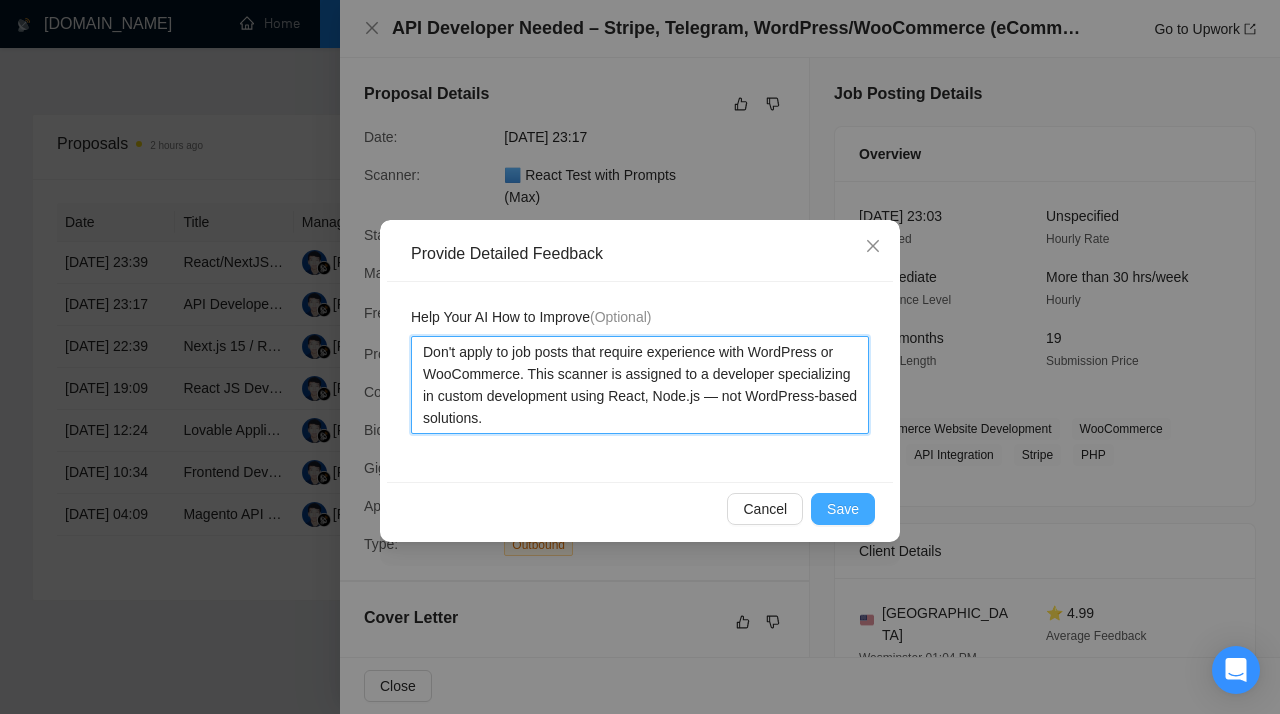 type on "Don't apply to job posts that require experience with WordPress or WooCommerce. This scanner is assigned to a developer specializing in custom development using React, Node.js — not WordPress-based solutions." 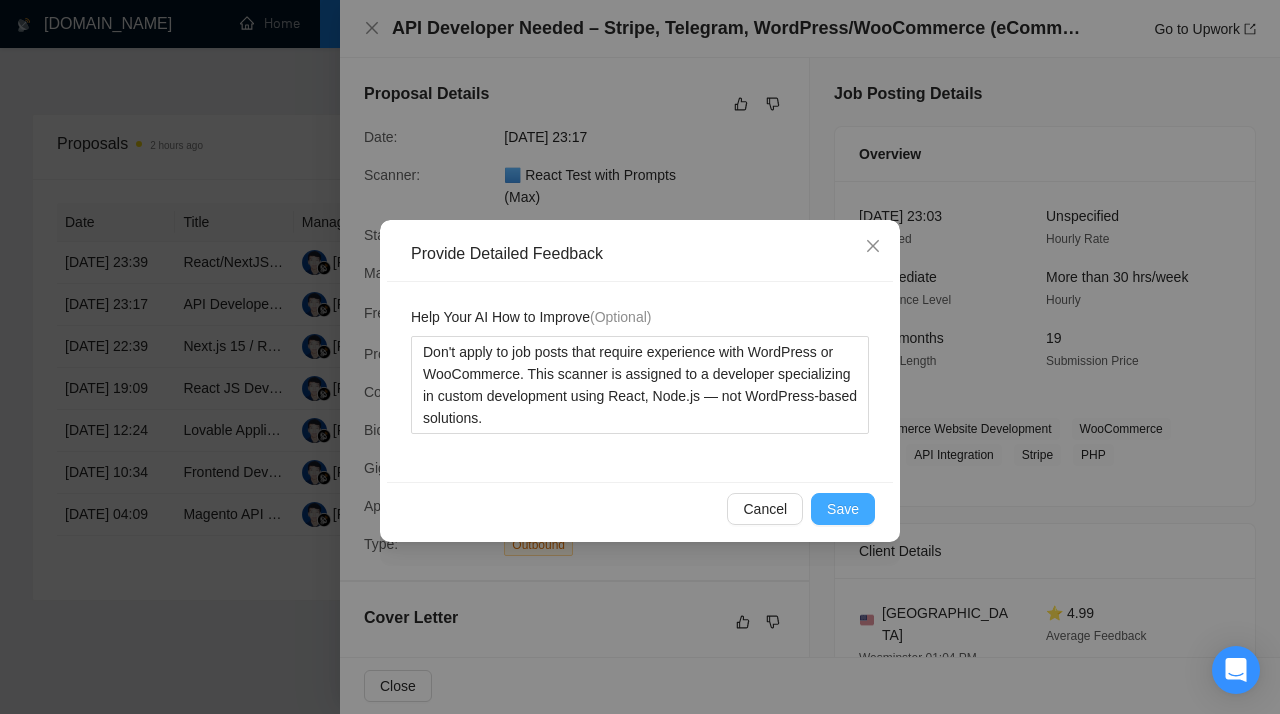 click on "Save" at bounding box center [843, 509] 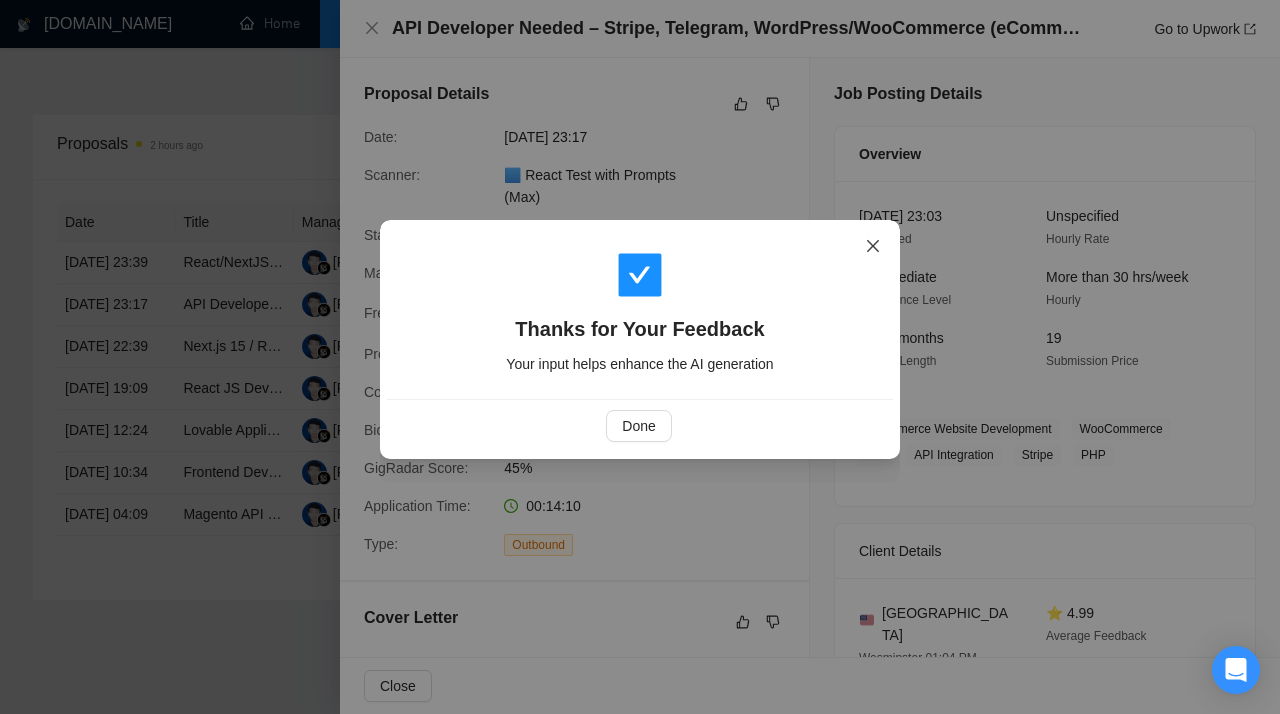 click 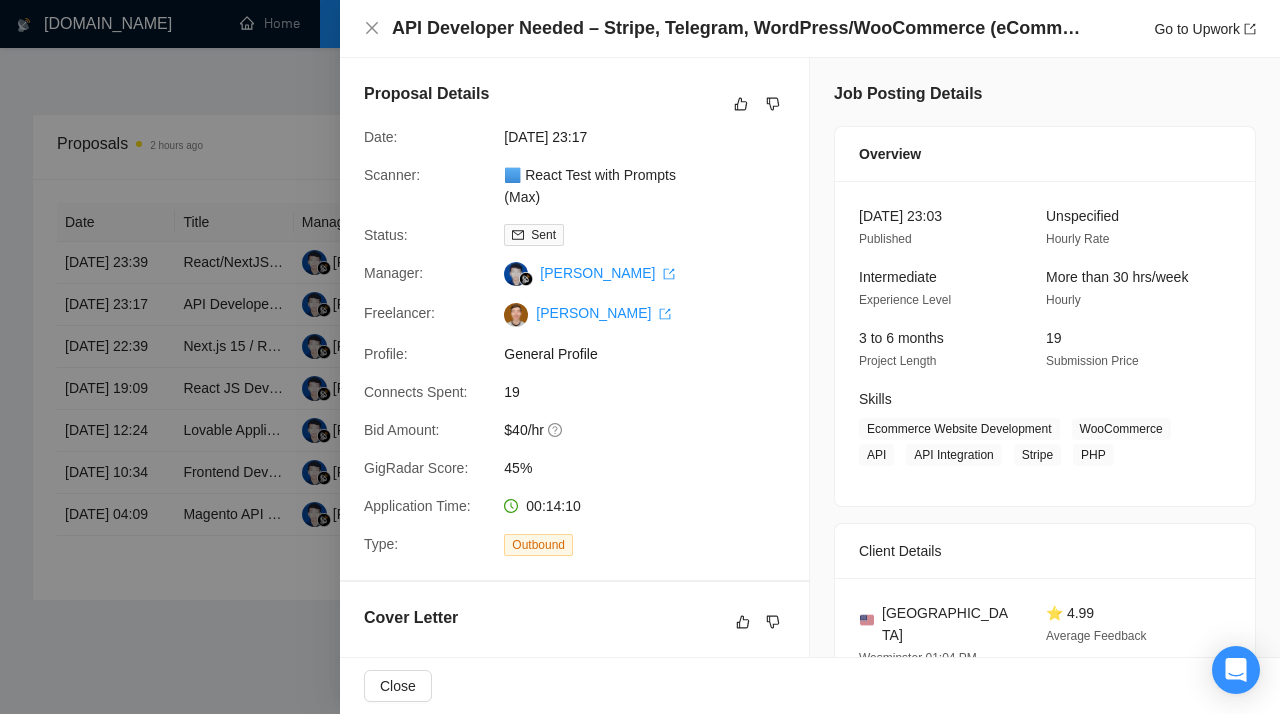 click at bounding box center (640, 357) 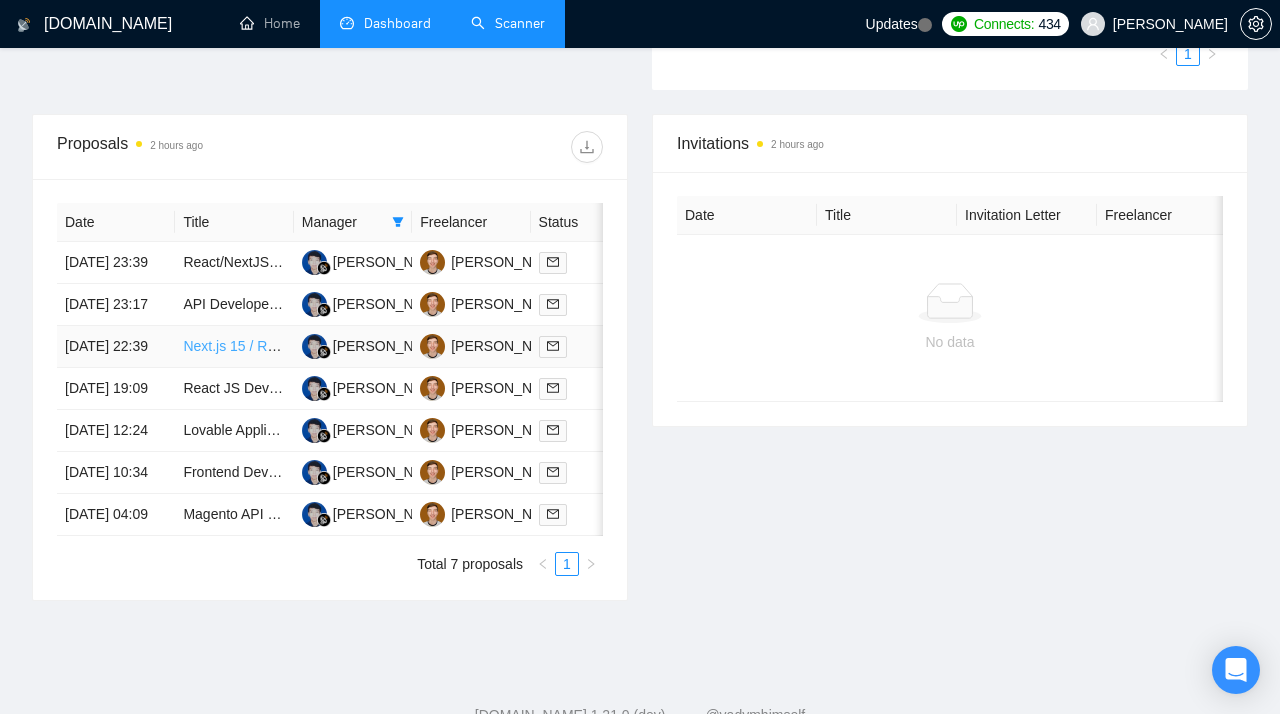 click on "Next.js 15 / React 19 Debug Engineer – Client Rendering & Metadata Chunk Issues" at bounding box center (442, 346) 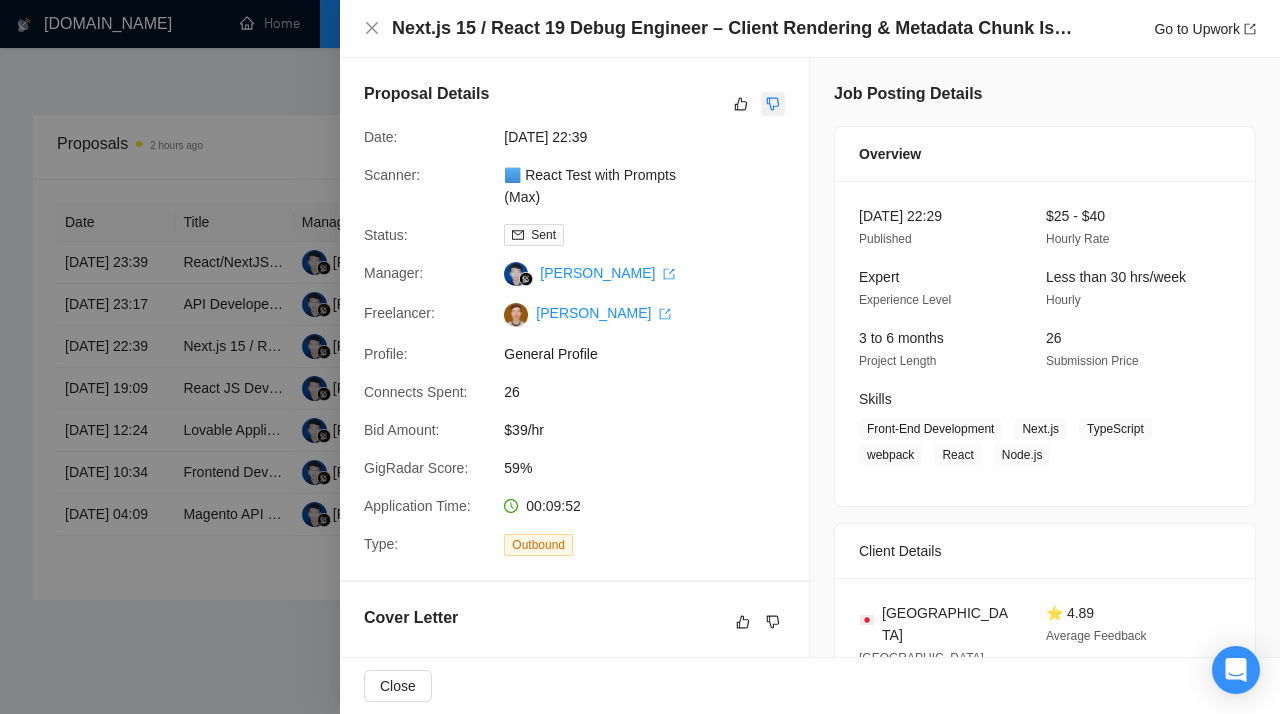 click 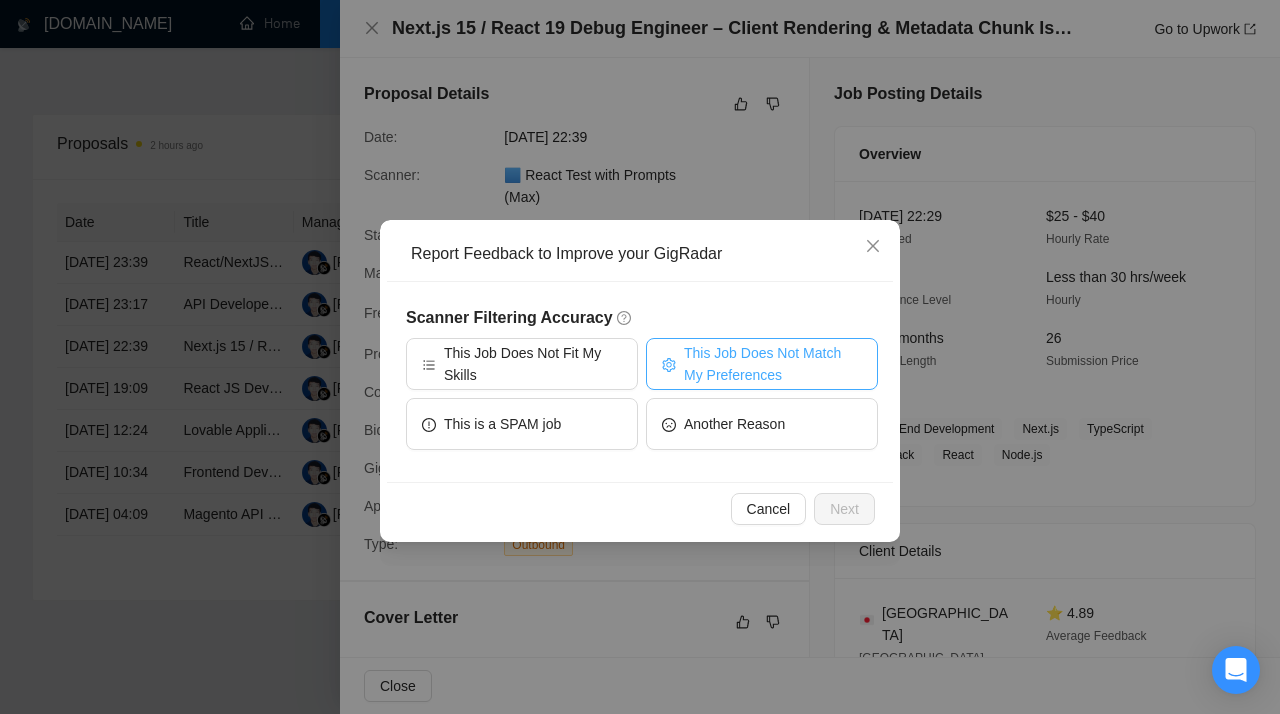 click on "This Job Does Not Match My Preferences" at bounding box center [773, 364] 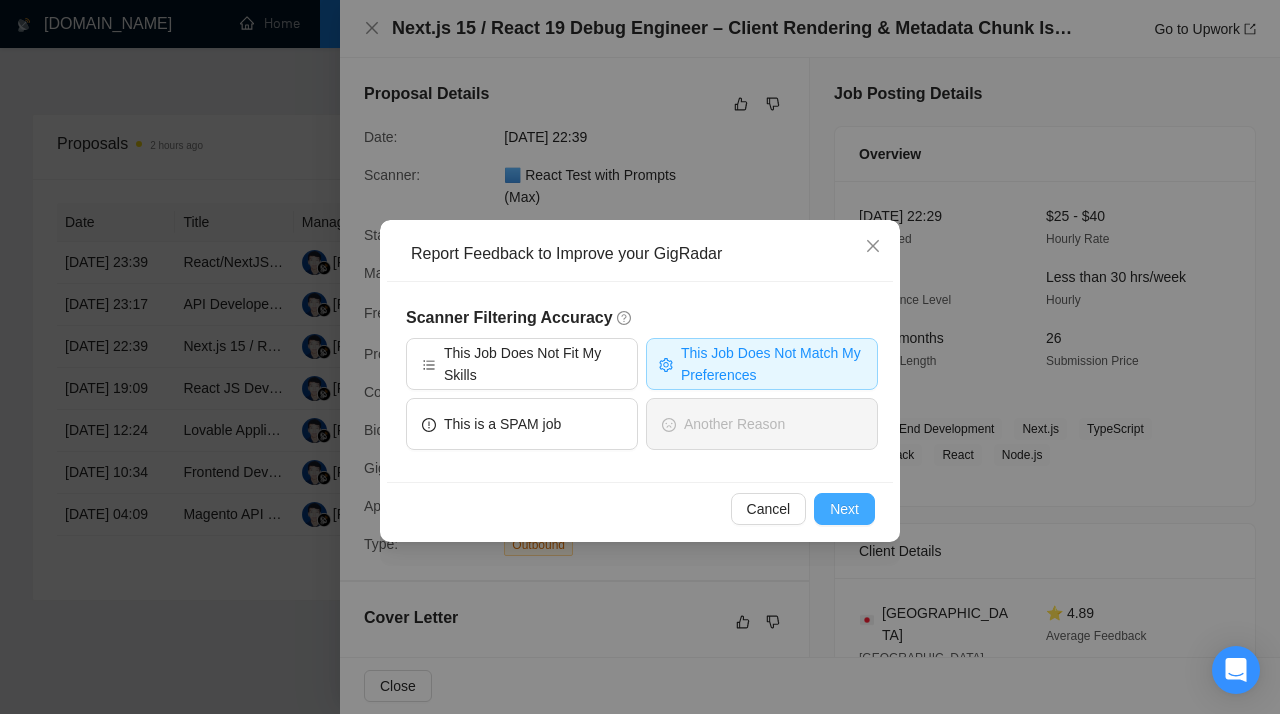 click on "Next" at bounding box center [844, 509] 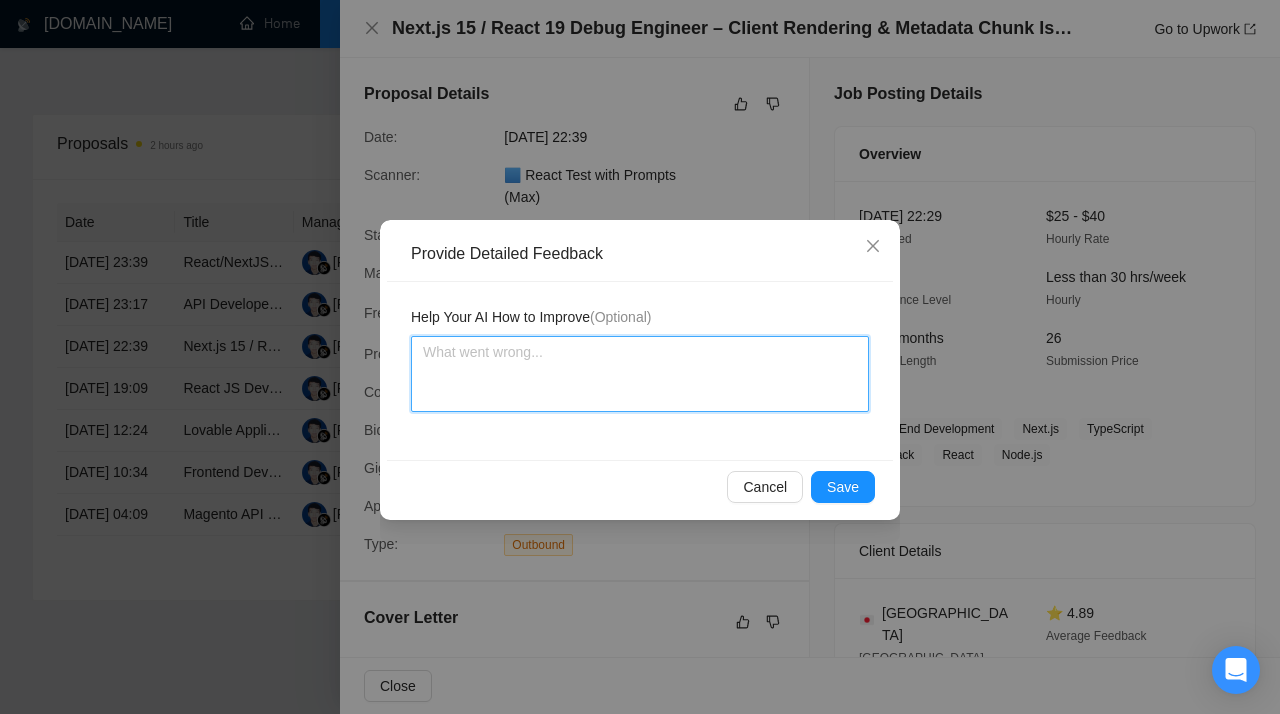 click at bounding box center (640, 374) 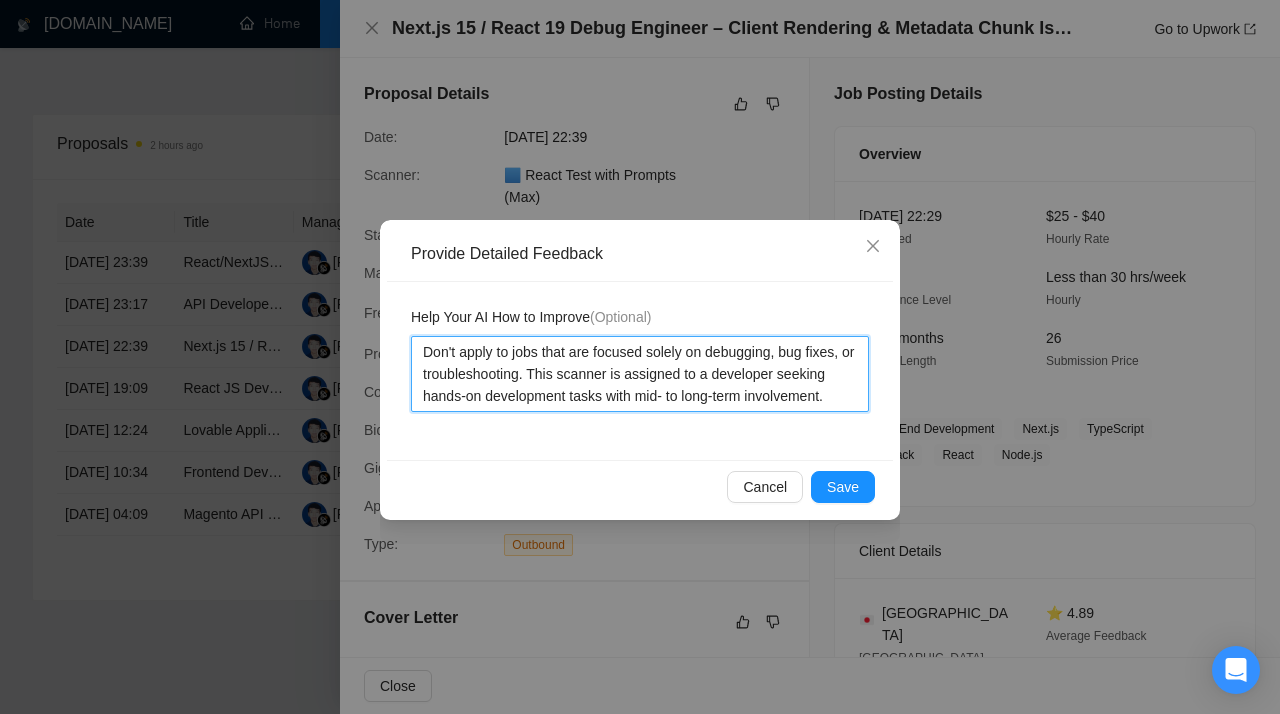 type 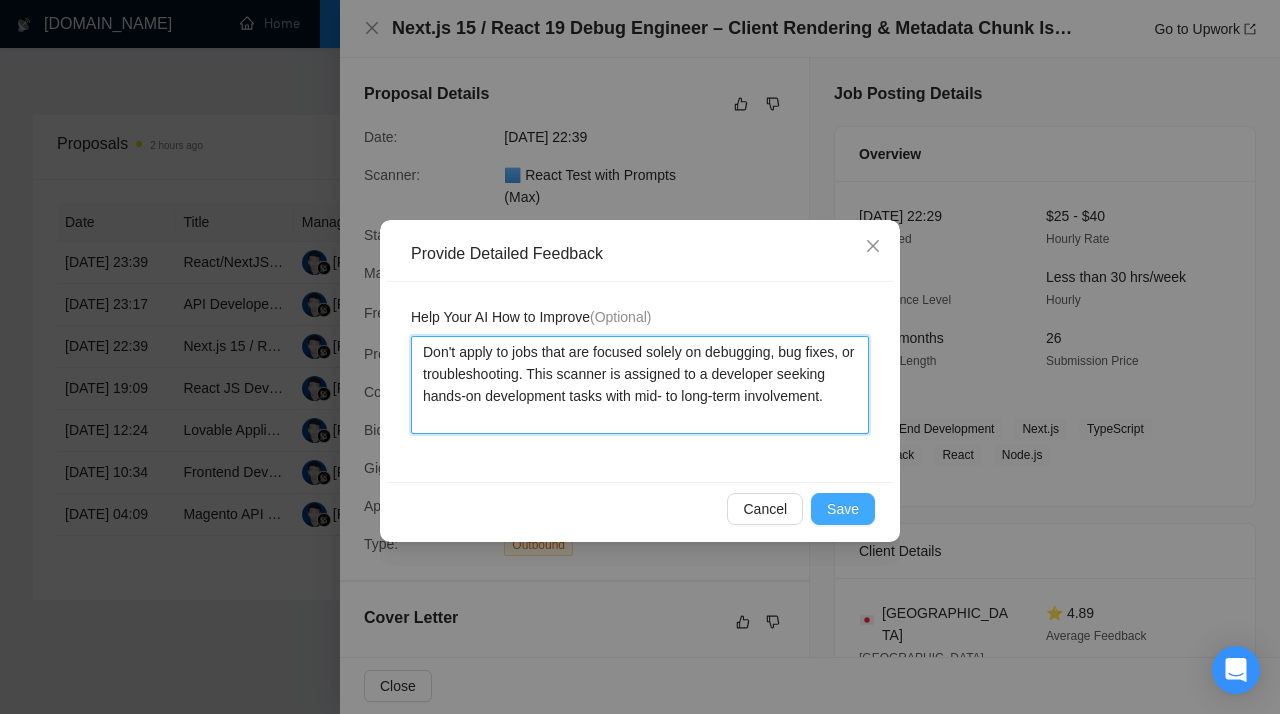 type on "Don't apply to jobs that are focused solely on debugging, bug fixes, or troubleshooting. This scanner is assigned to a developer seeking hands-on development tasks with mid- to long-term involvement." 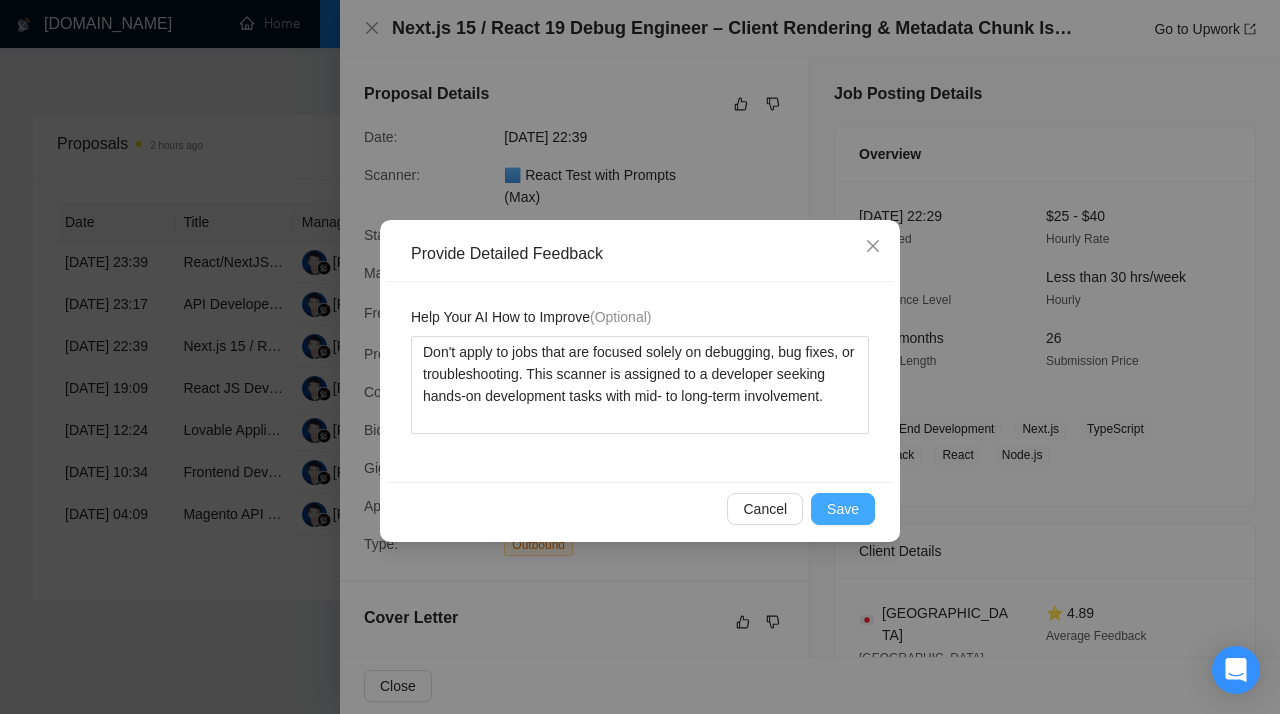 click on "Save" at bounding box center (843, 509) 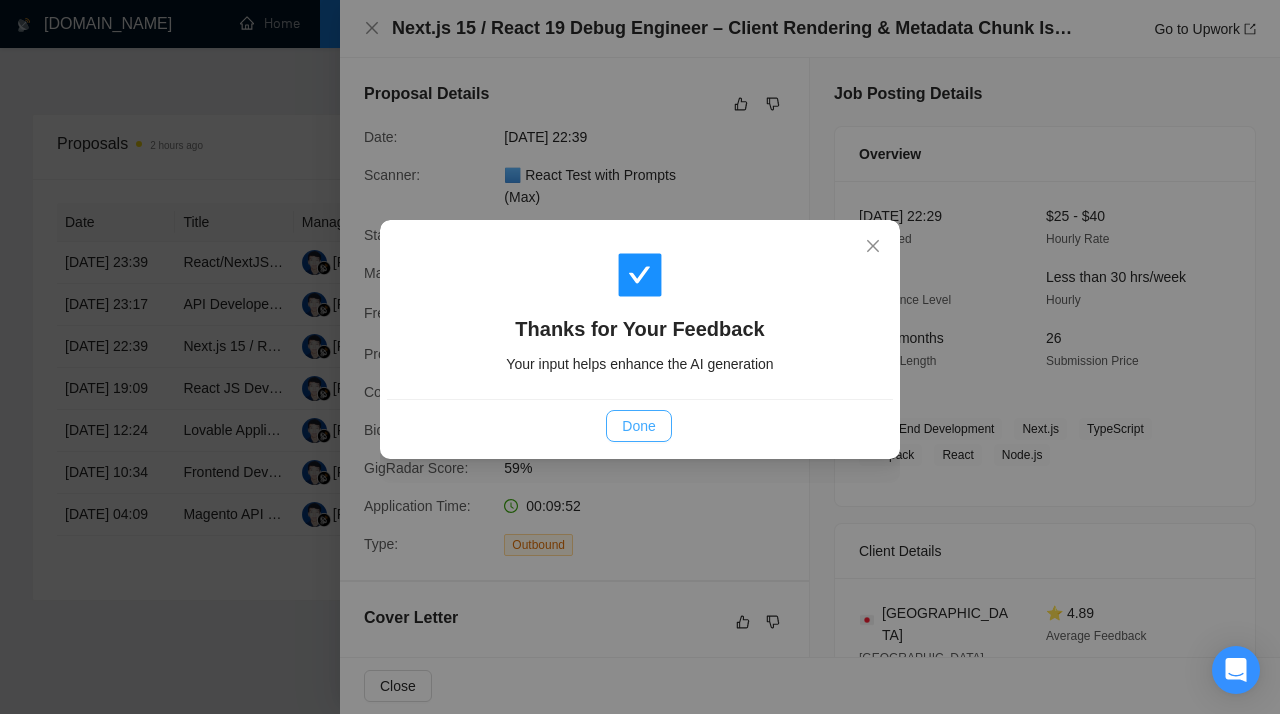 click on "Done" at bounding box center (638, 426) 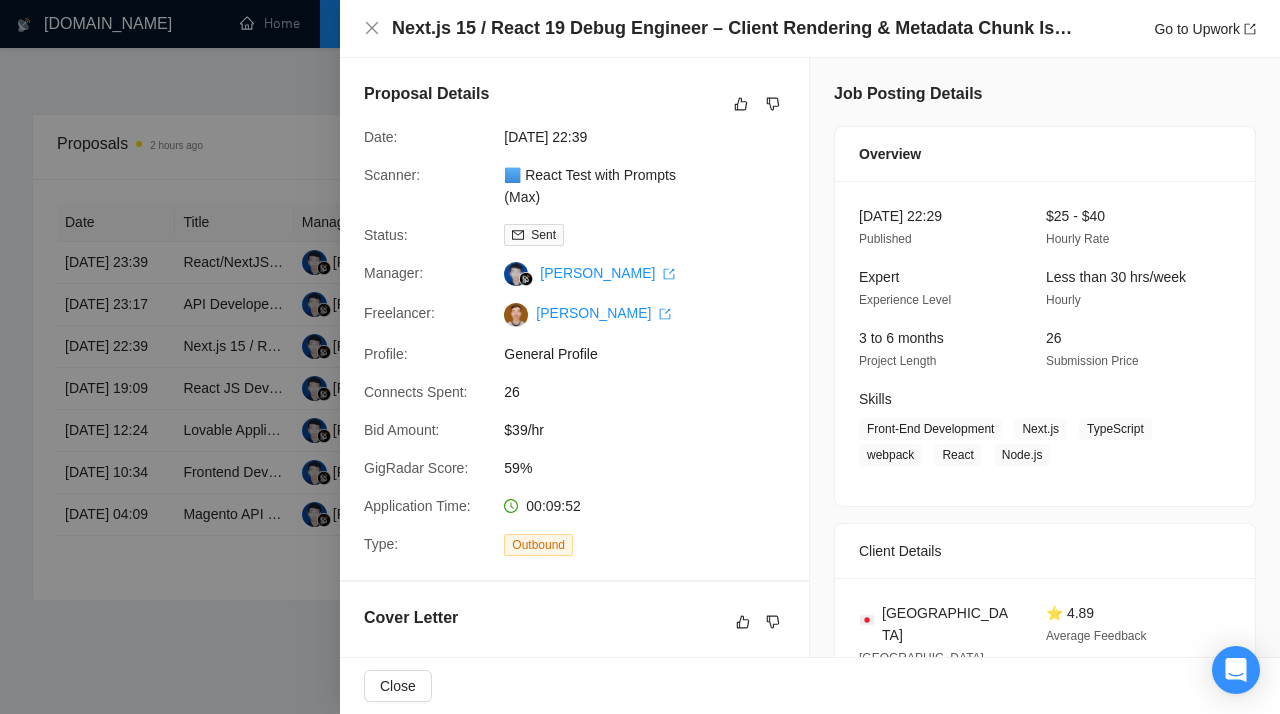 click at bounding box center [640, 357] 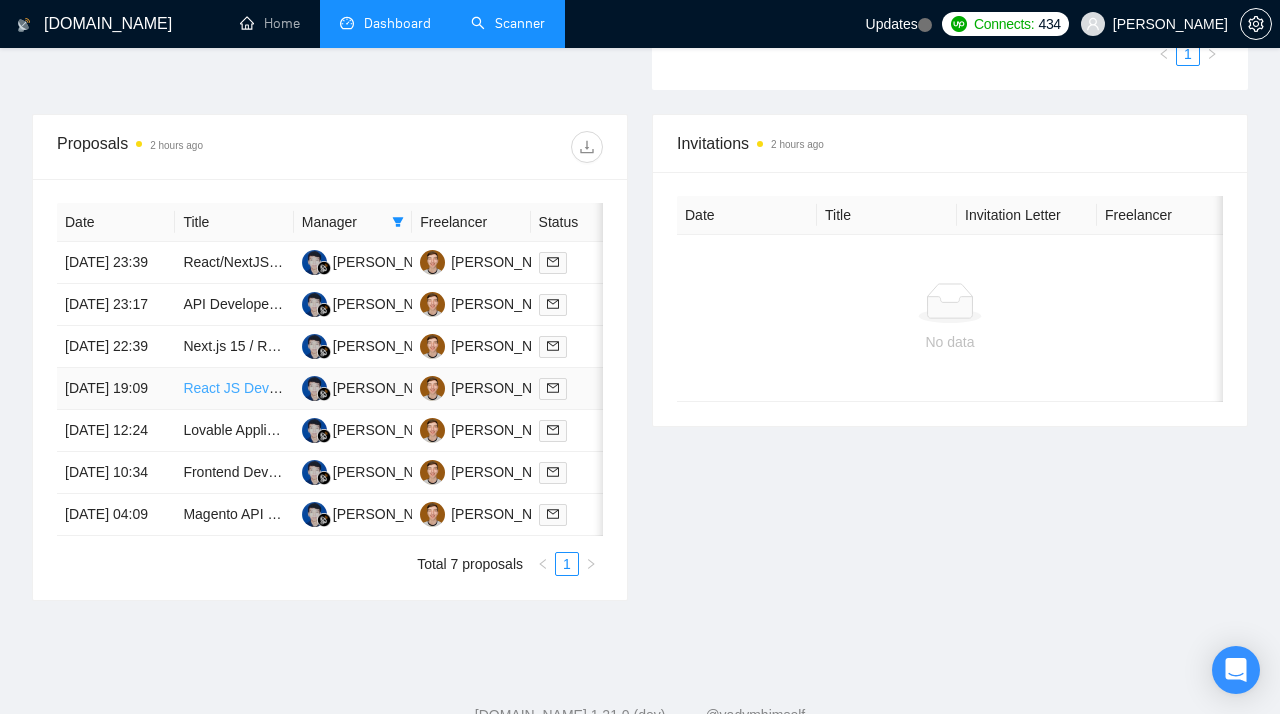 click on "React JS Developer Needed for Interactive Educational Website" at bounding box center (381, 388) 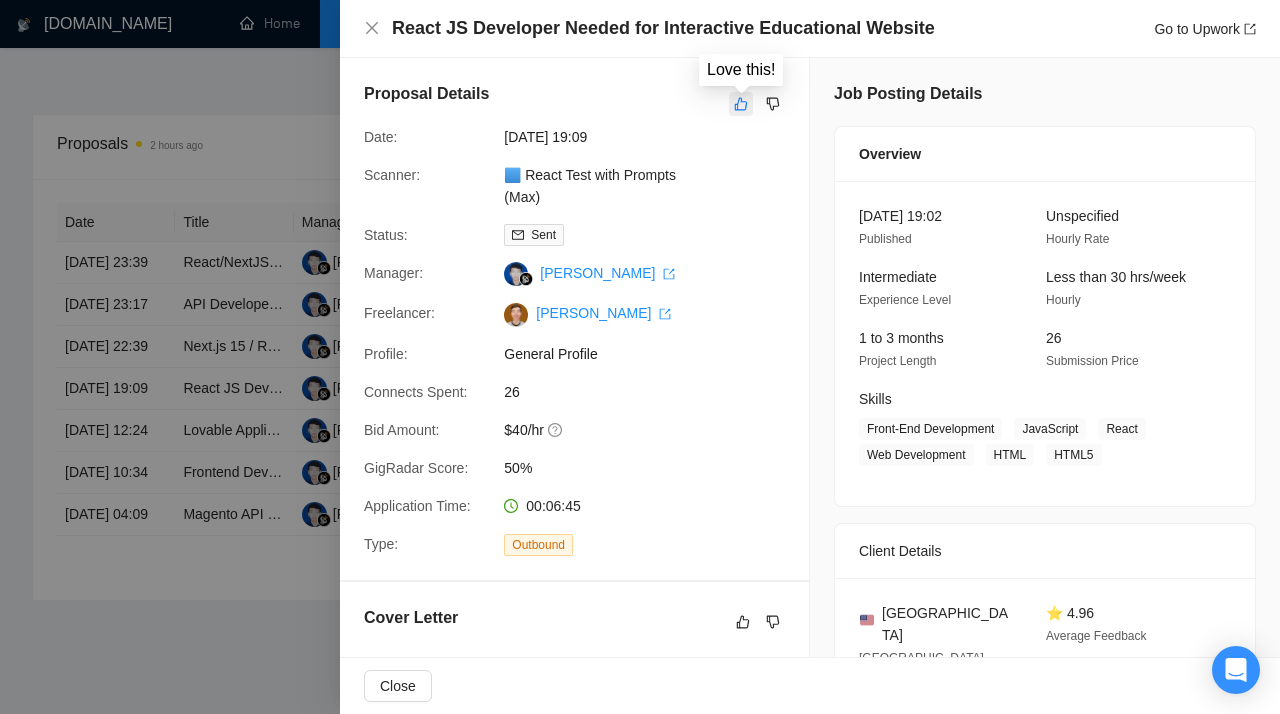click 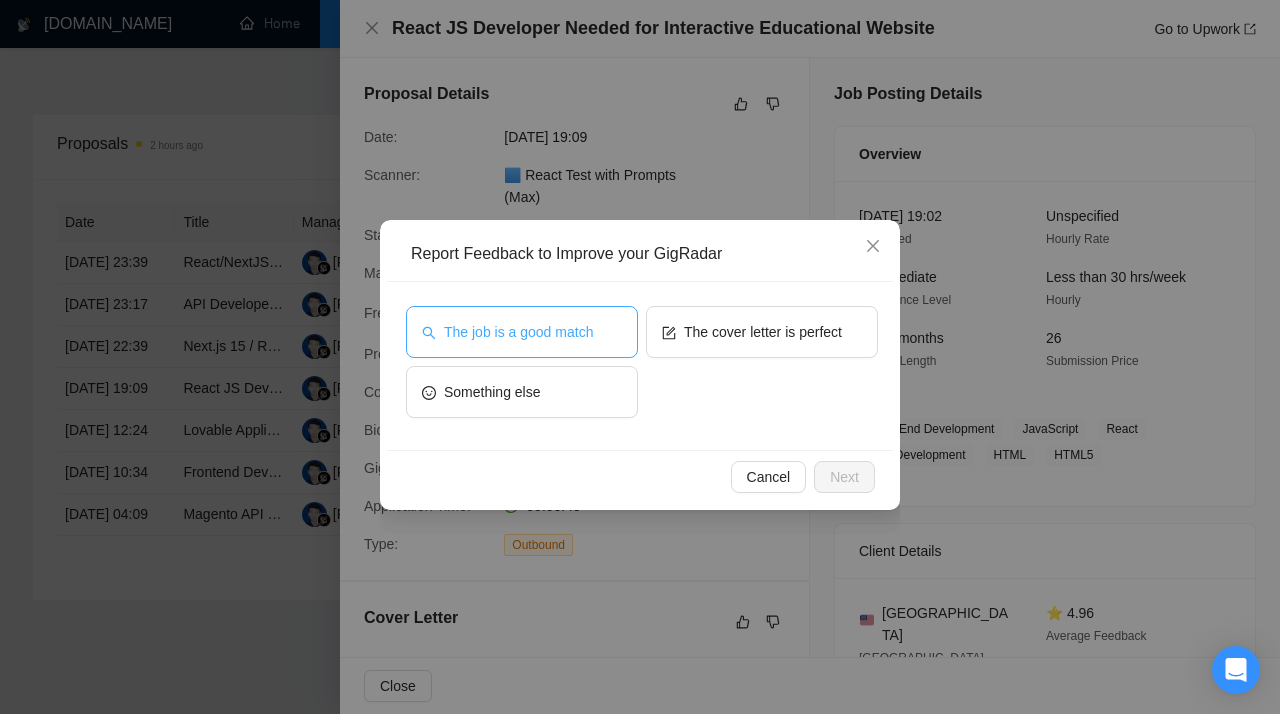 click on "The job is a good match" at bounding box center (518, 332) 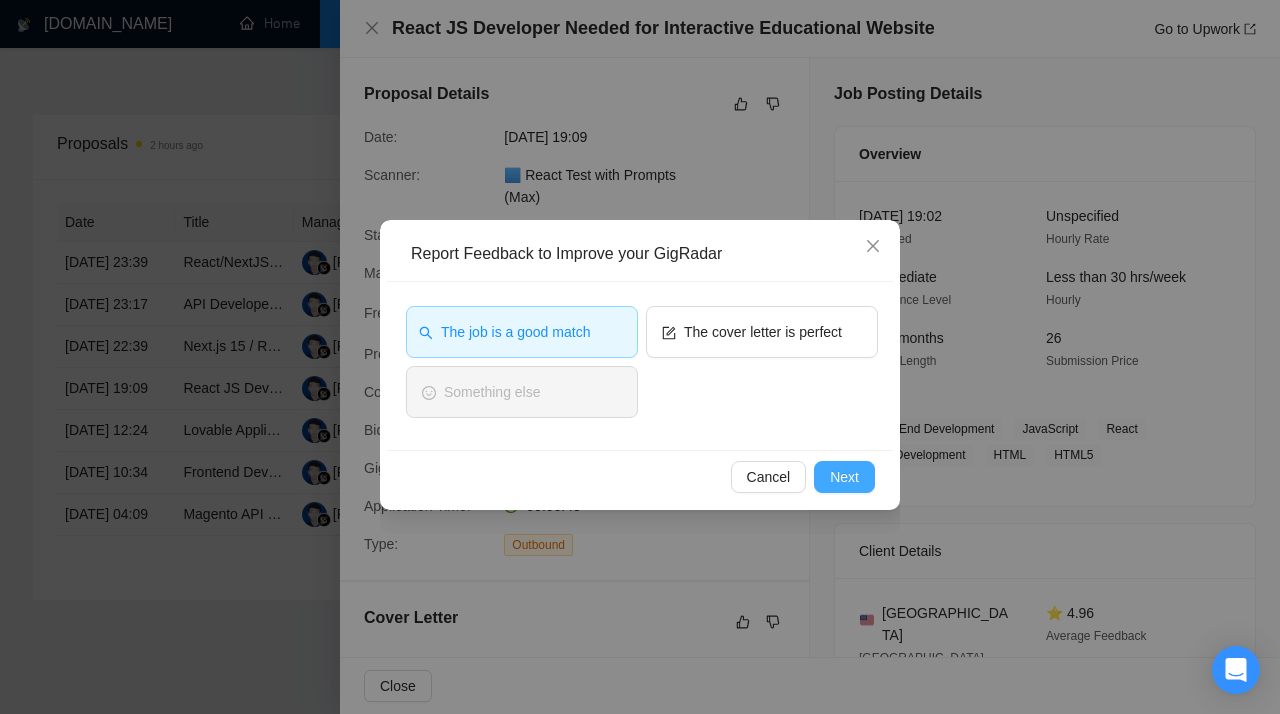 click on "Next" at bounding box center (844, 477) 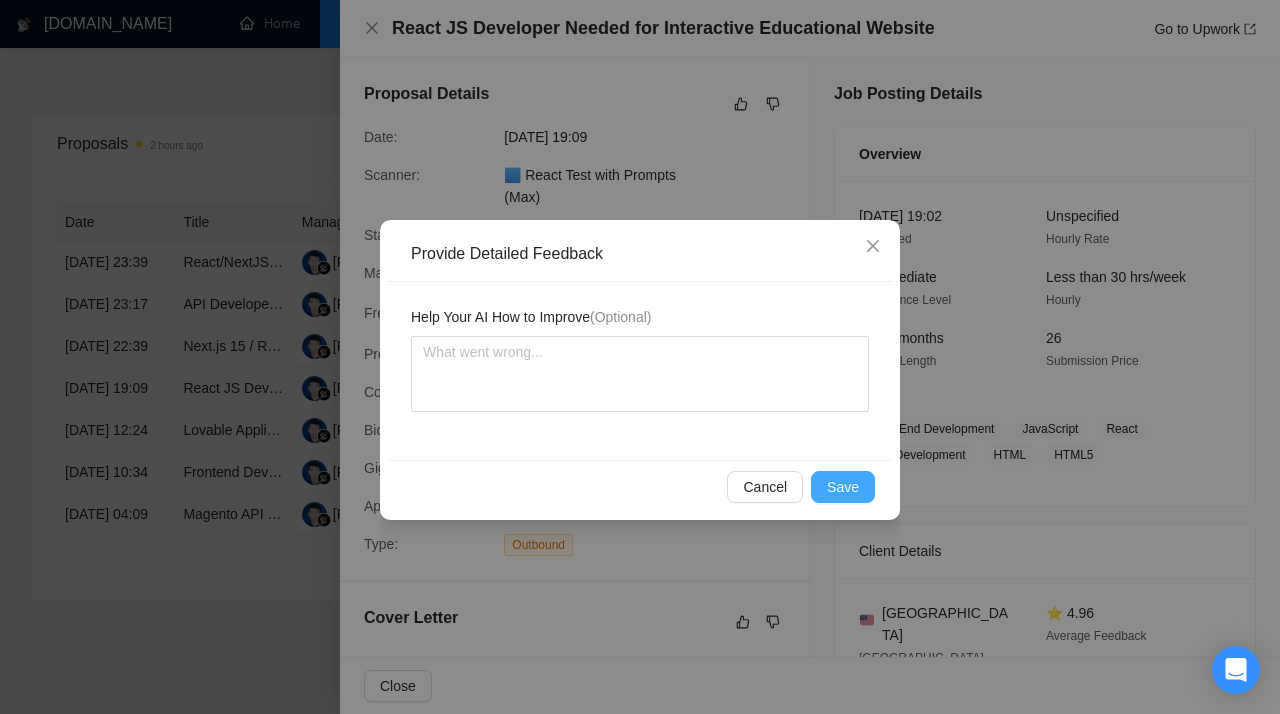 click on "Save" at bounding box center (843, 487) 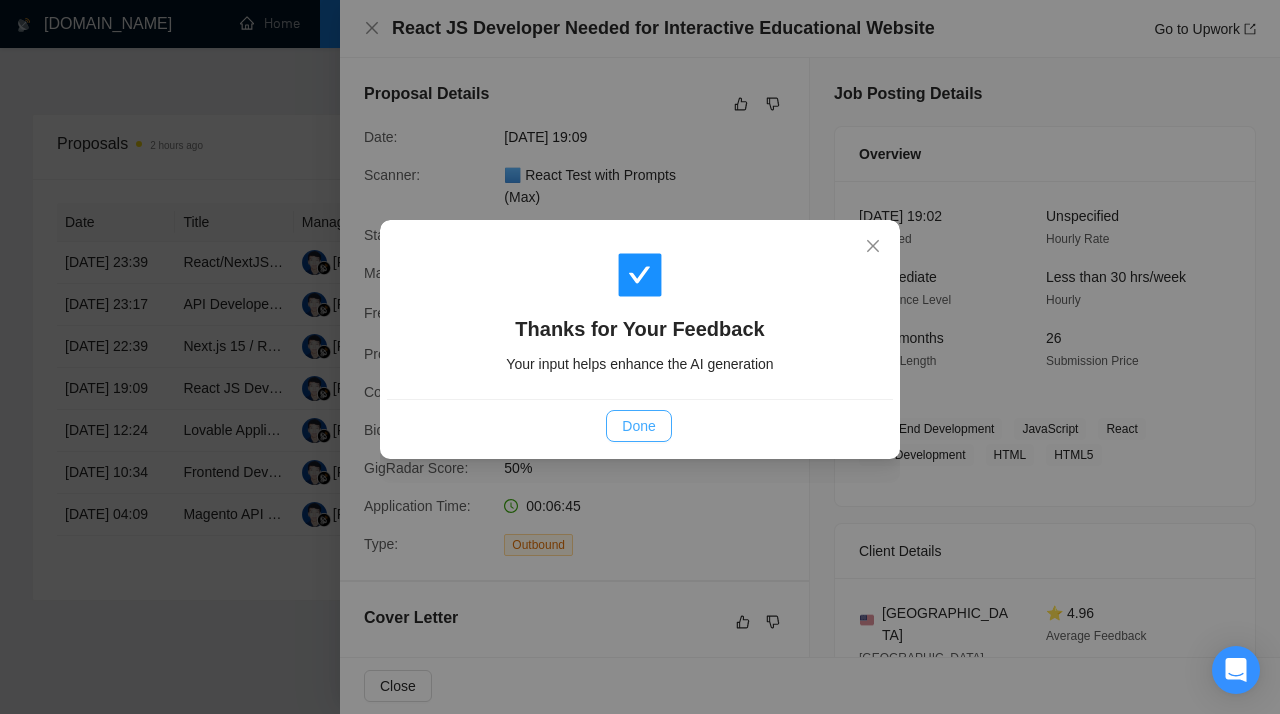 click on "Done" at bounding box center [638, 426] 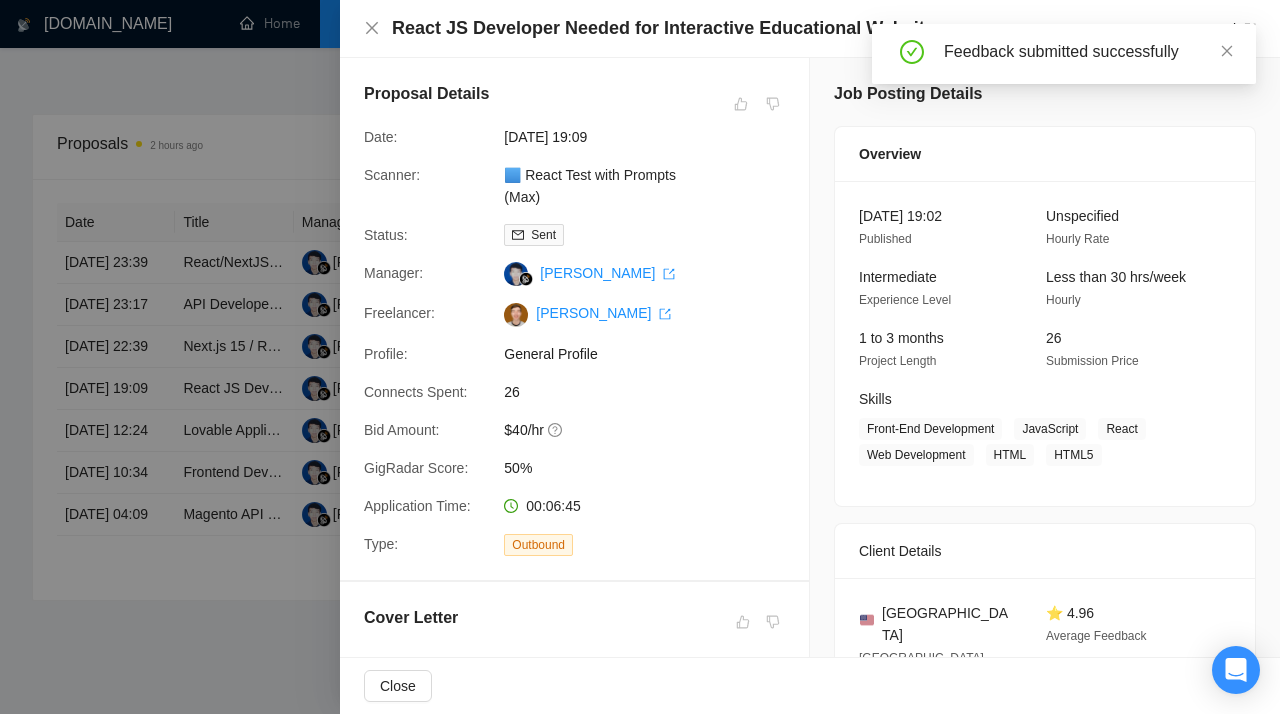 click at bounding box center (640, 357) 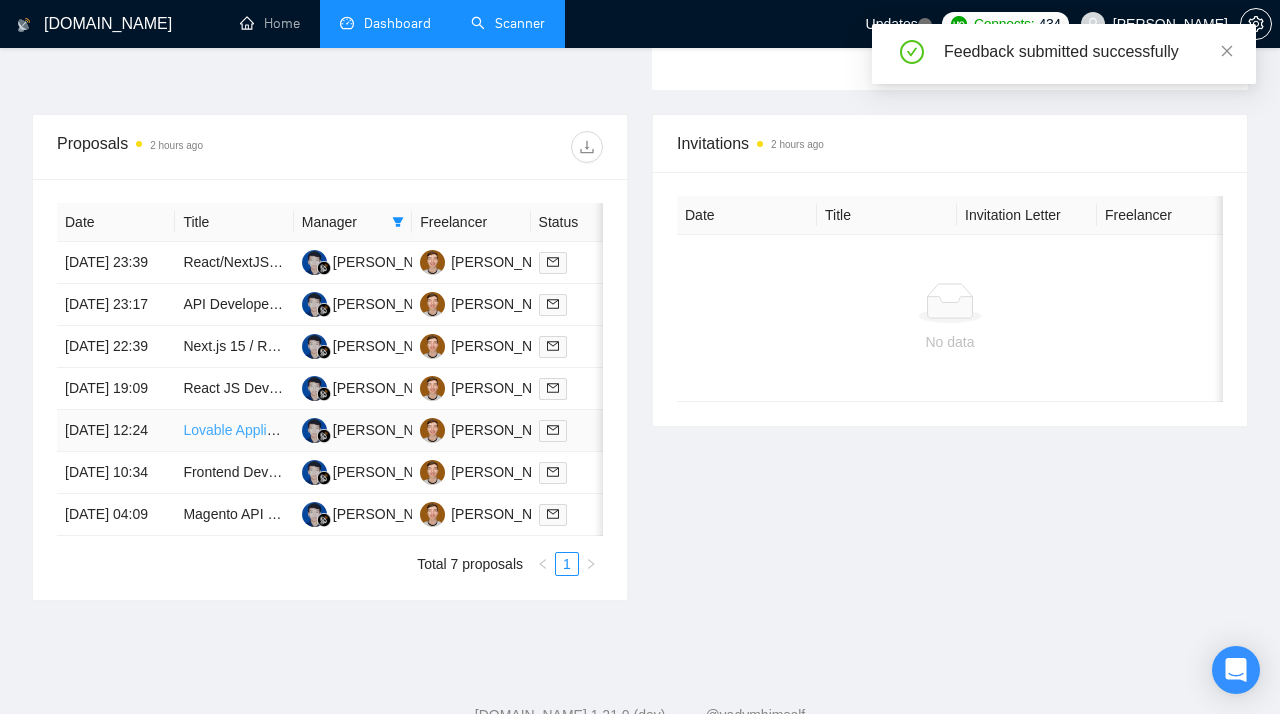 click on "Lovable Application Development with Clay Data Integration" at bounding box center (368, 430) 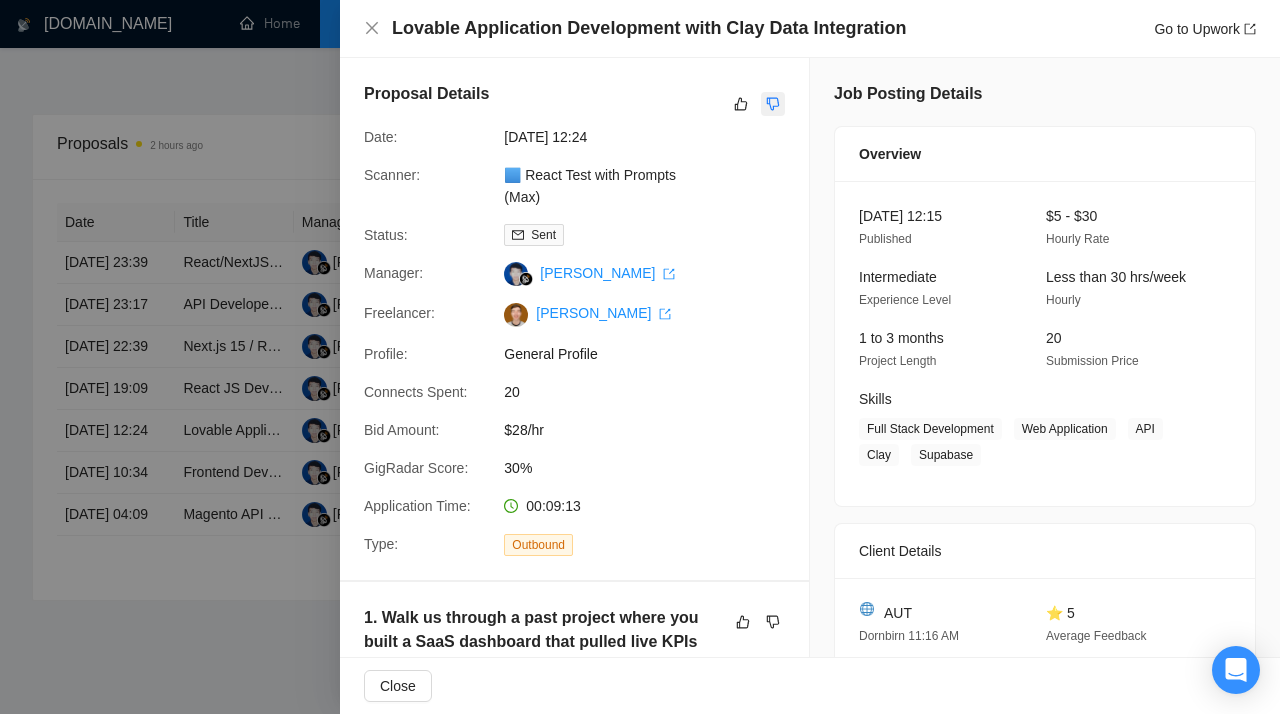 click 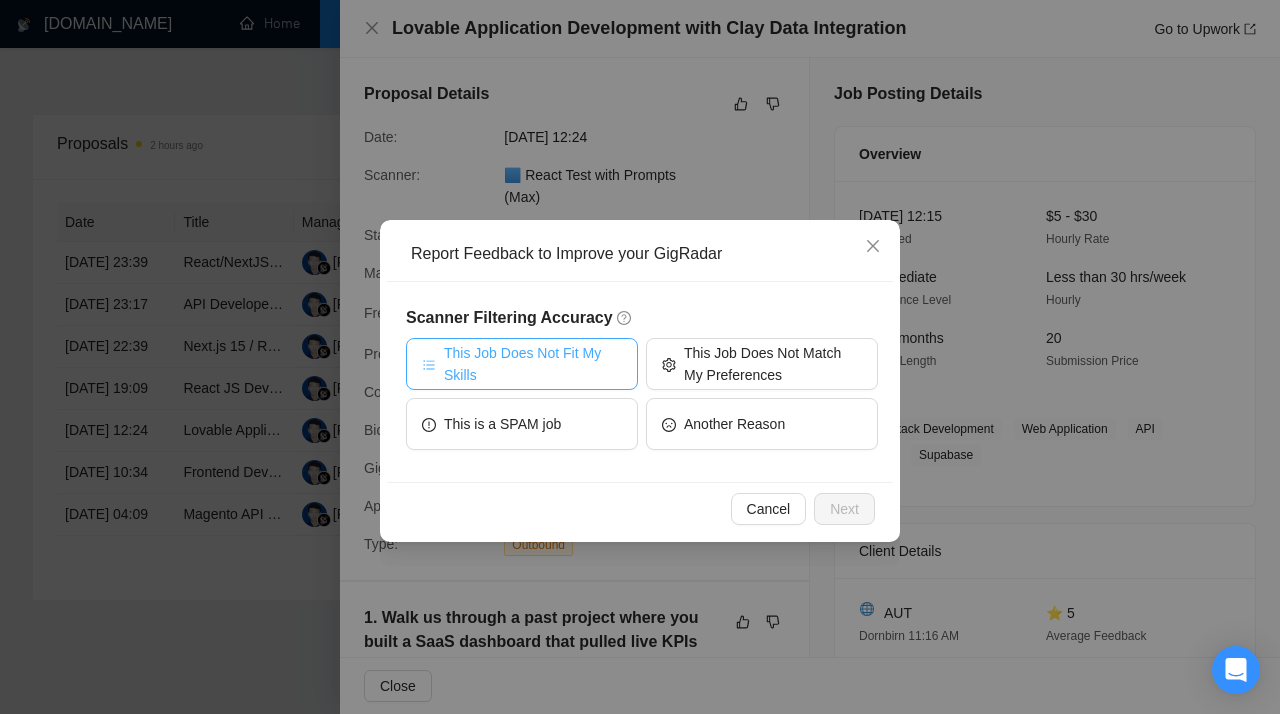 click on "This Job Does Not Fit My Skills" at bounding box center (533, 364) 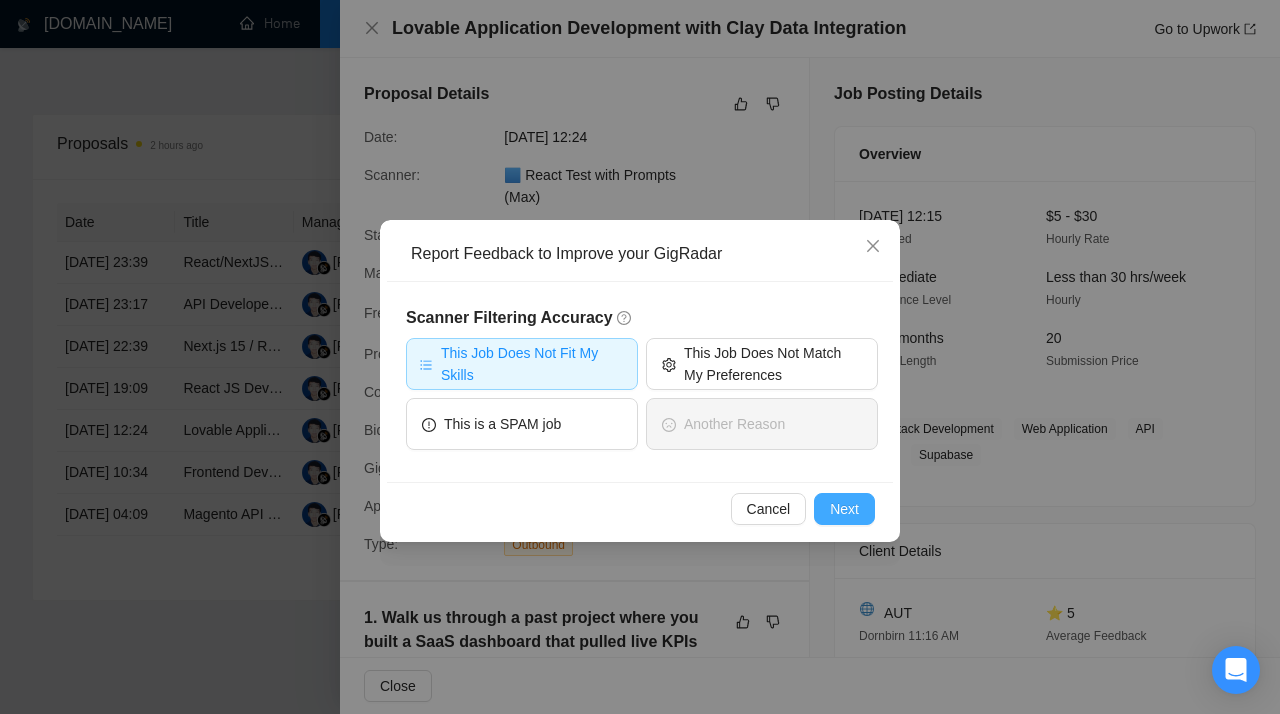 click on "Next" at bounding box center (844, 509) 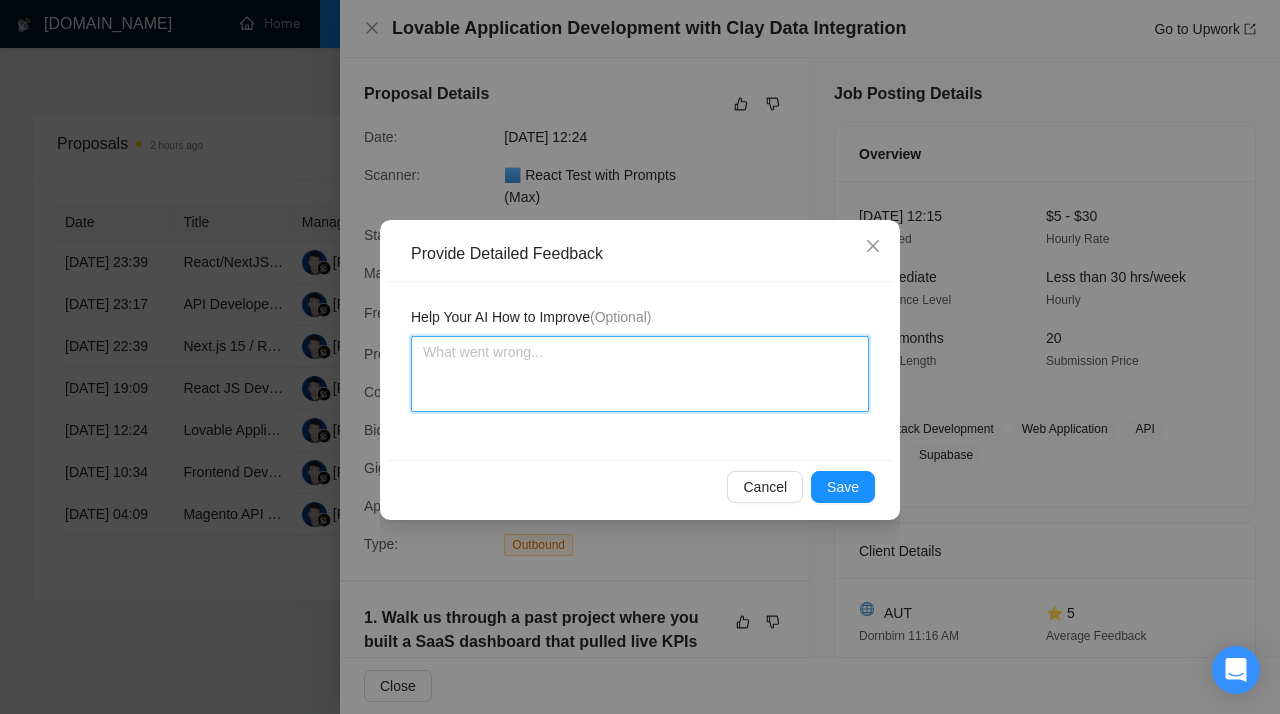 click at bounding box center (640, 374) 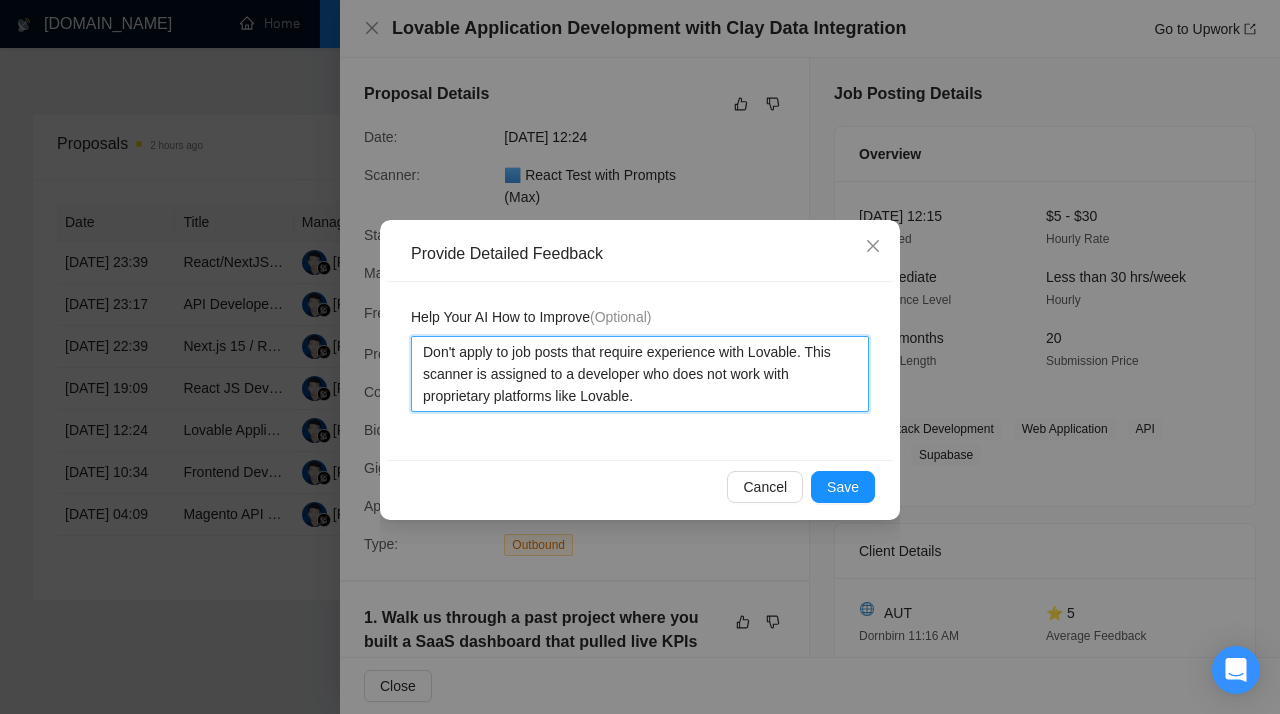 drag, startPoint x: 589, startPoint y: 399, endPoint x: 398, endPoint y: 401, distance: 191.01047 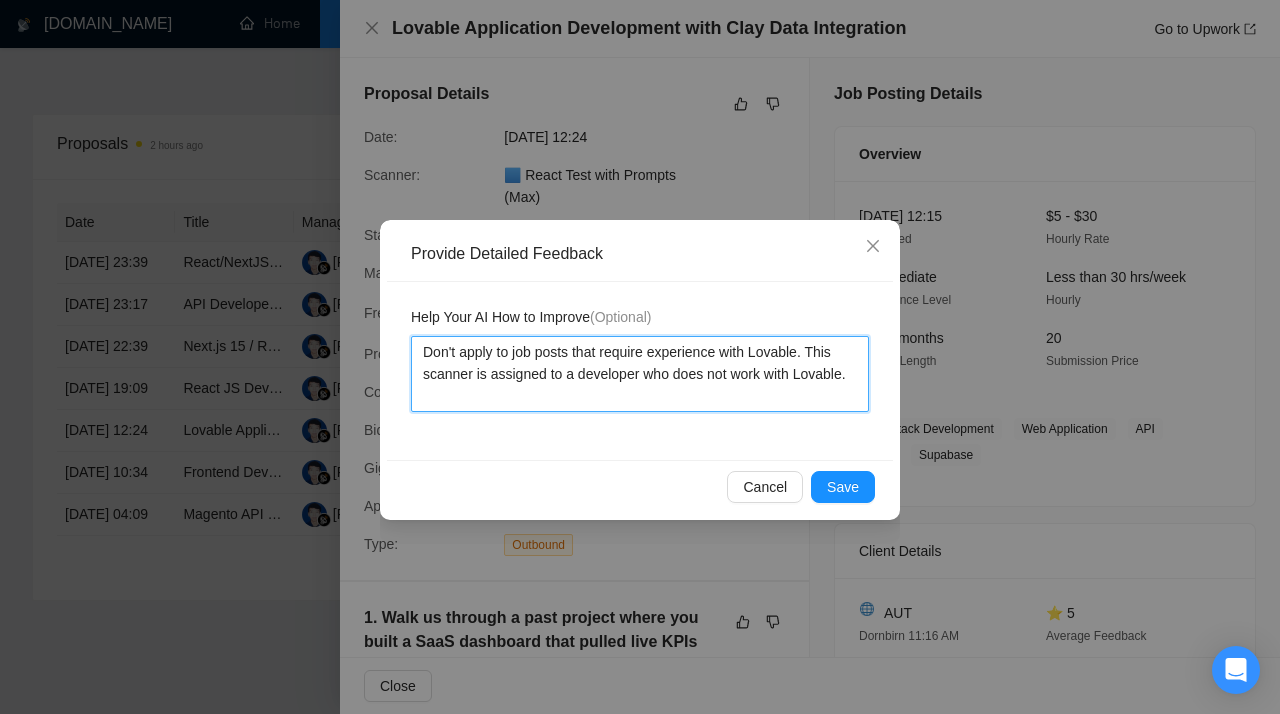 type 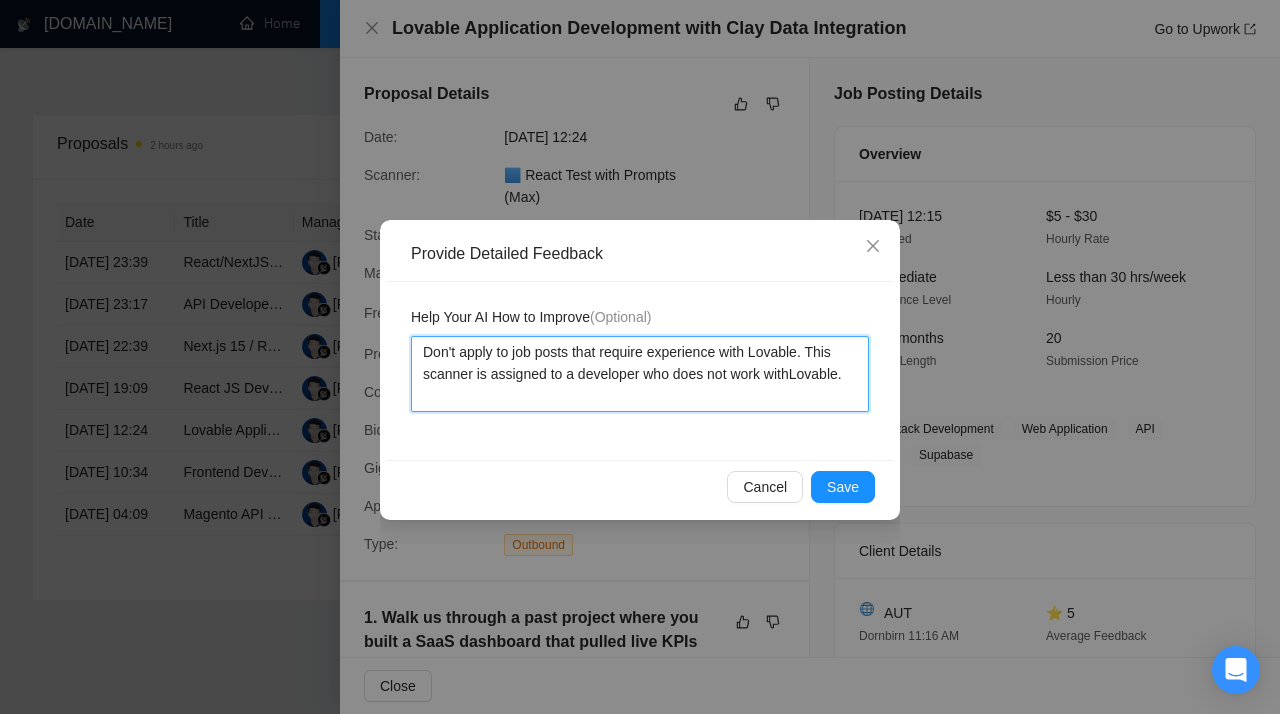 type 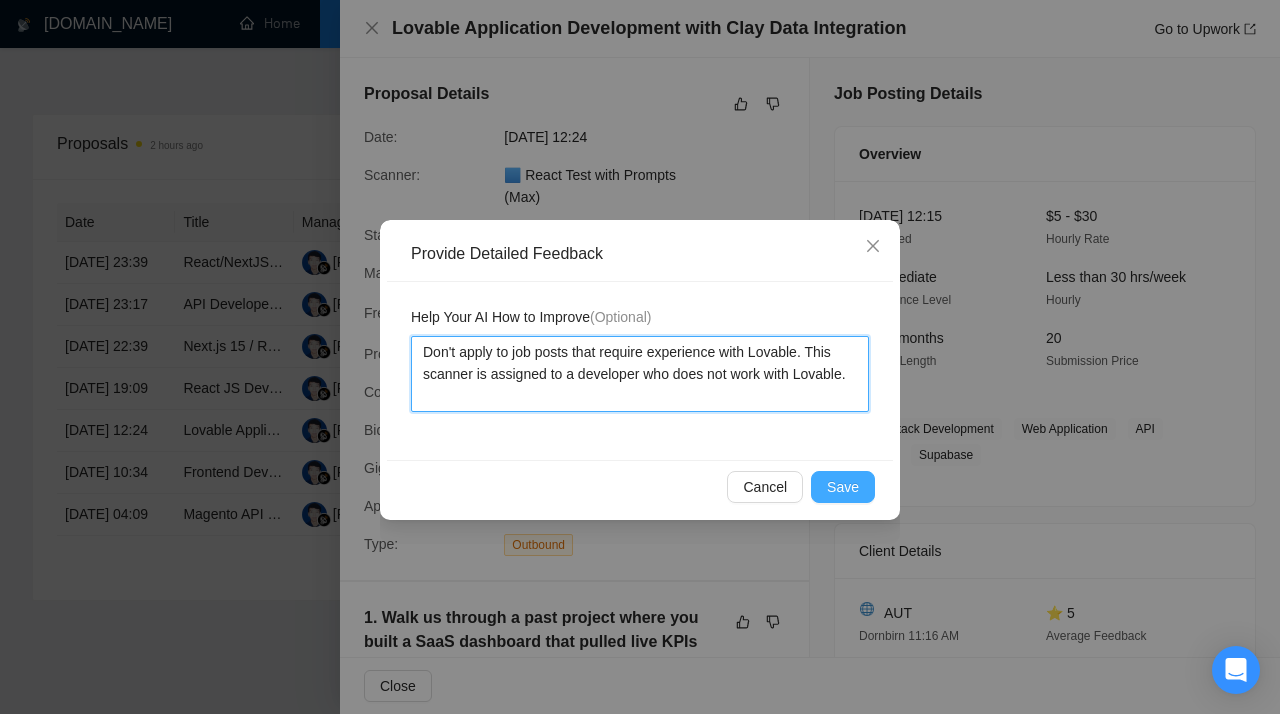 type 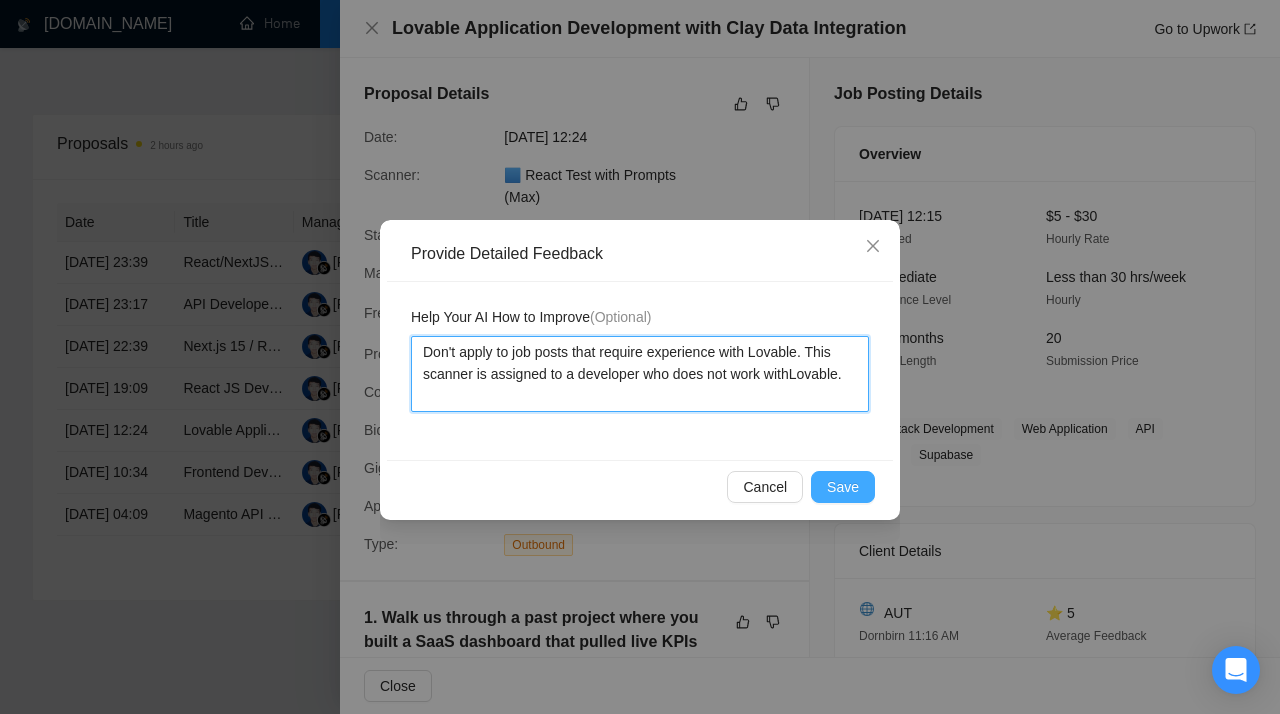type 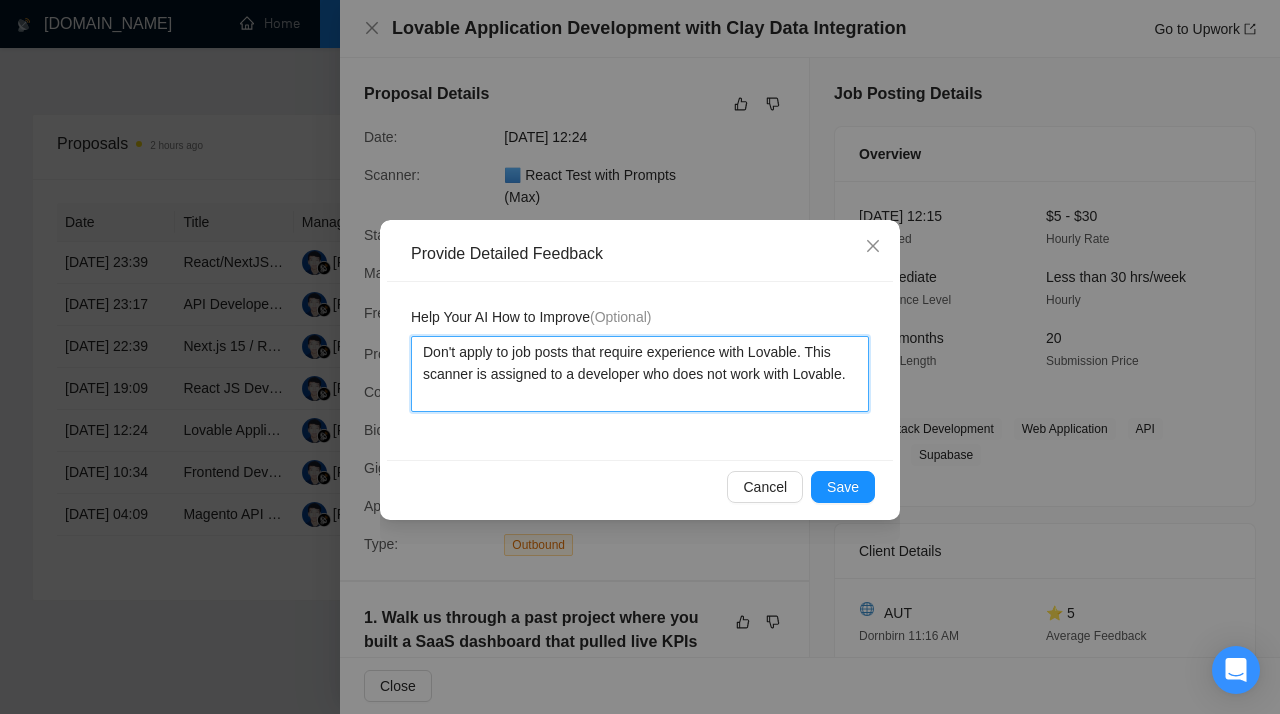 drag, startPoint x: 521, startPoint y: 404, endPoint x: 384, endPoint y: 326, distance: 157.64835 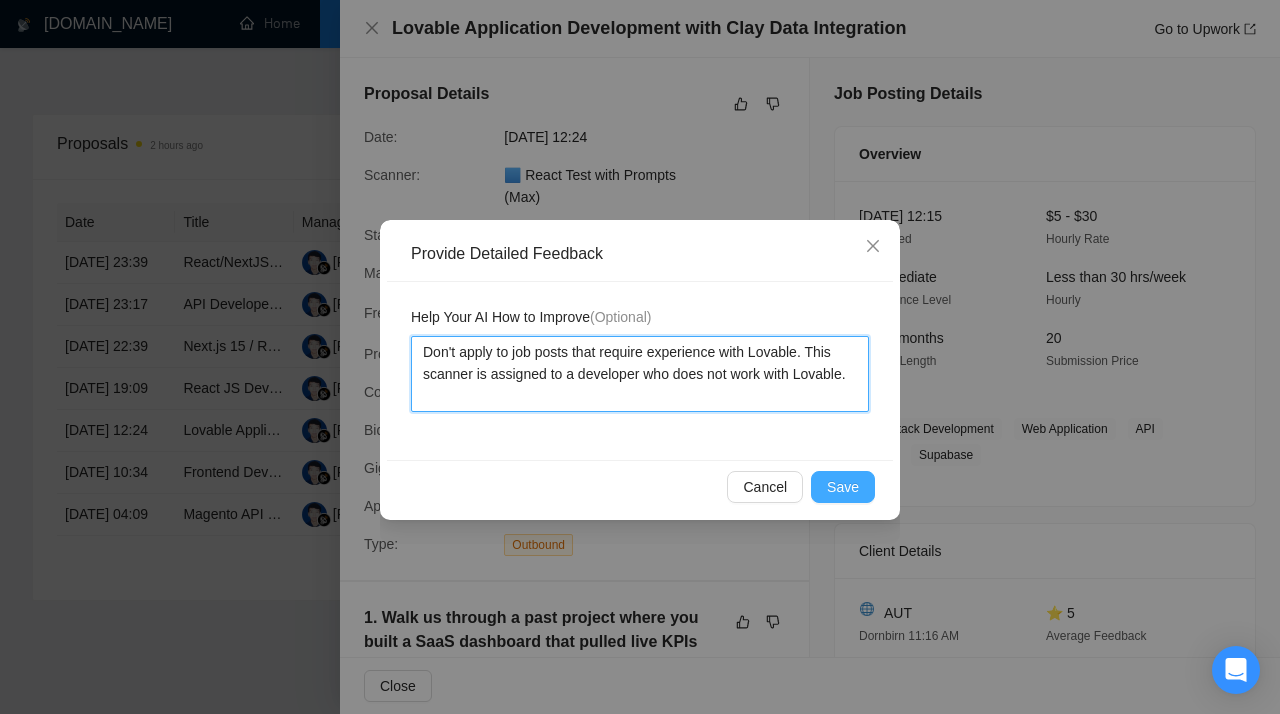 type on "Don't apply to job posts that require experience with Lovable. This scanner is assigned to a developer who does not work with Lovable." 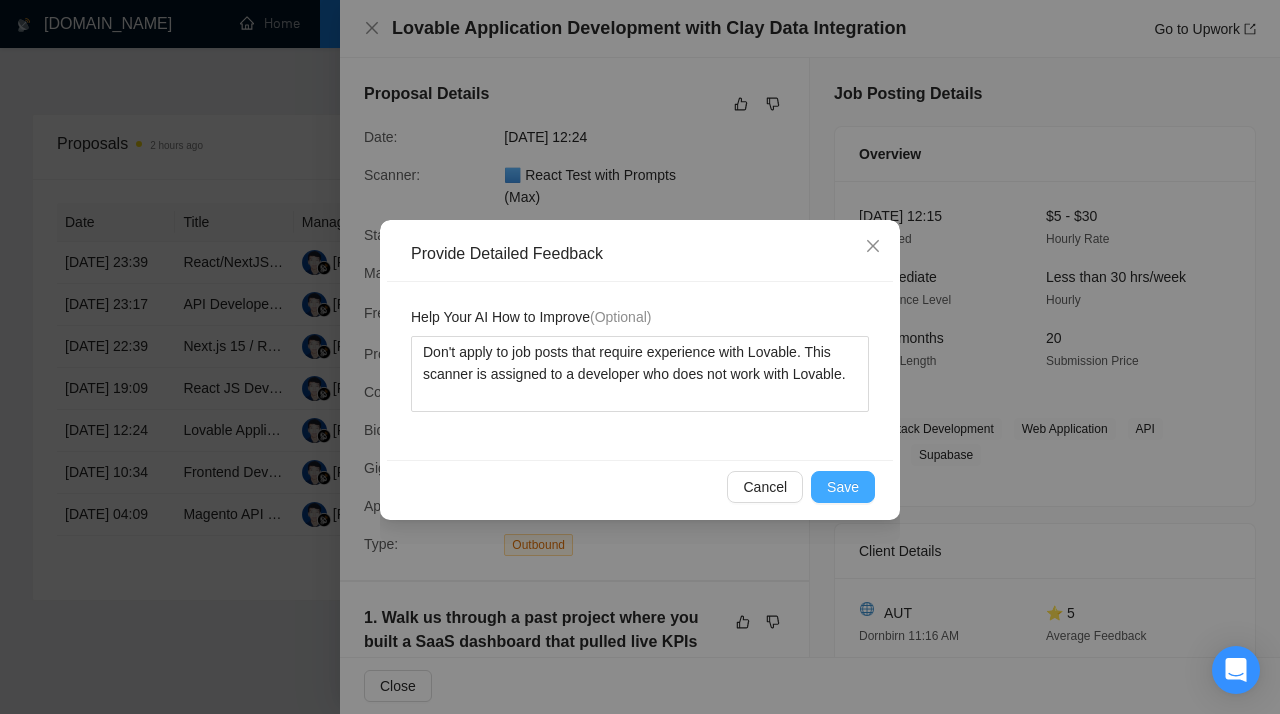 click on "Save" at bounding box center [843, 487] 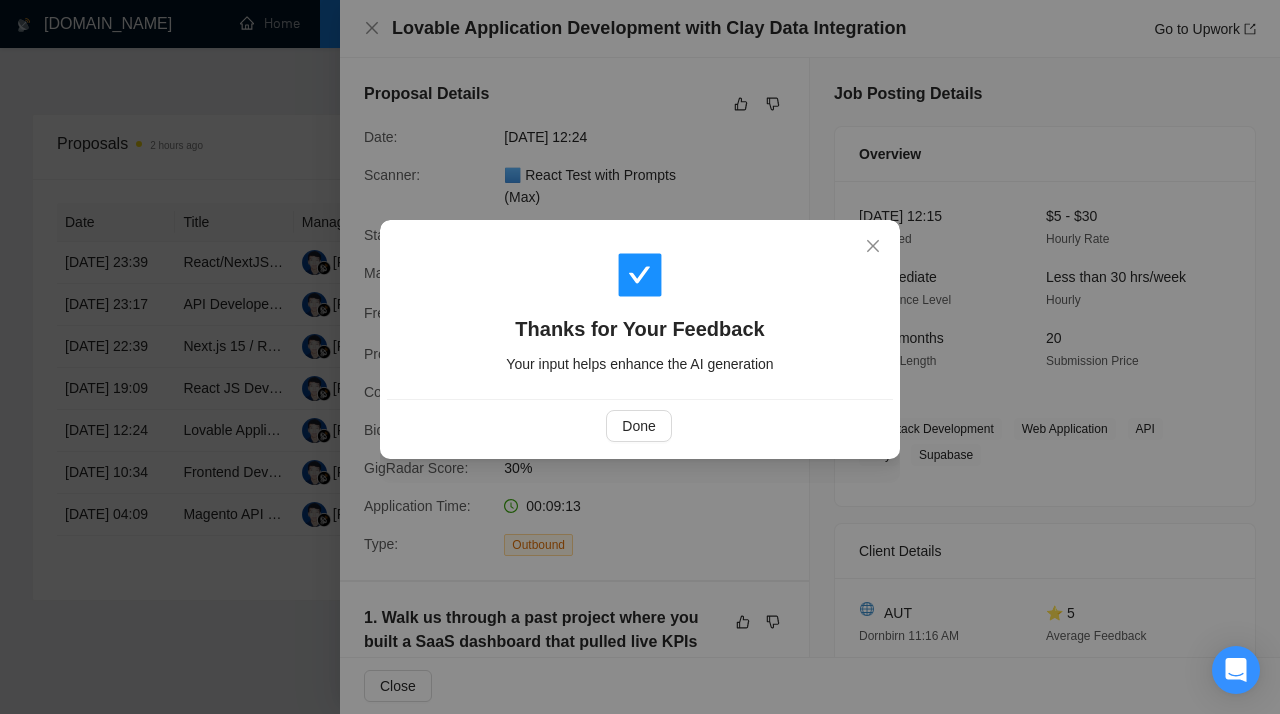 click on "Thanks for Your Feedback Your input helps enhance the AI generation Done" at bounding box center (640, 357) 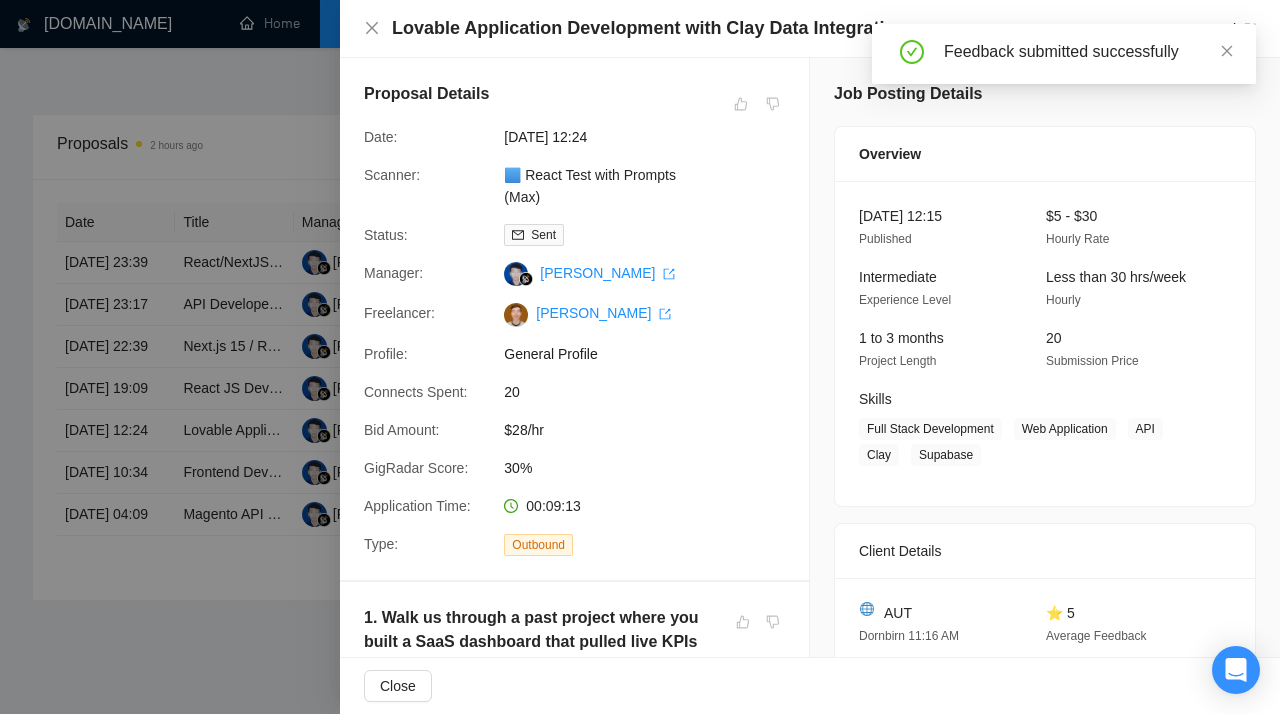 click at bounding box center [640, 357] 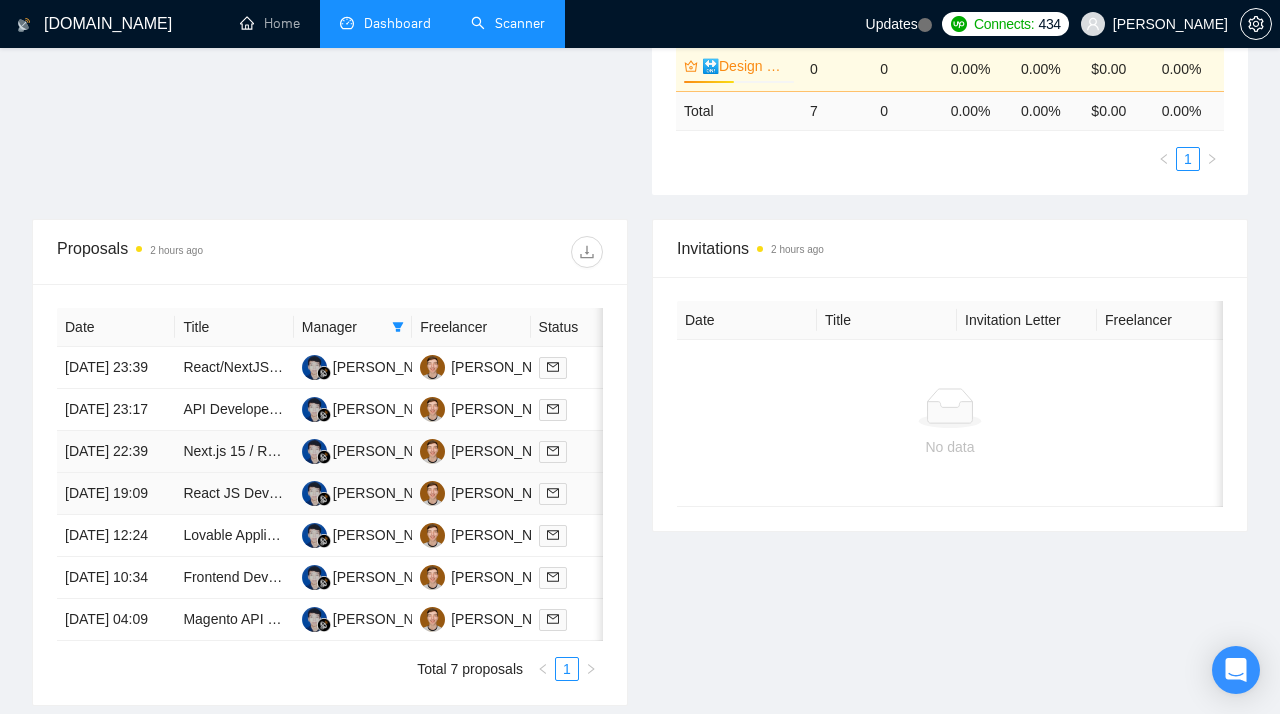 scroll, scrollTop: 0, scrollLeft: 0, axis: both 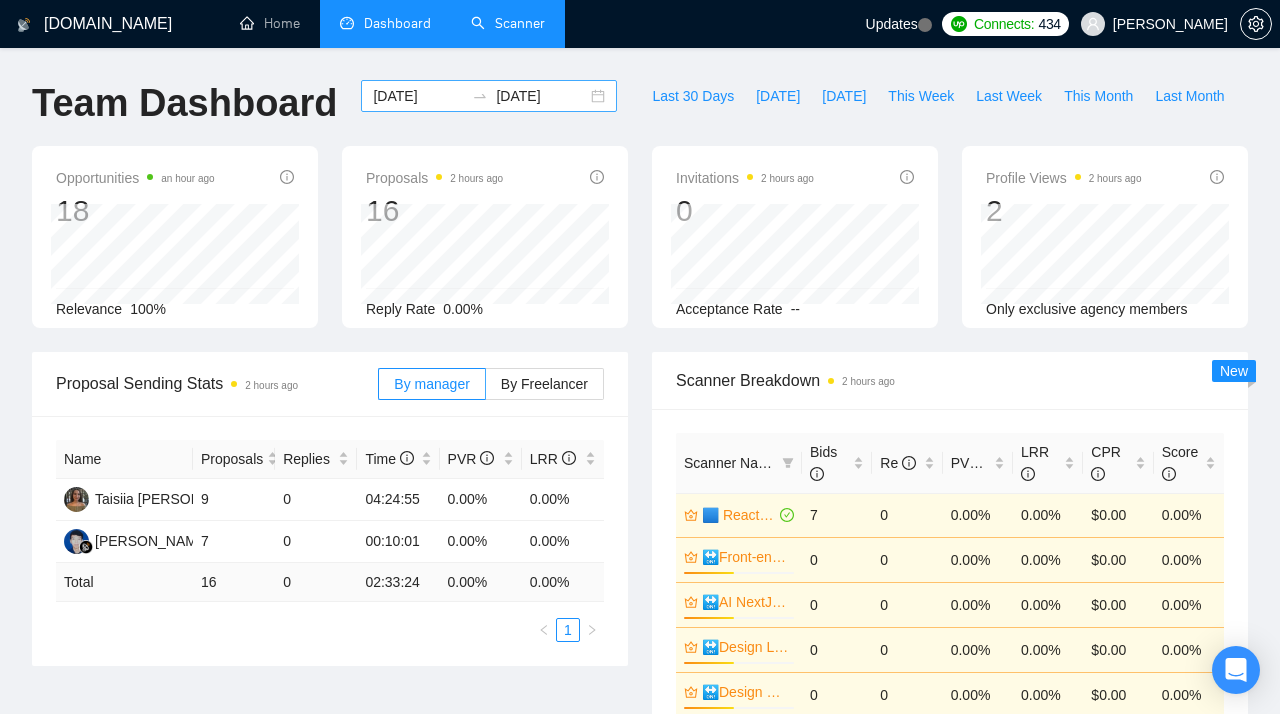 click on "2025-07-04 2025-07-04" at bounding box center [489, 96] 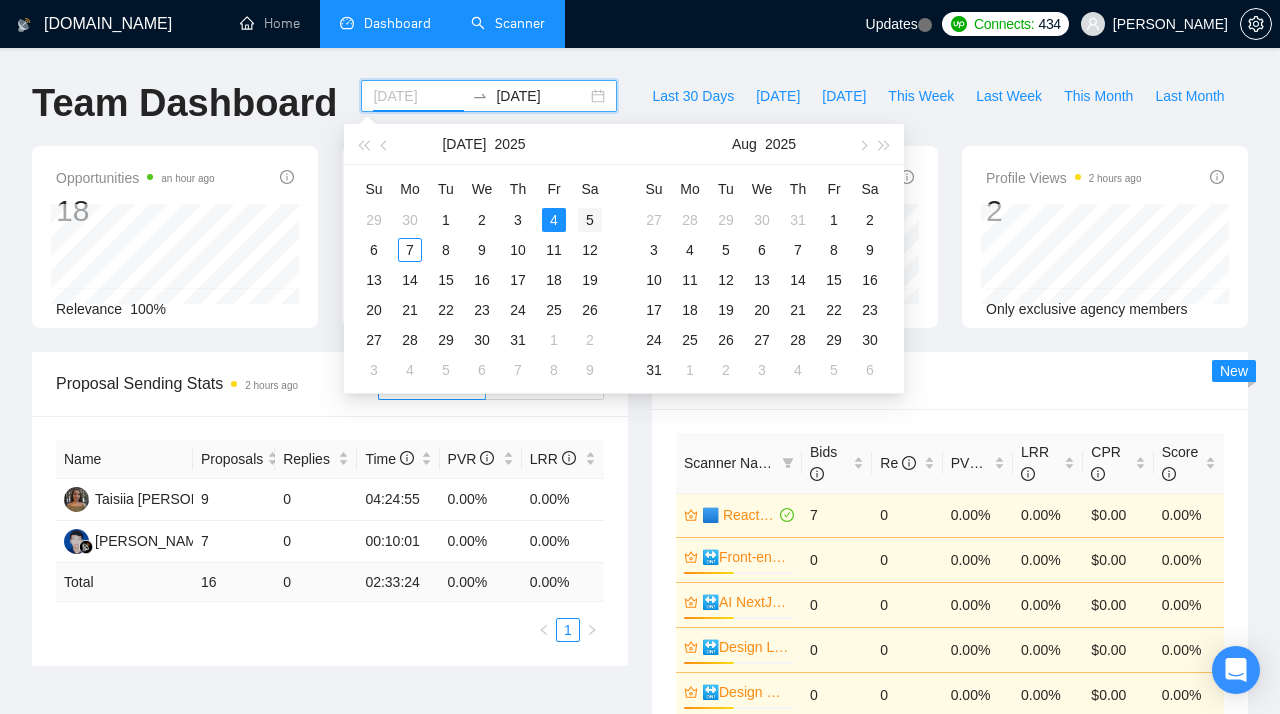 type on "2025-07-05" 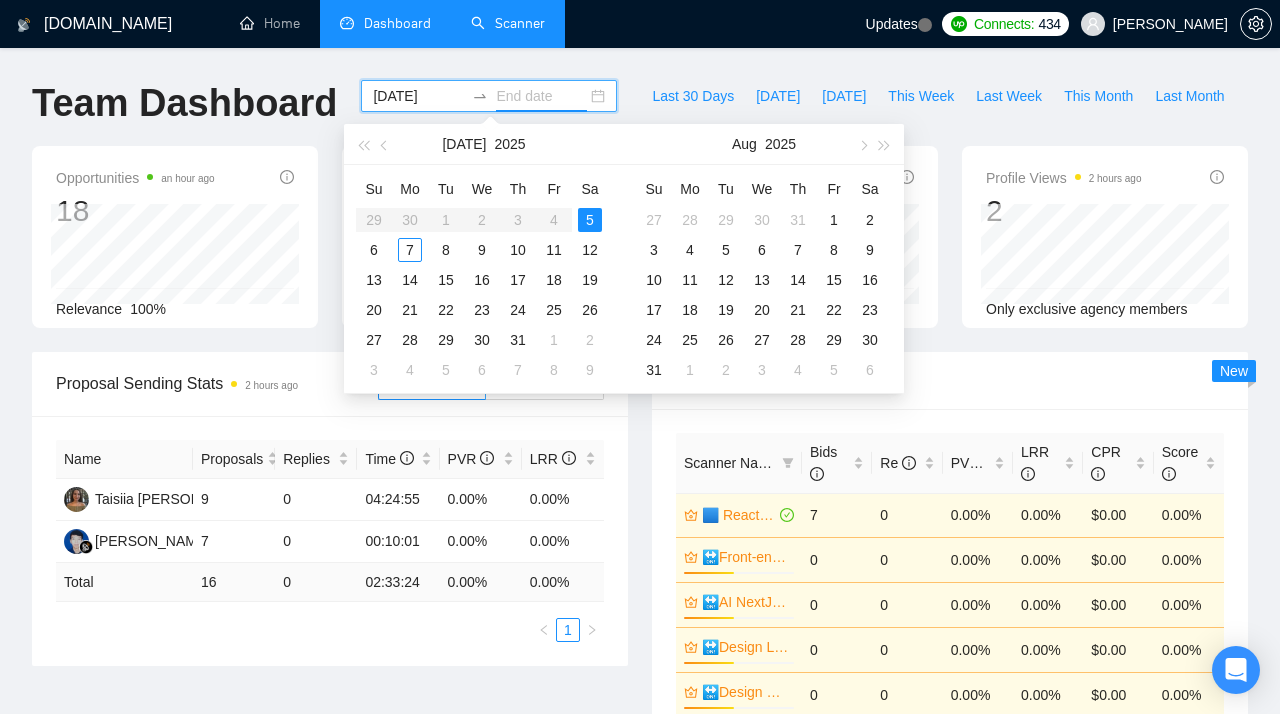 click on "5" at bounding box center (590, 220) 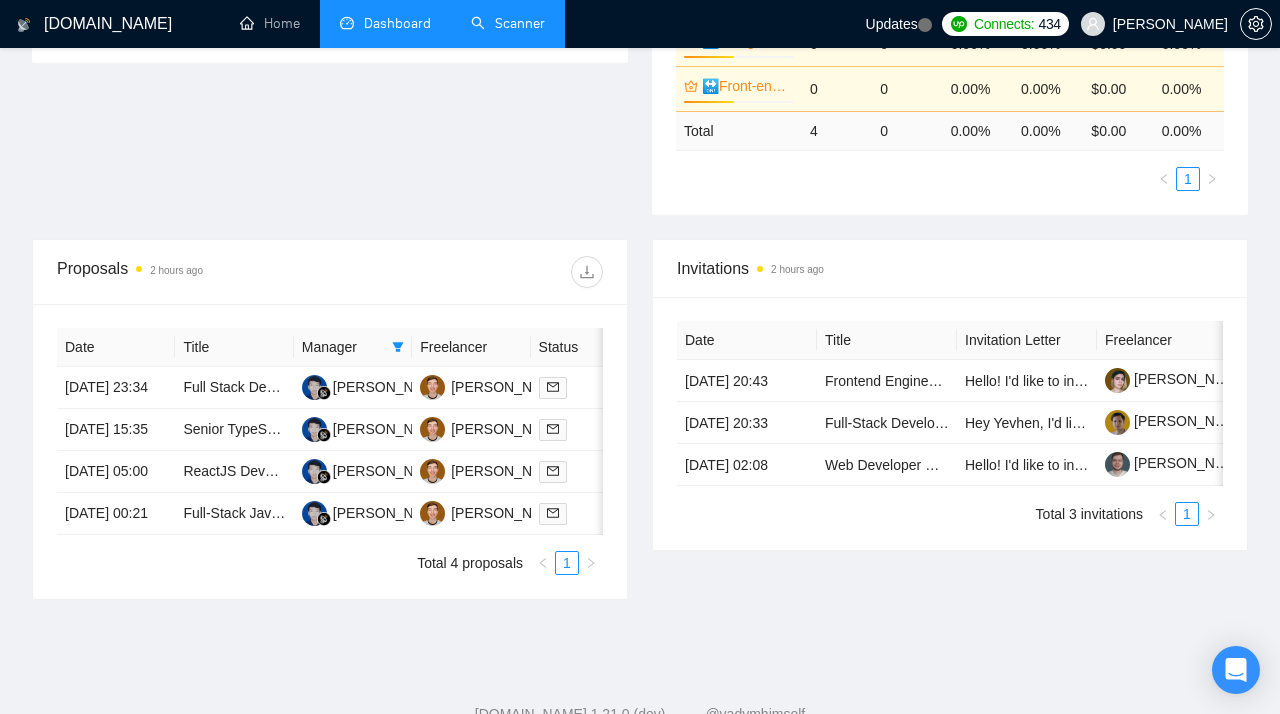 scroll, scrollTop: 607, scrollLeft: 0, axis: vertical 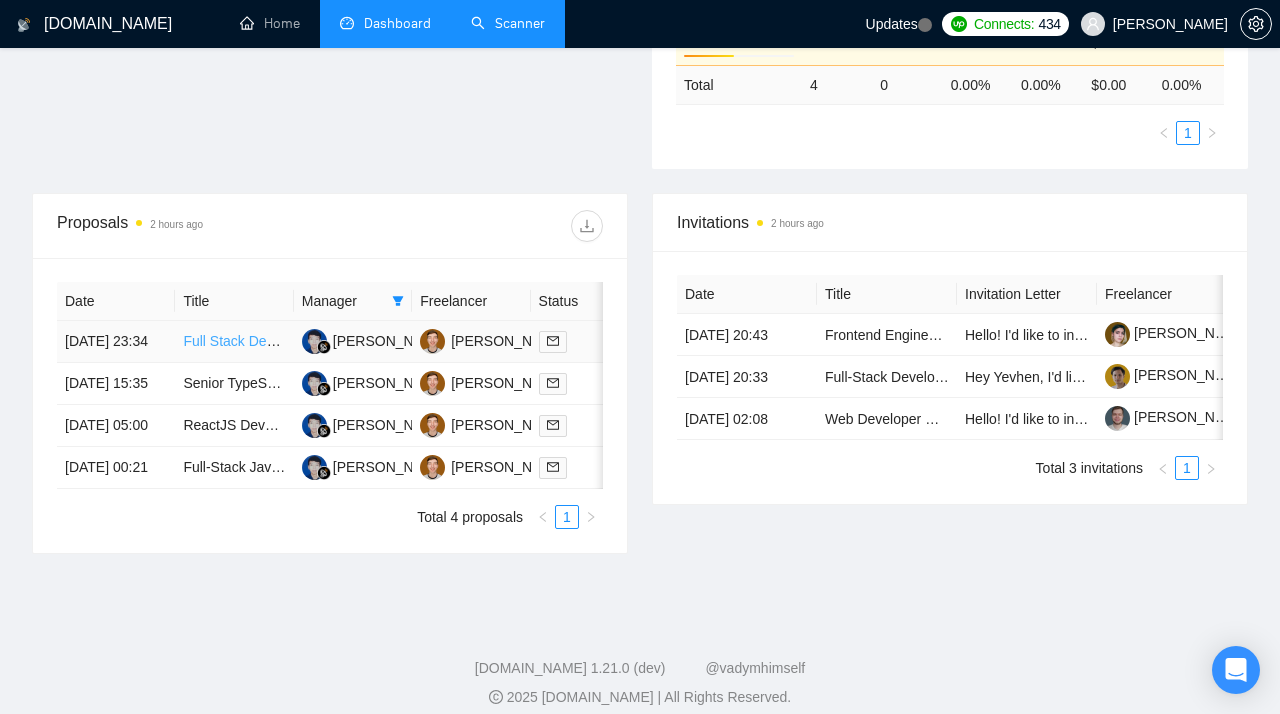 click on "Full Stack Development for MVP" at bounding box center [284, 341] 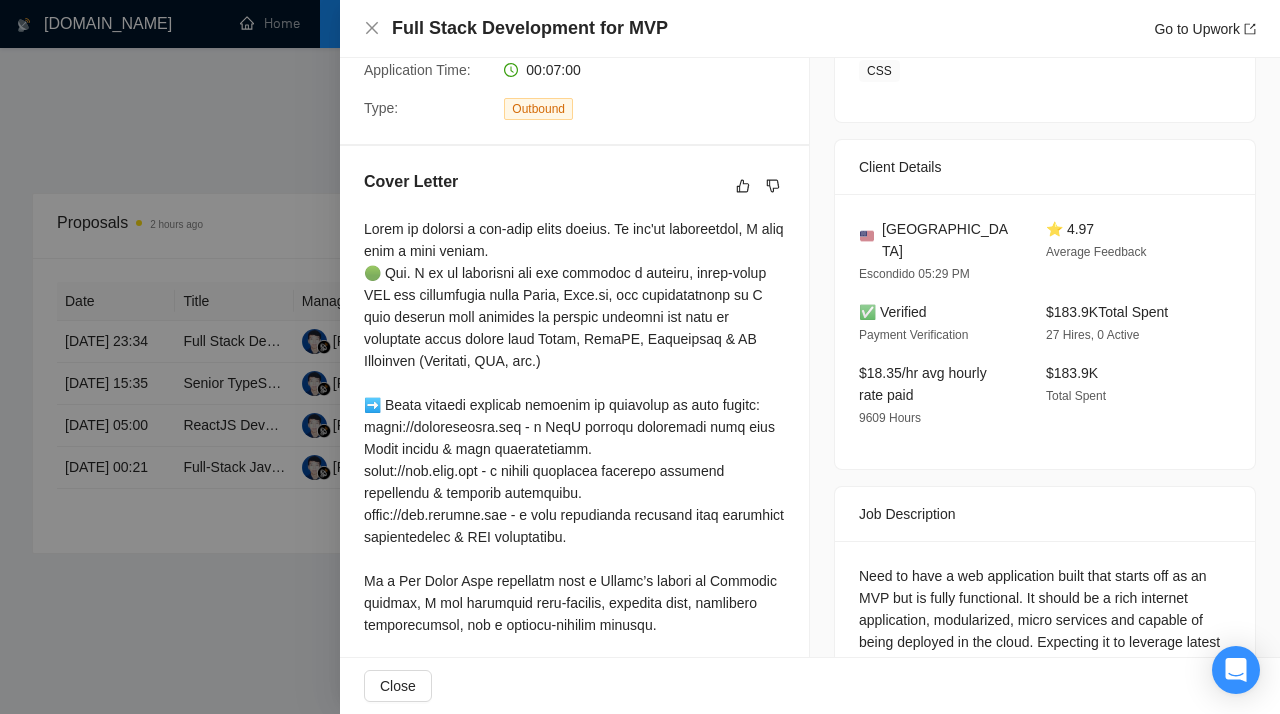 scroll, scrollTop: 537, scrollLeft: 0, axis: vertical 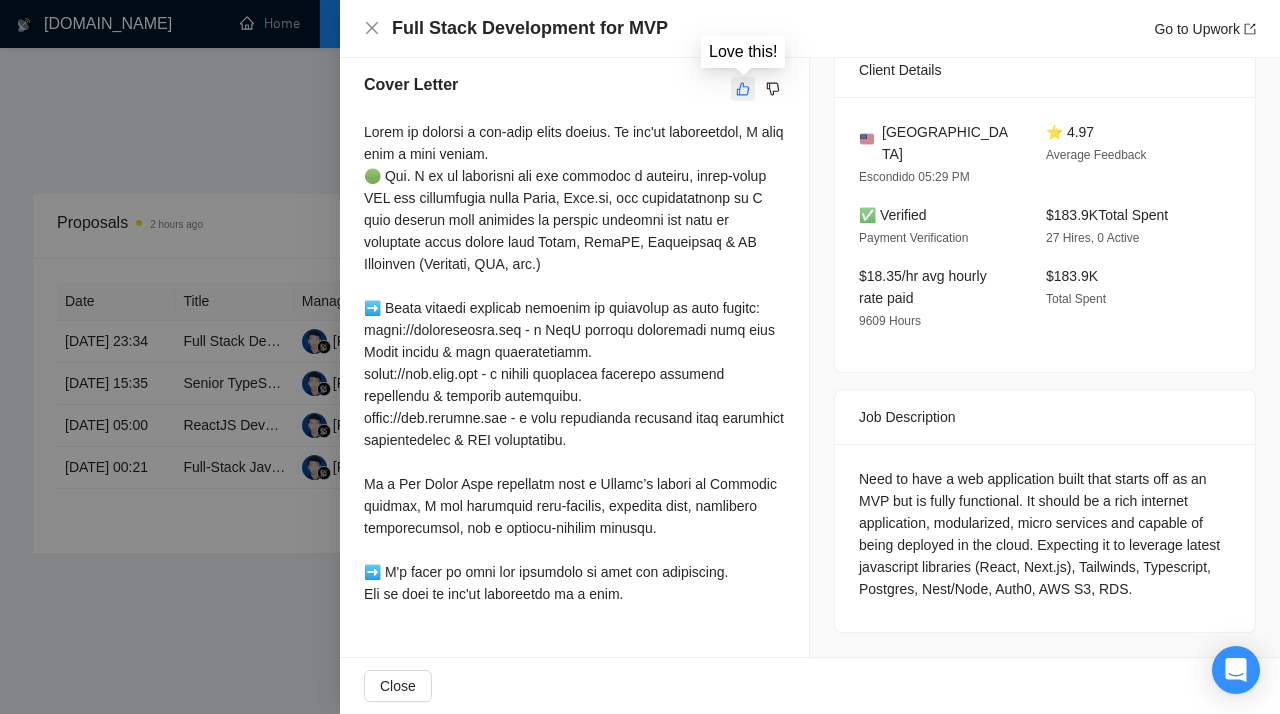 click 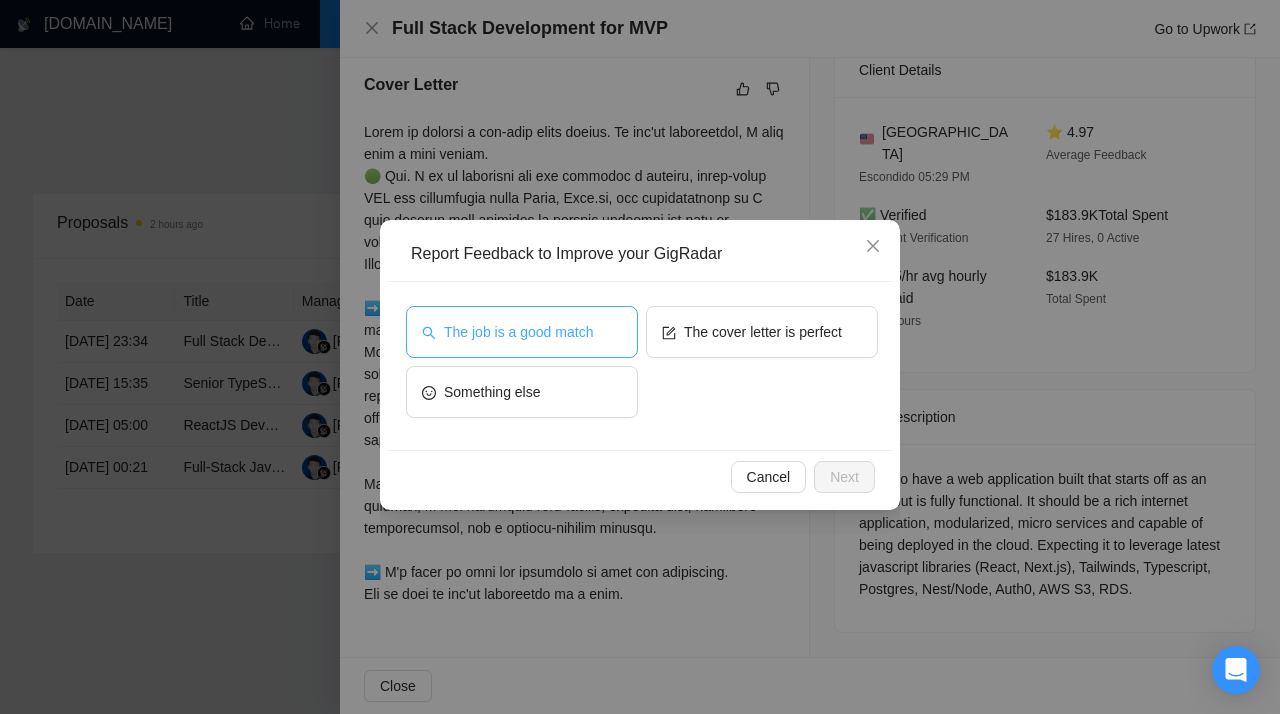 click on "The job is a good match" at bounding box center (518, 332) 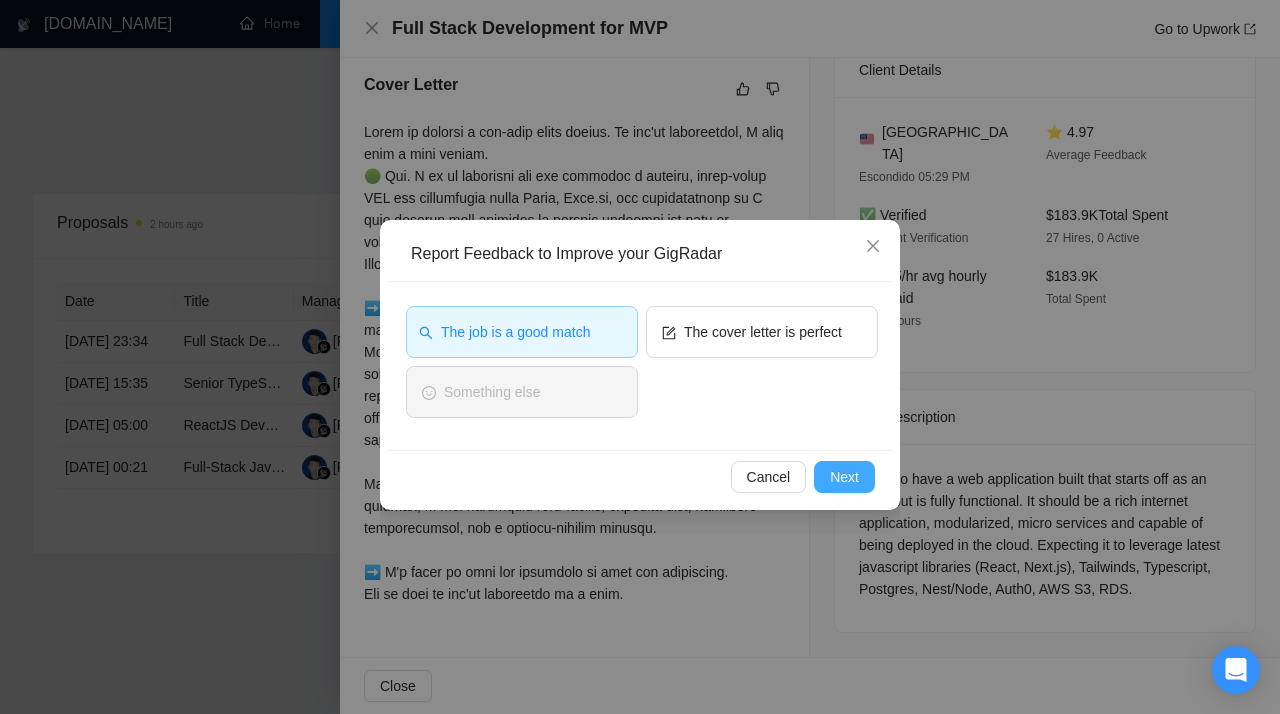 click on "Next" at bounding box center (844, 477) 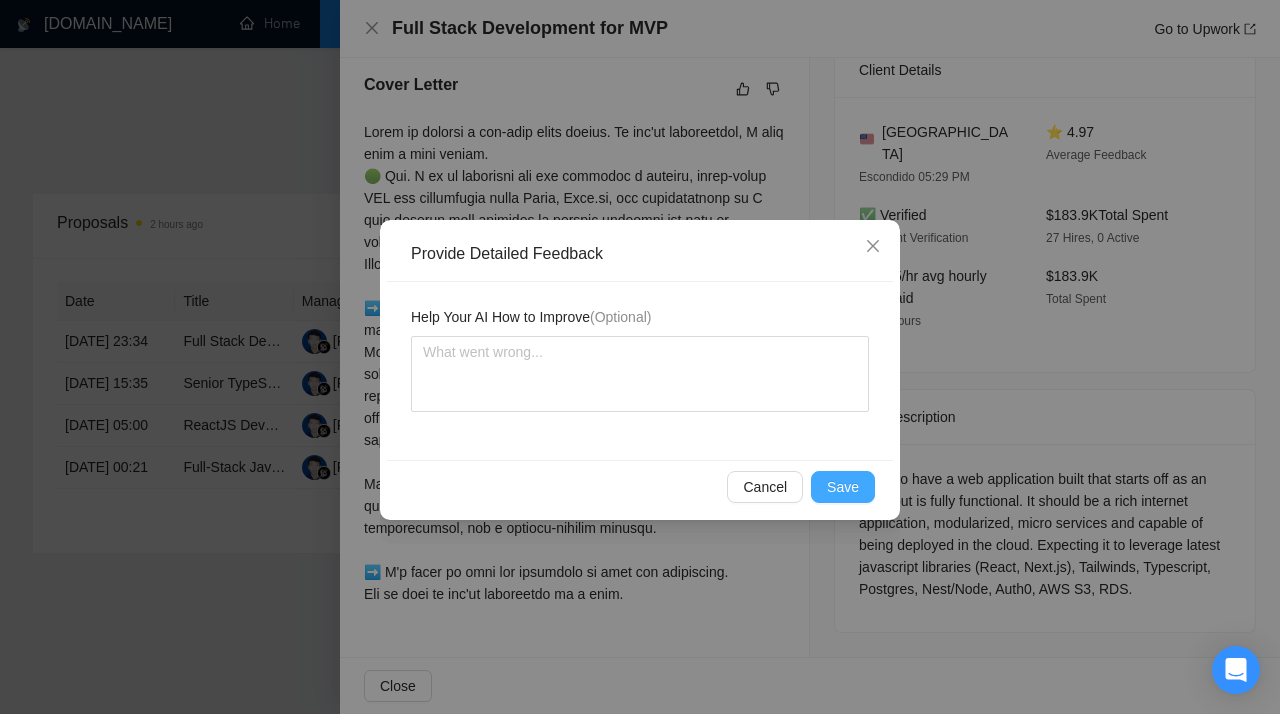click on "Save" at bounding box center [843, 487] 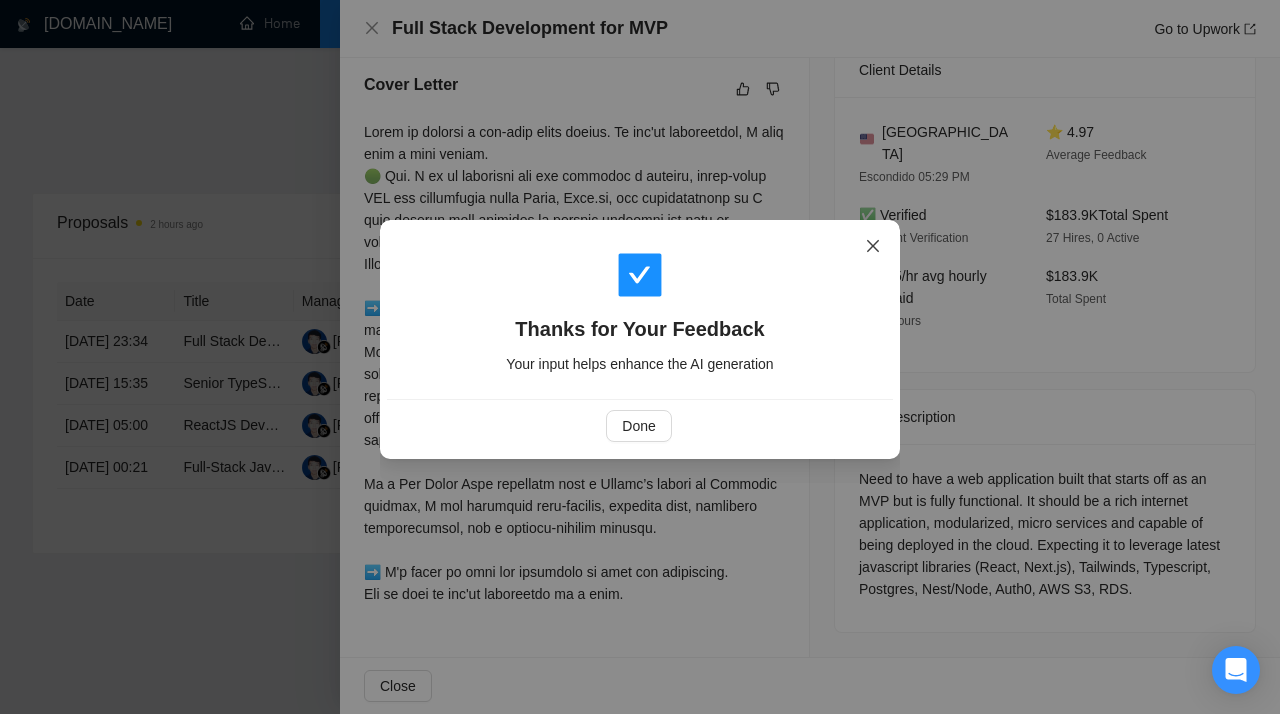 click at bounding box center [873, 247] 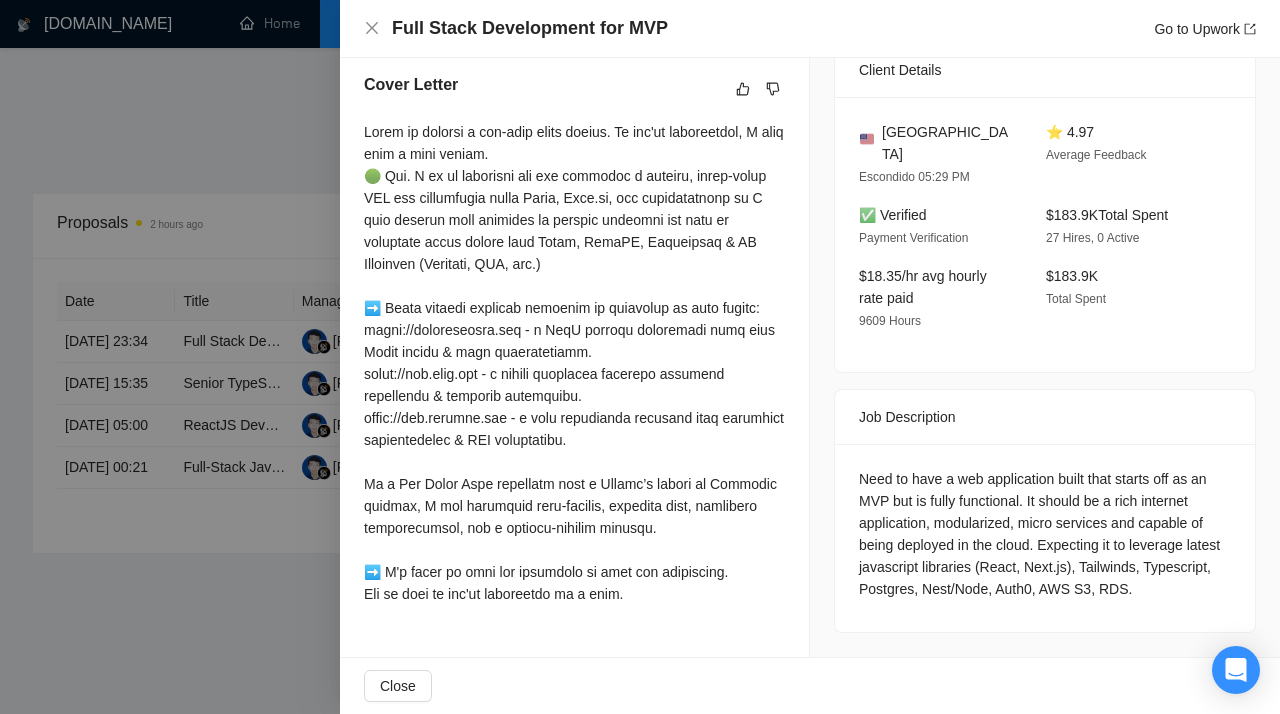 click at bounding box center (640, 357) 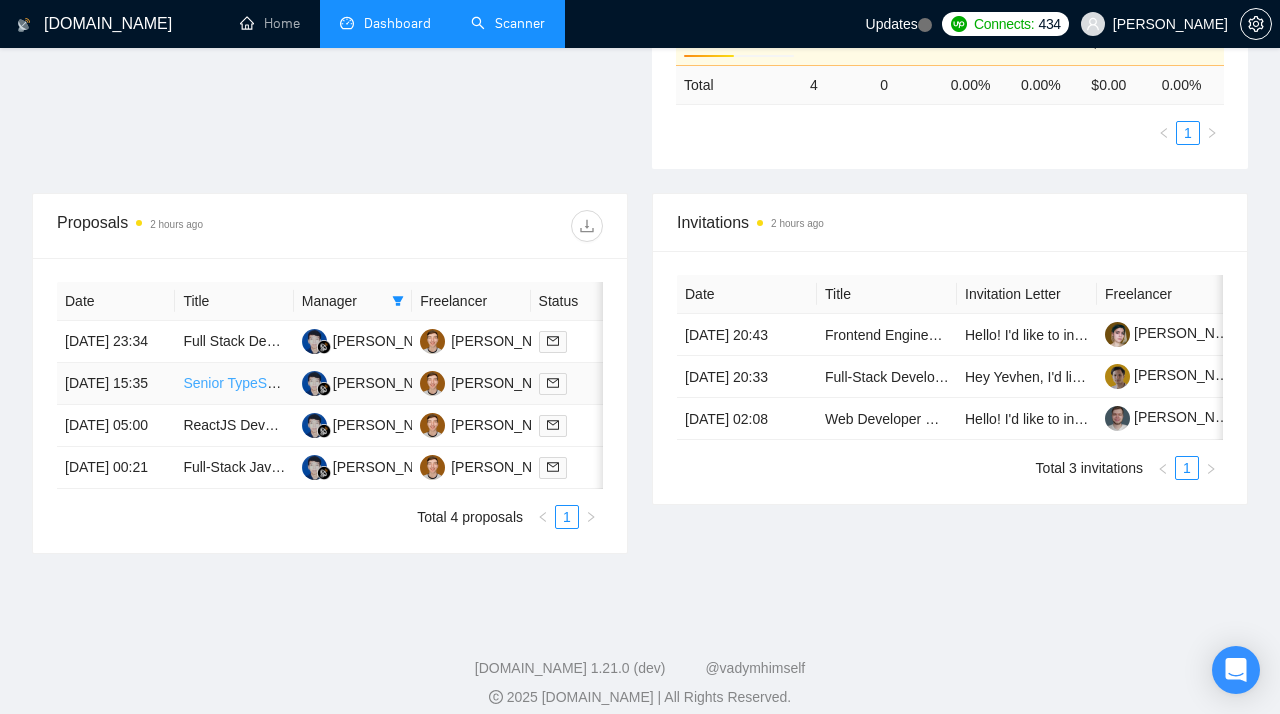 click on "Senior TypeScript / Node.js Engineer for Serverless & AI Projects" at bounding box center [385, 383] 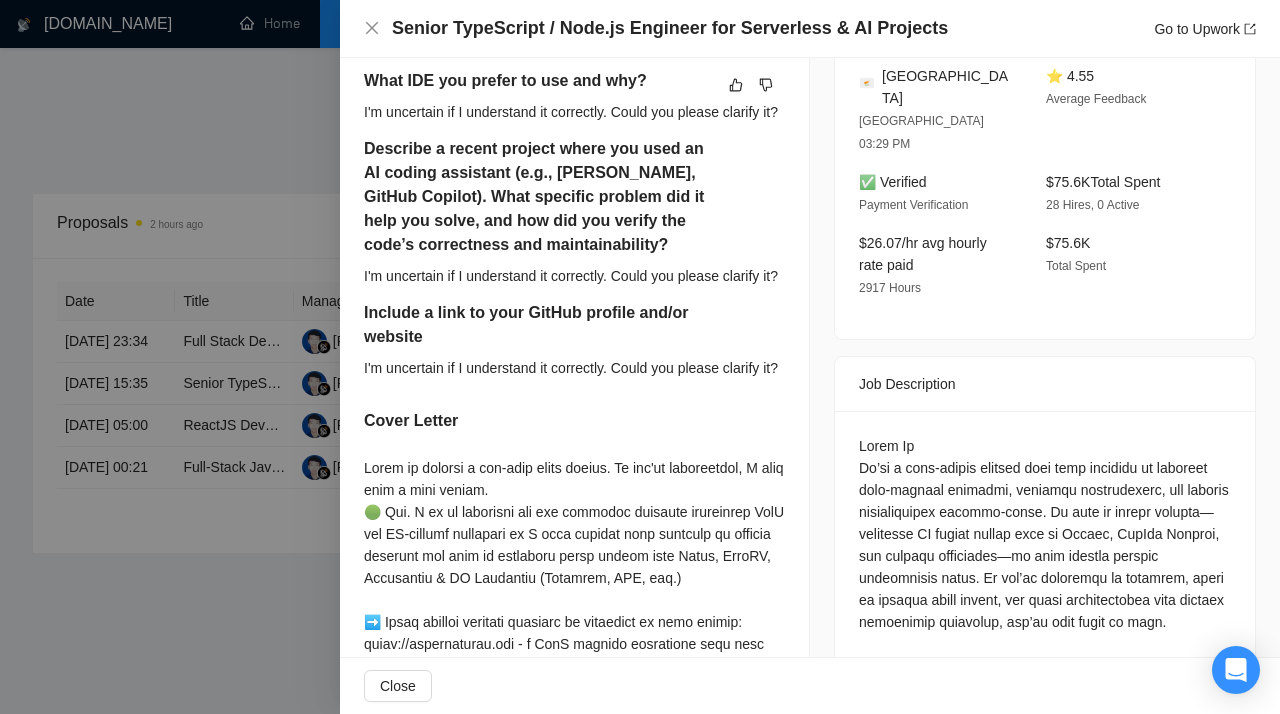 click at bounding box center (640, 357) 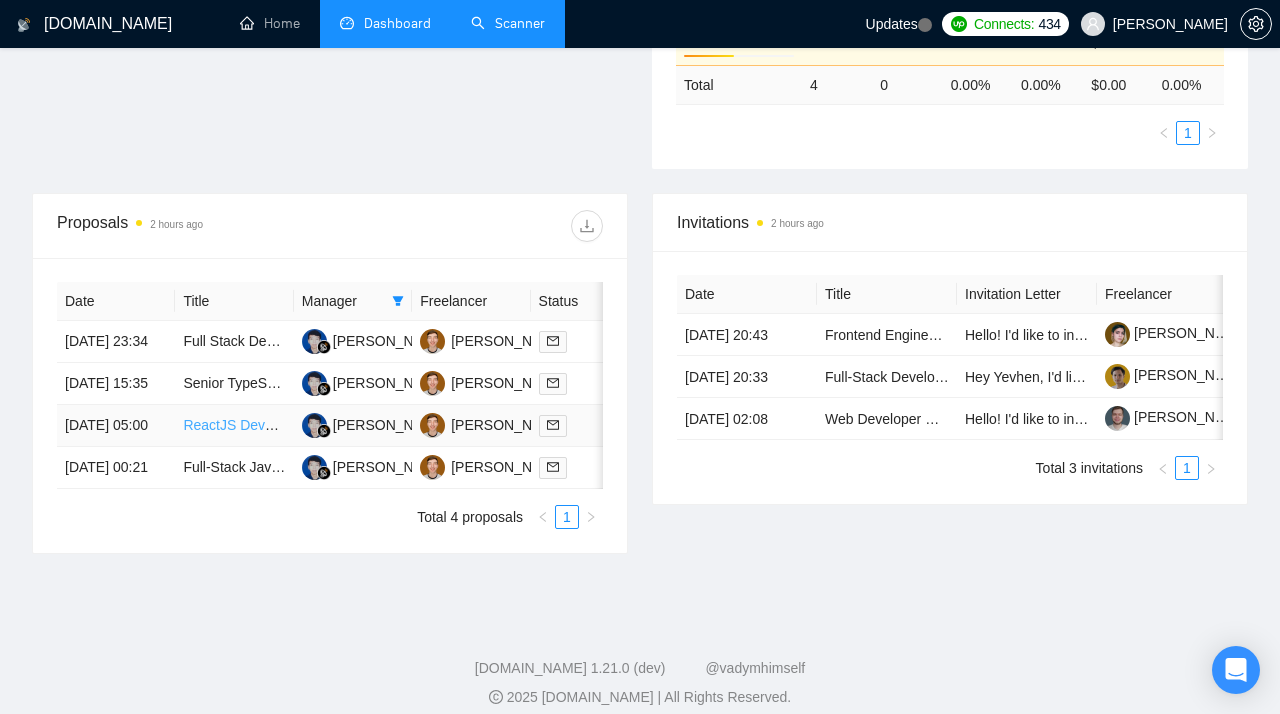 click on "ReactJS Developer with Strong CSS Skills Needed" at bounding box center (341, 425) 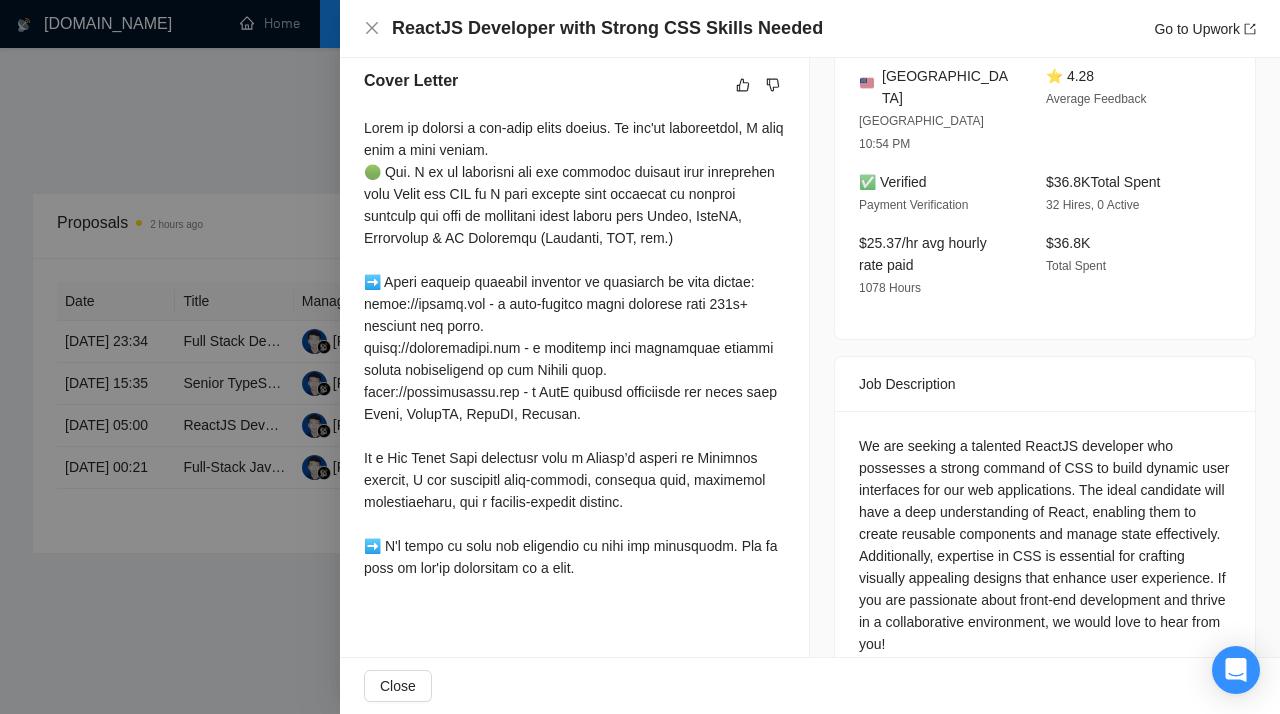 click at bounding box center [741, -433] 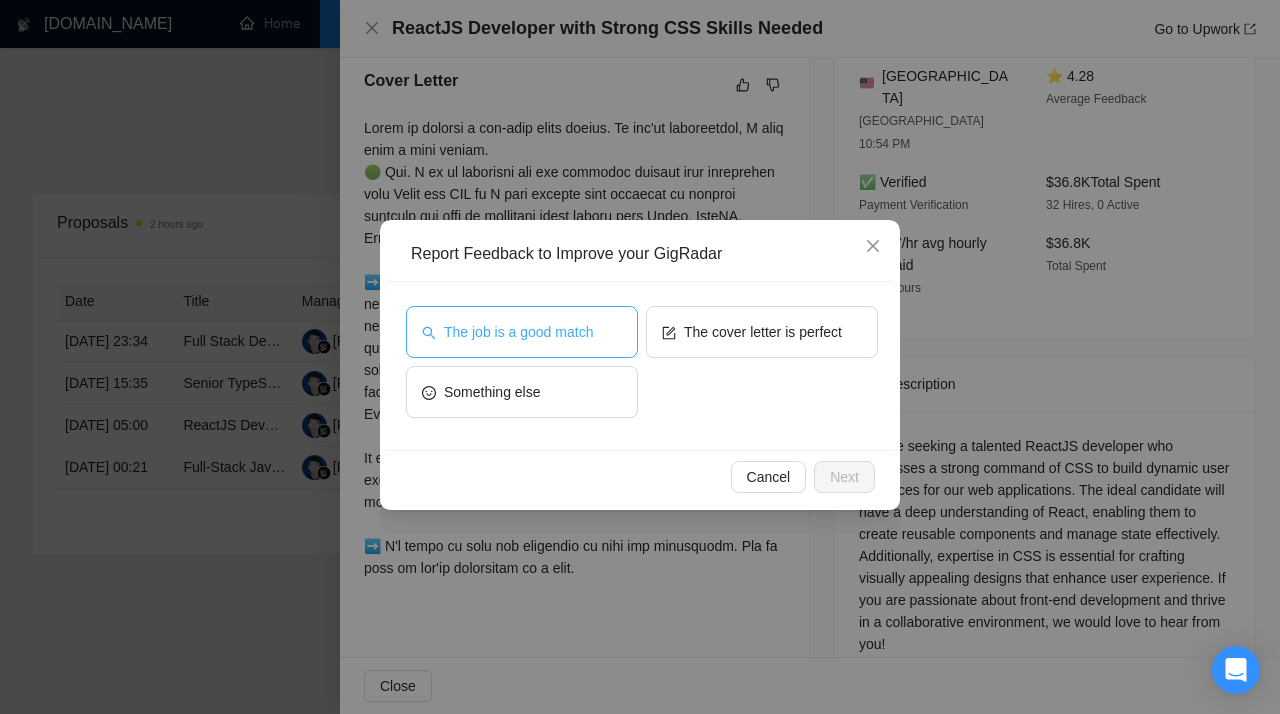 click on "The job is a good match" at bounding box center (518, 332) 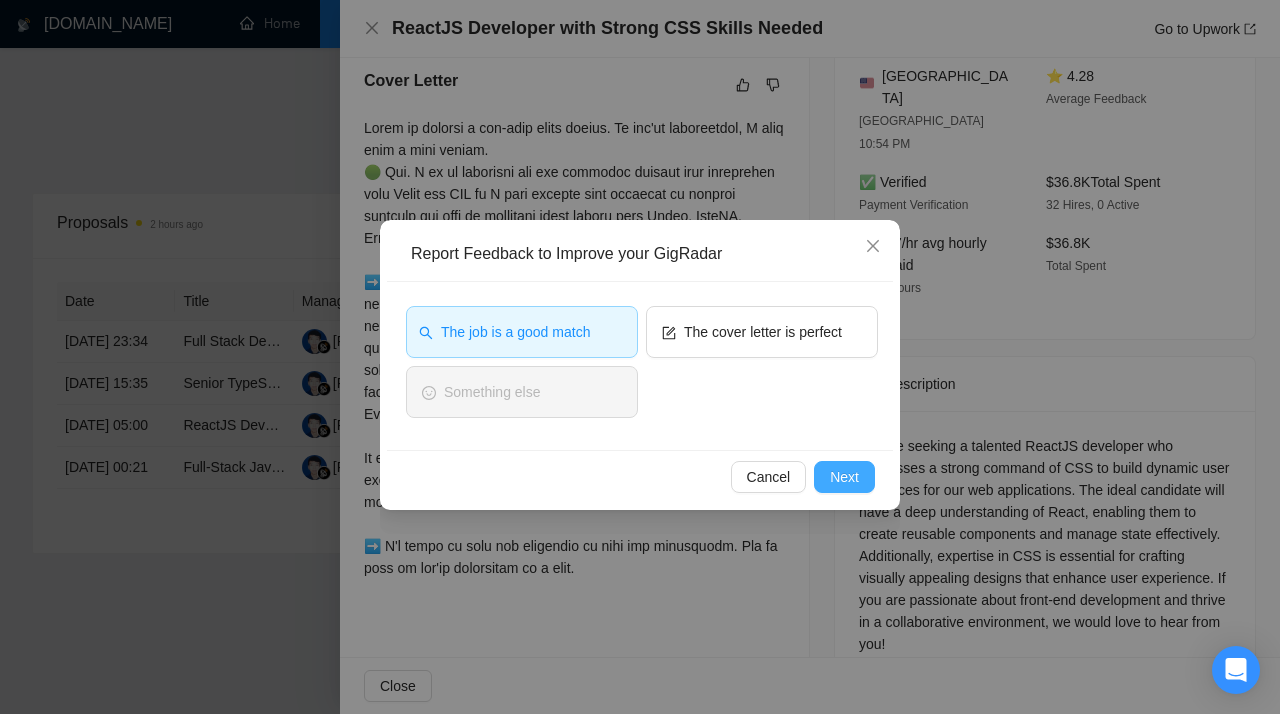 click on "Next" at bounding box center [844, 477] 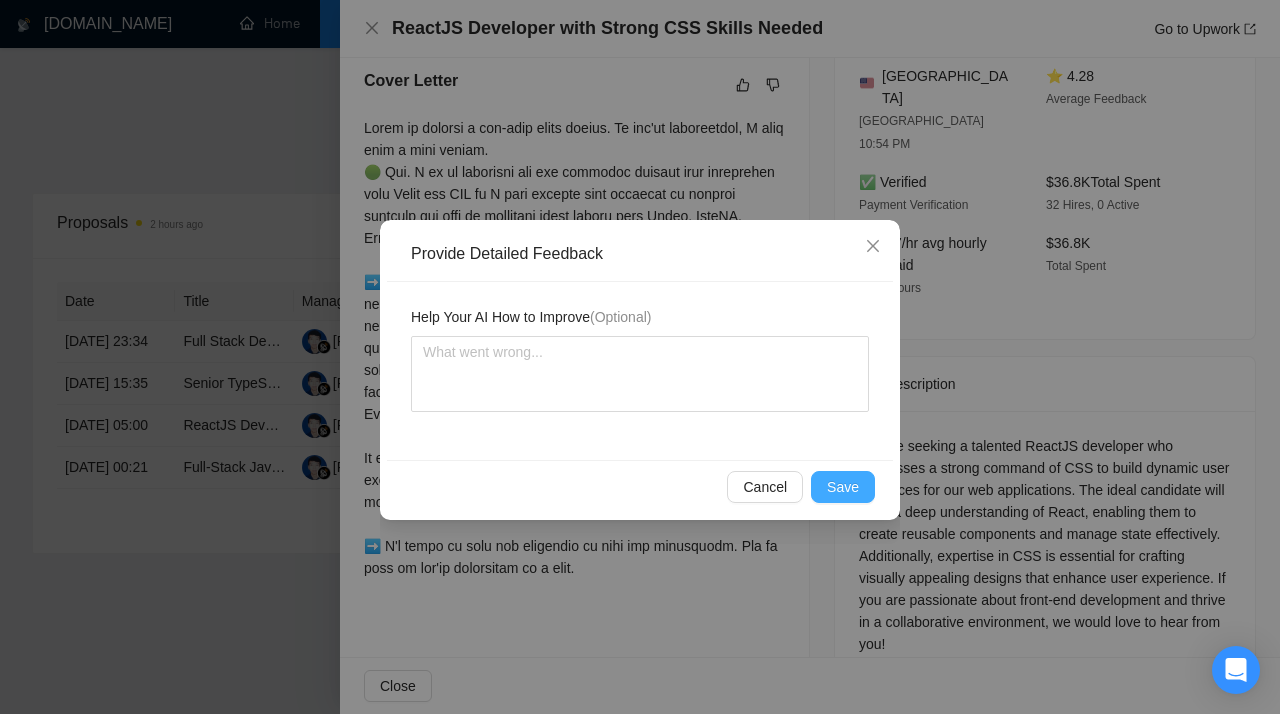 click on "Save" at bounding box center (843, 487) 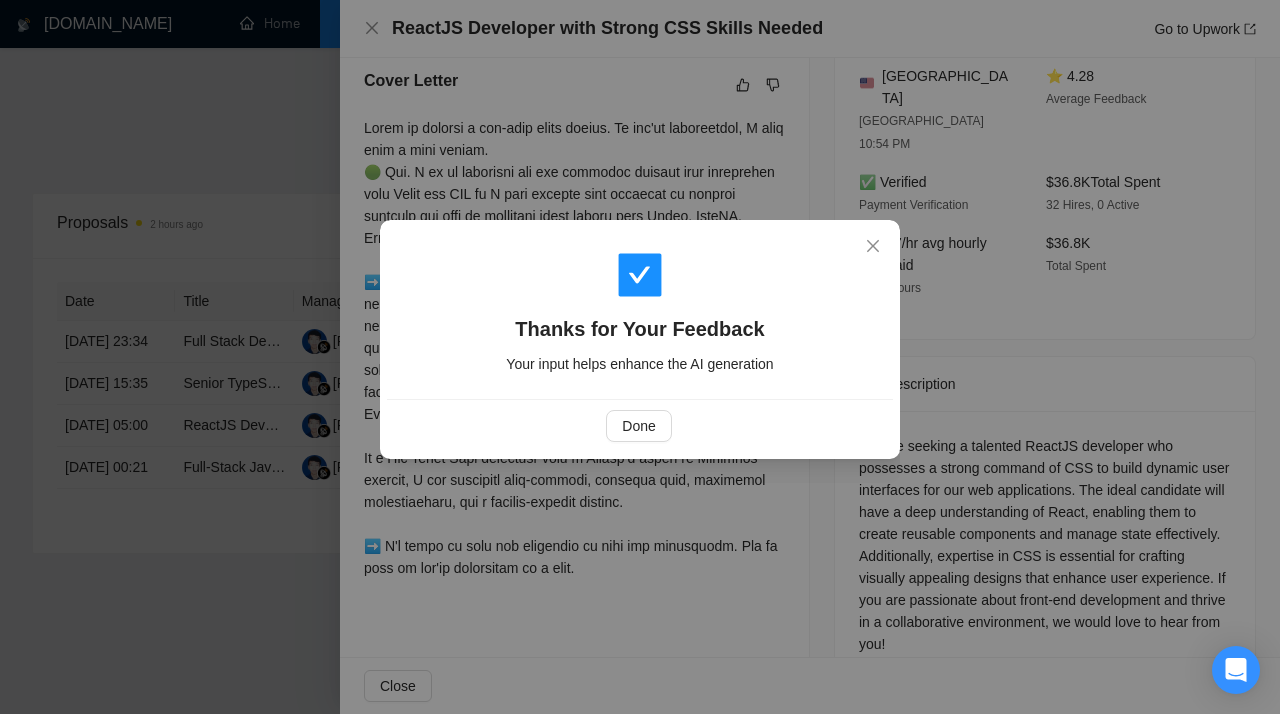 click on "Thanks for Your Feedback Your input helps enhance the AI generation Done" at bounding box center [640, 357] 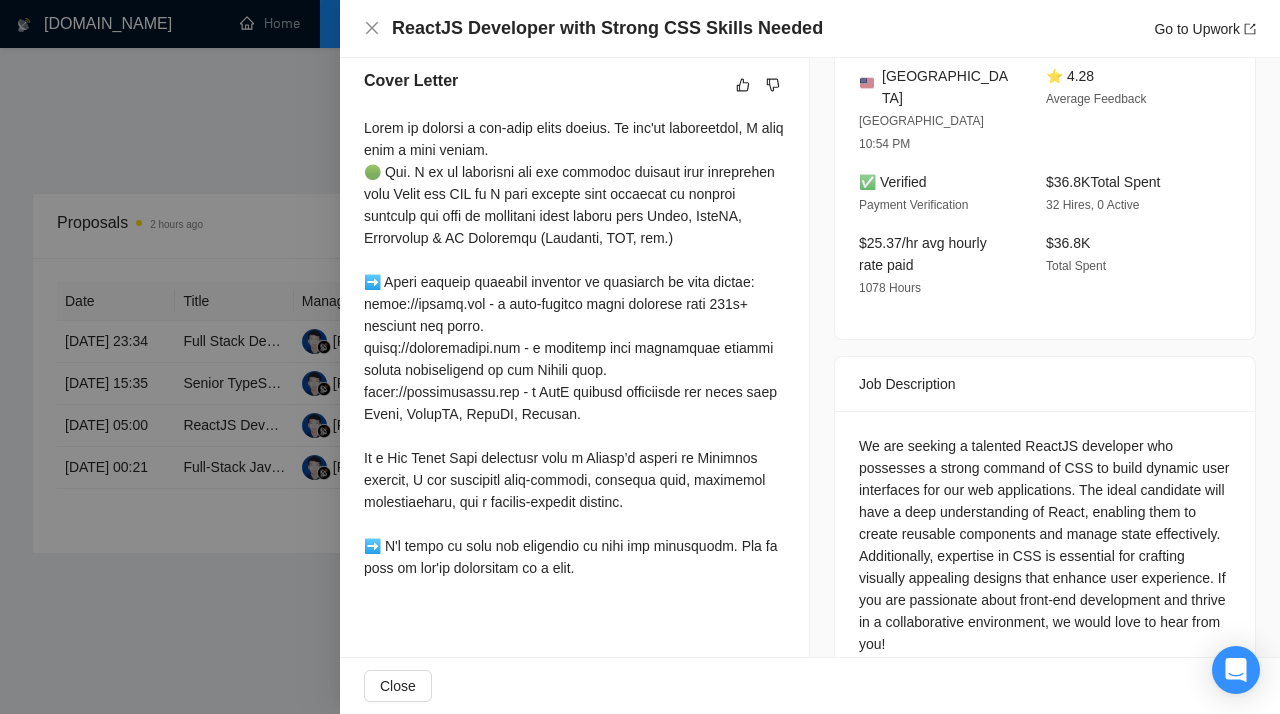 click at bounding box center [640, 357] 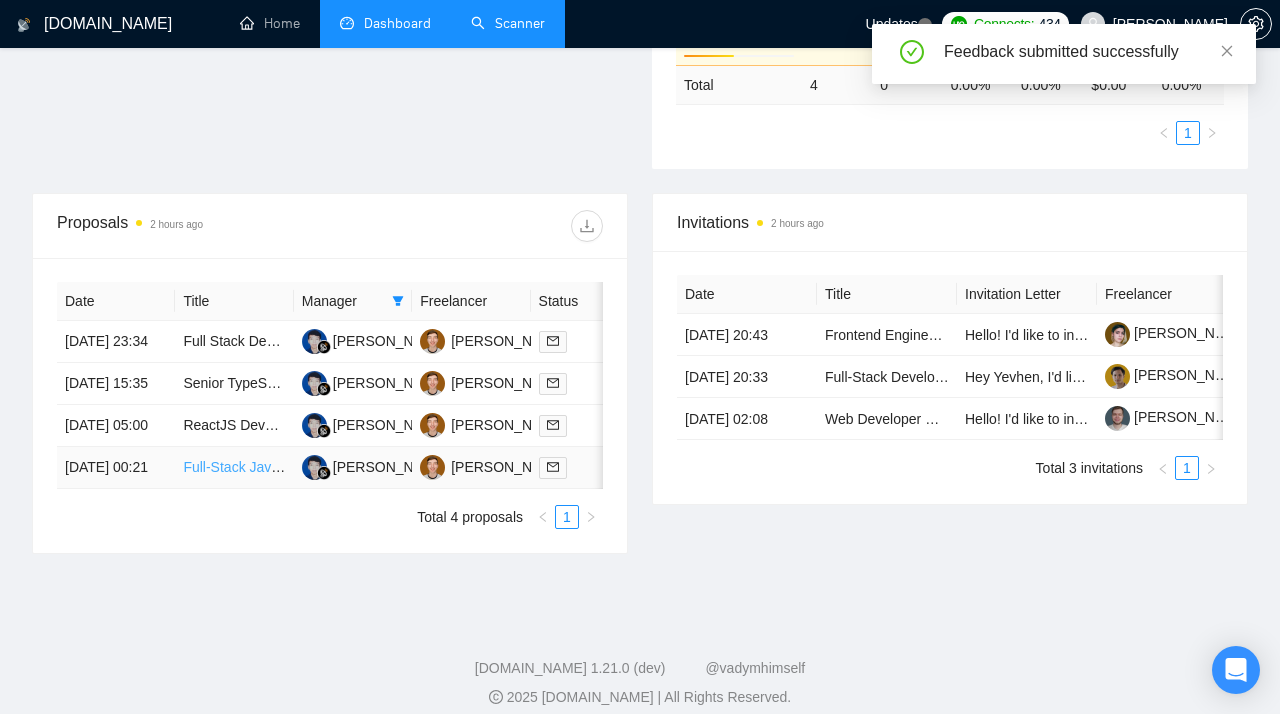 click on "Full-Stack JavaScript Developer for React Migration, WordPress/Elementor, CMS/RSS, & Live Data" at bounding box center (491, 467) 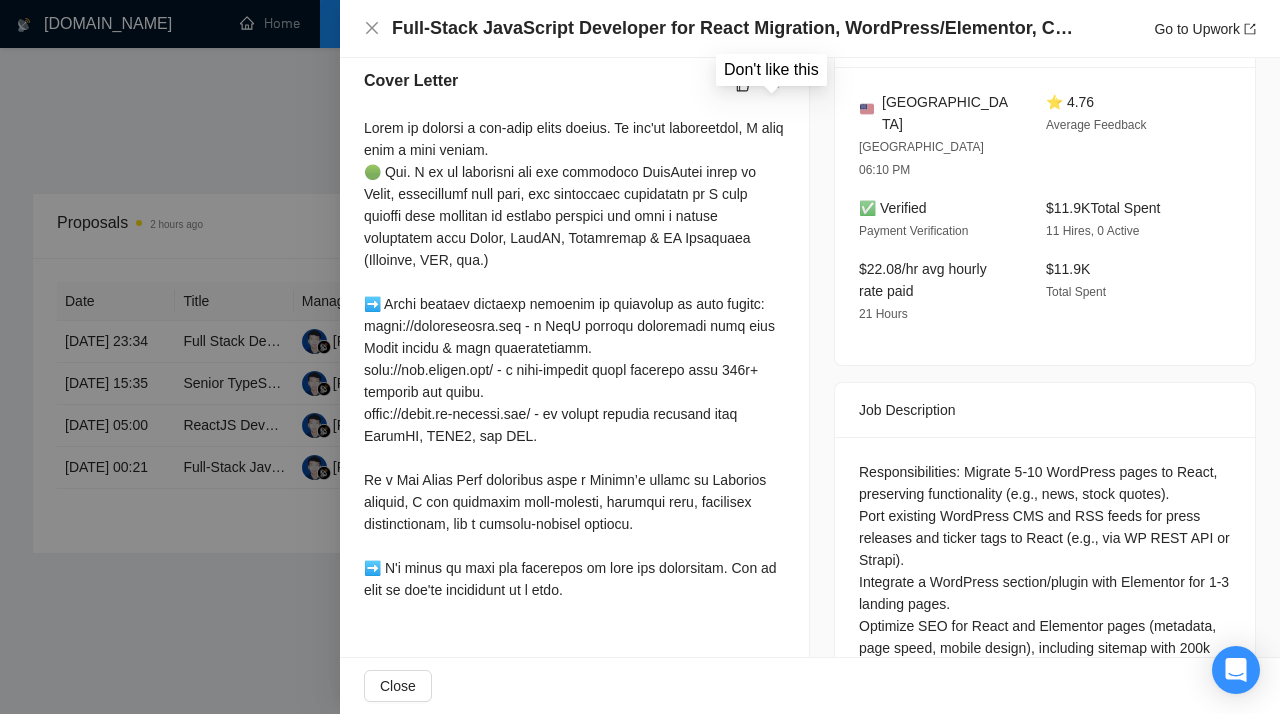 click 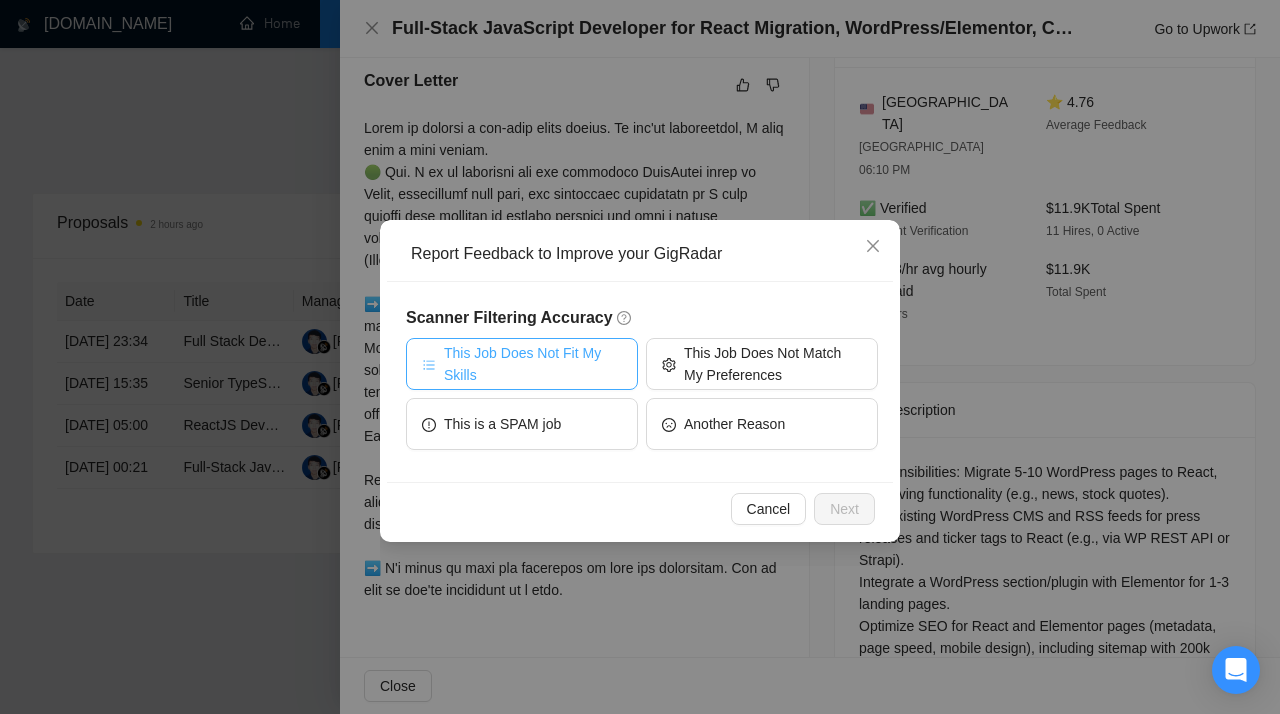 click on "This Job Does Not Fit My Skills" at bounding box center [533, 364] 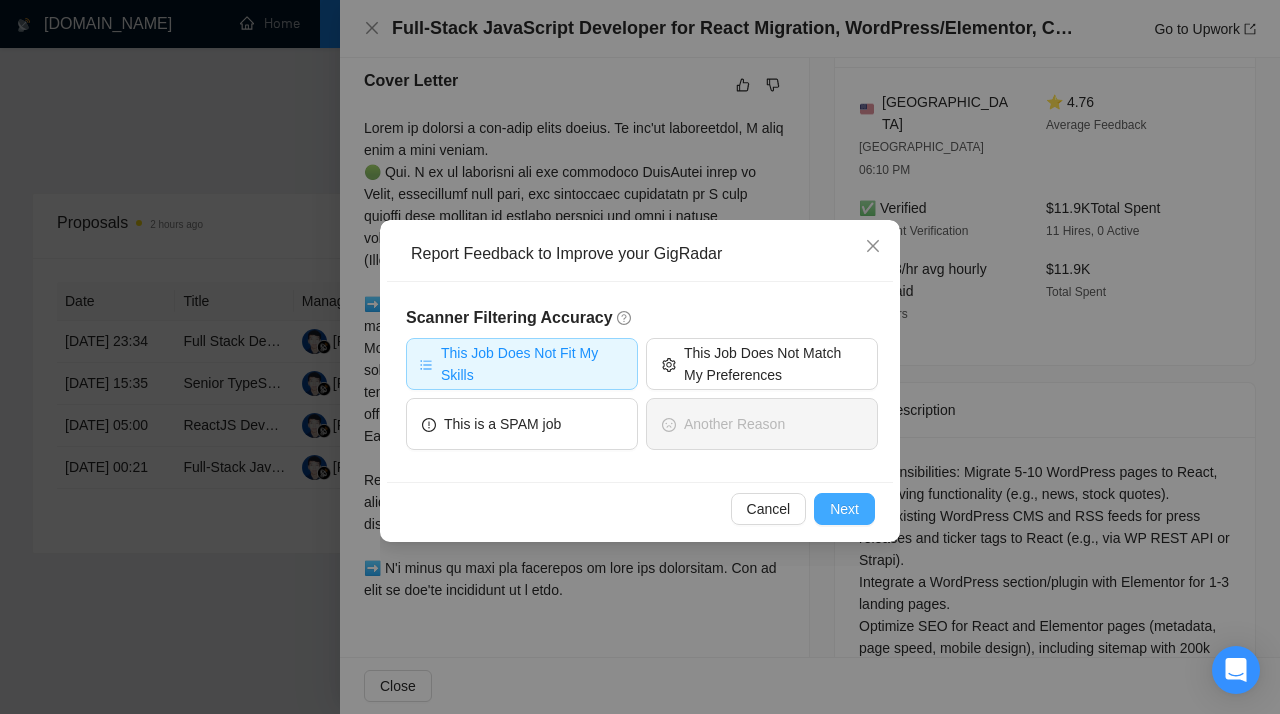 click on "Next" at bounding box center (844, 509) 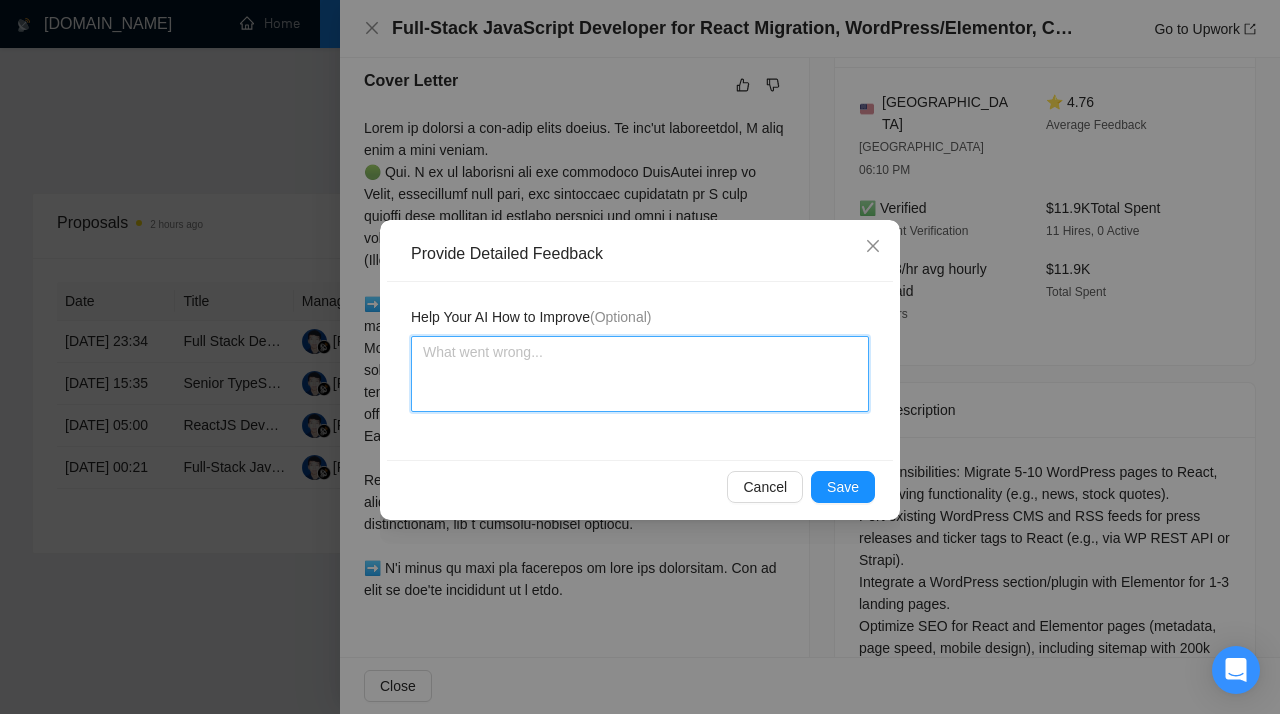 click at bounding box center (640, 374) 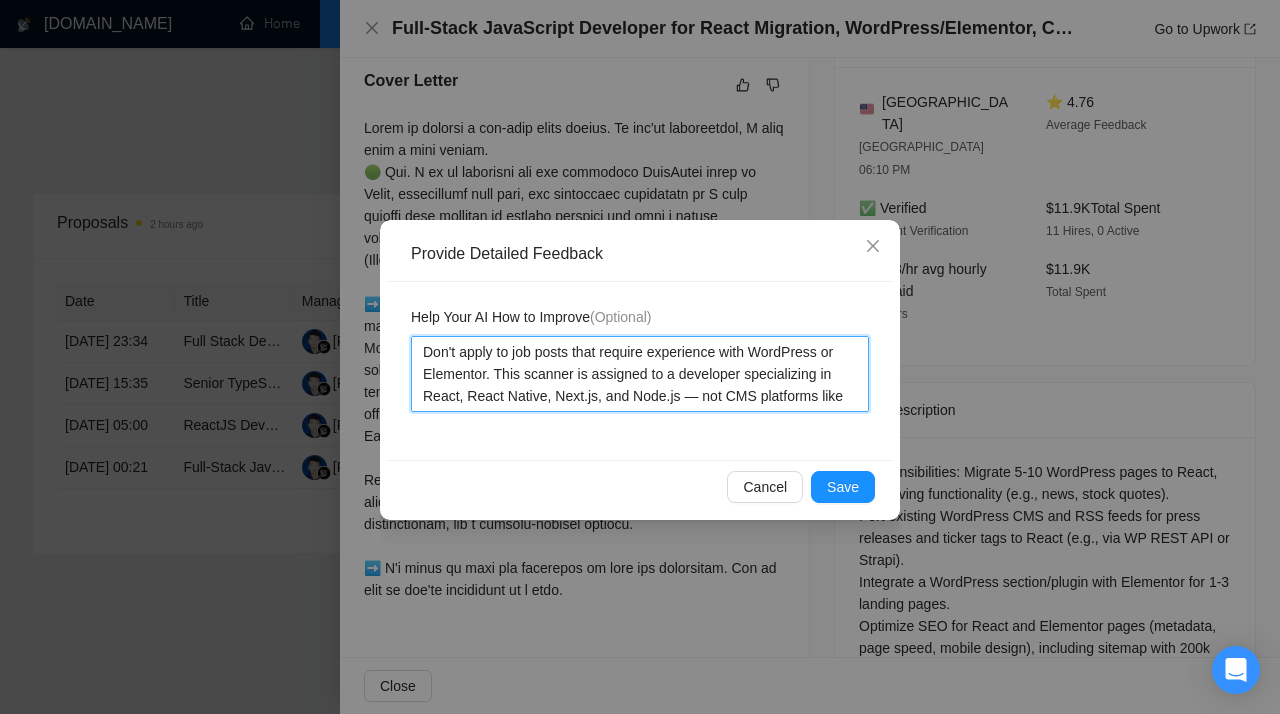 type 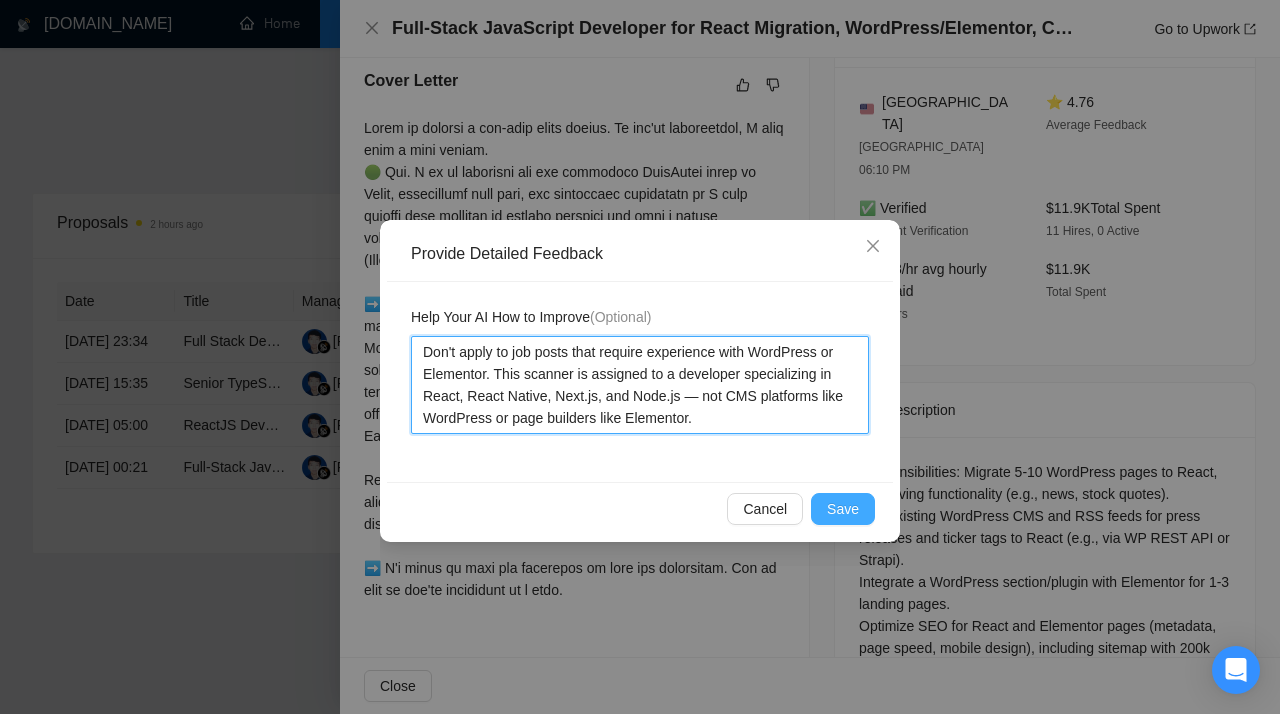 type on "Don't apply to job posts that require experience with WordPress or Elementor. This scanner is assigned to a developer specializing in React, React Native, Next.js, and Node.js — not CMS platforms like WordPress or page builders like Elementor." 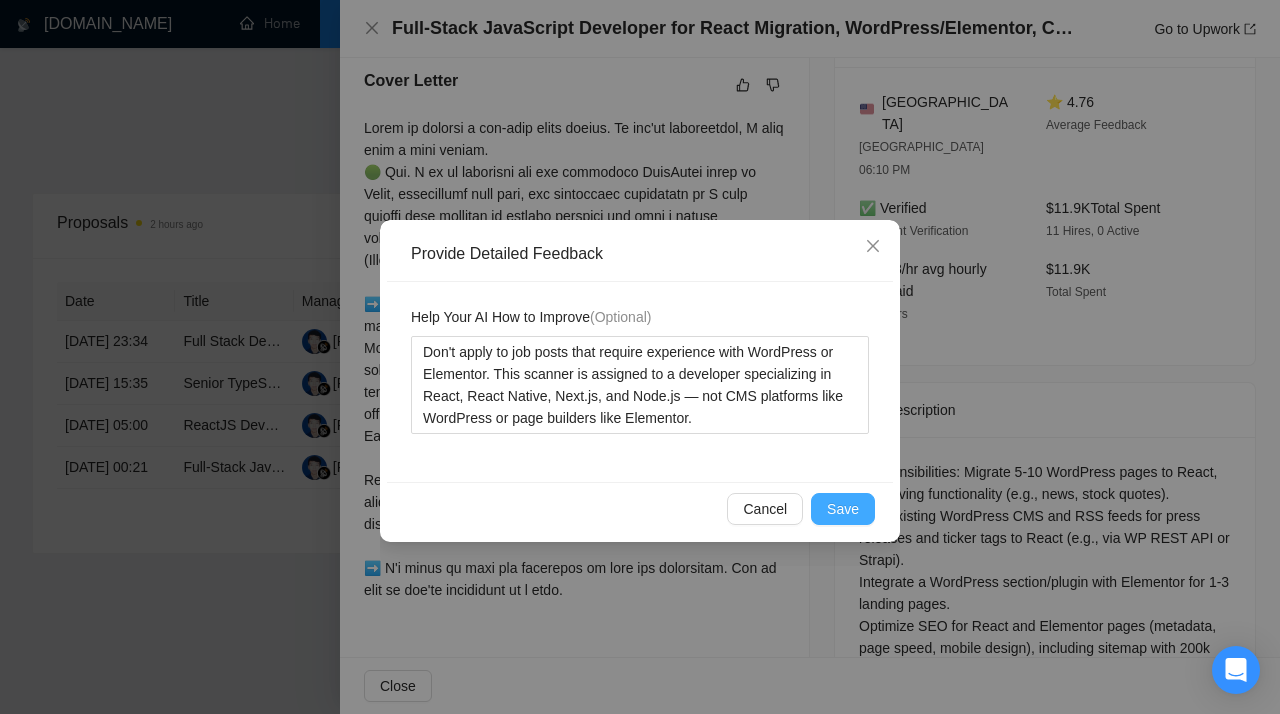 click on "Save" at bounding box center [843, 509] 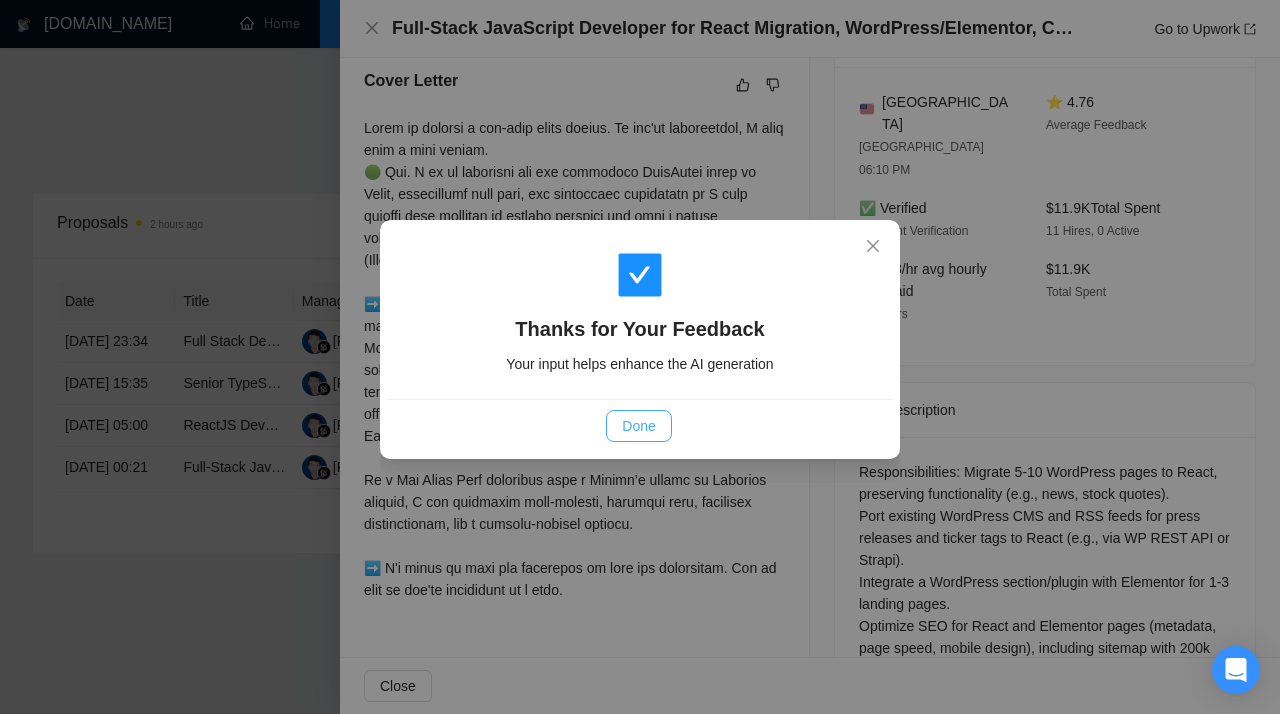 click on "Done" at bounding box center [638, 426] 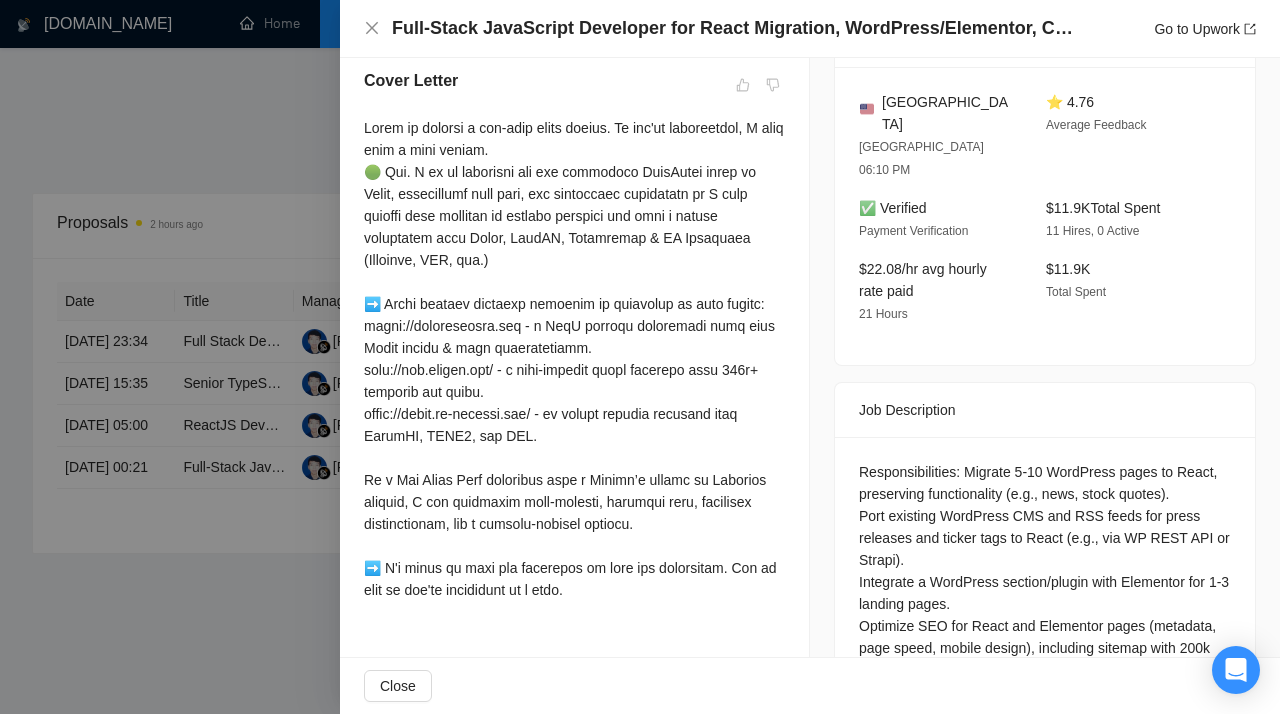 click at bounding box center (640, 357) 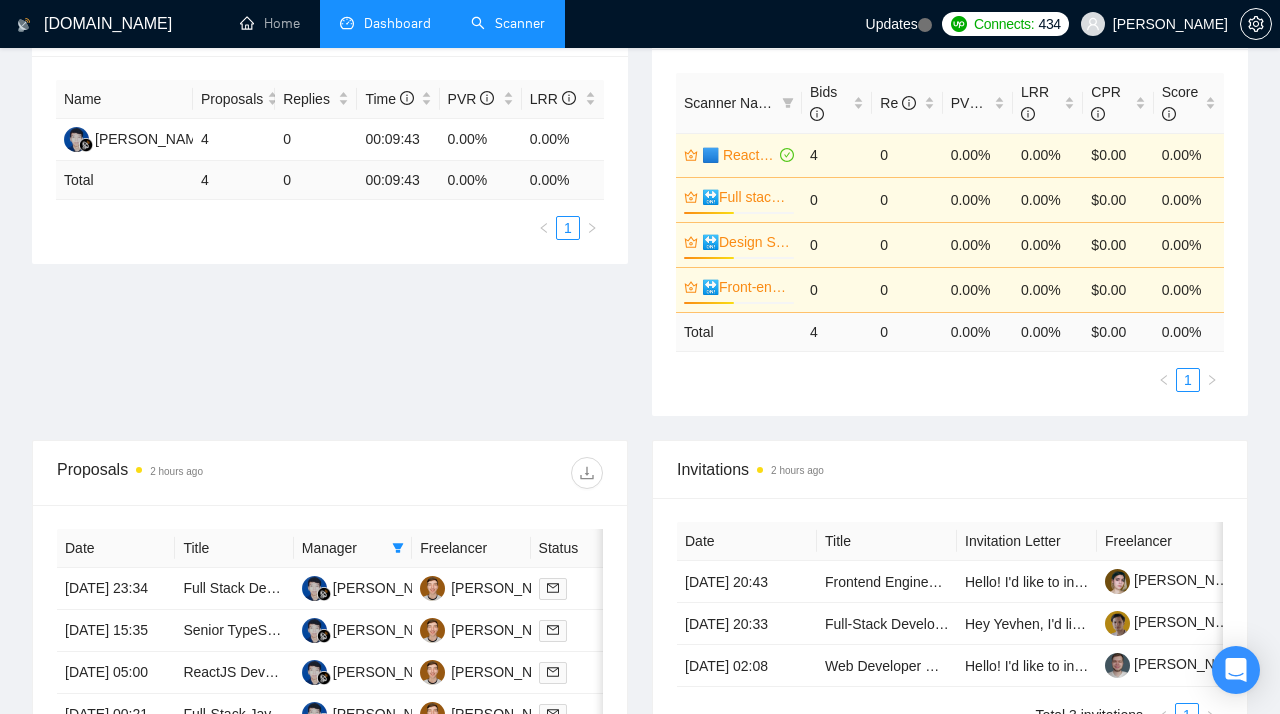 scroll, scrollTop: 0, scrollLeft: 0, axis: both 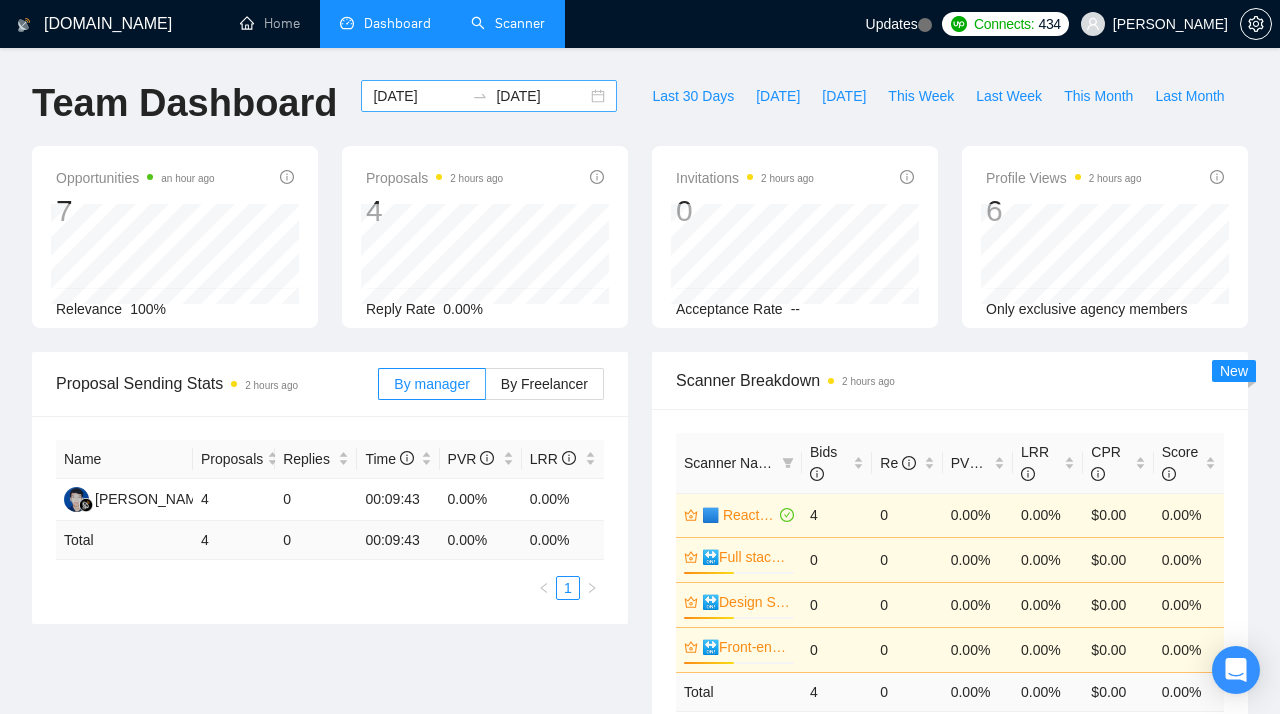 click on "2025-07-05 2025-07-05" at bounding box center (489, 96) 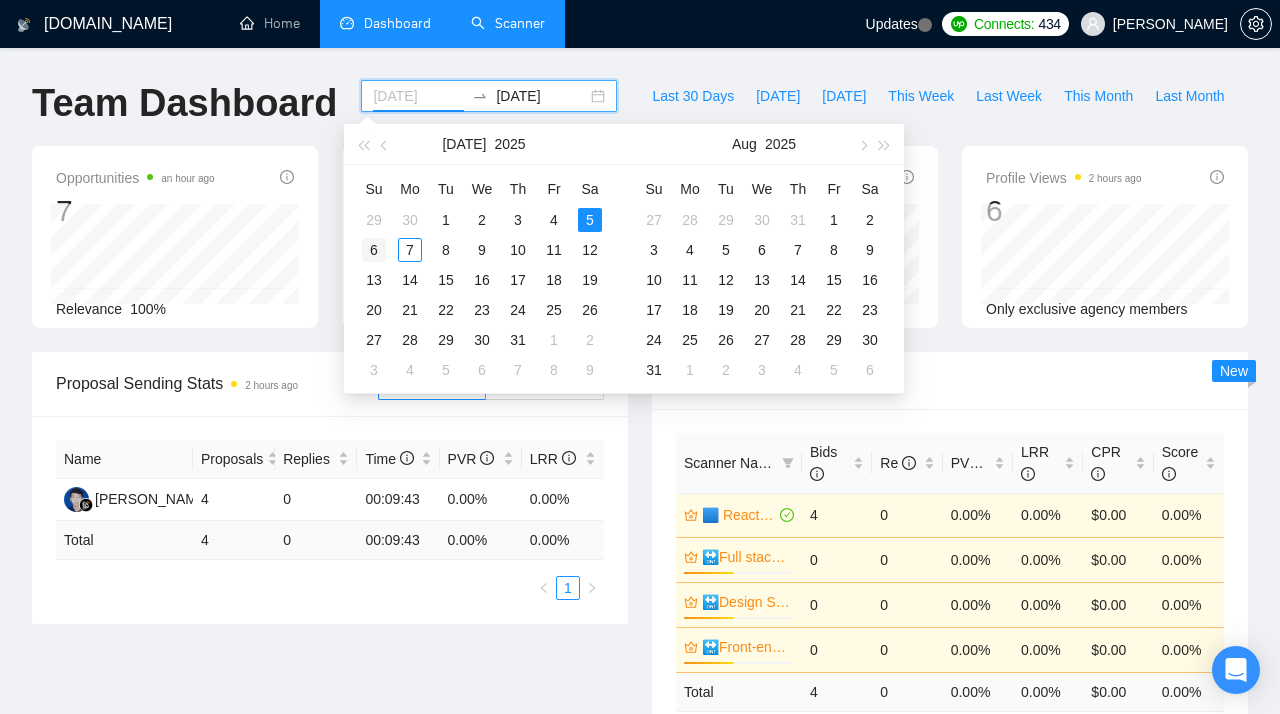 type on "2025-07-06" 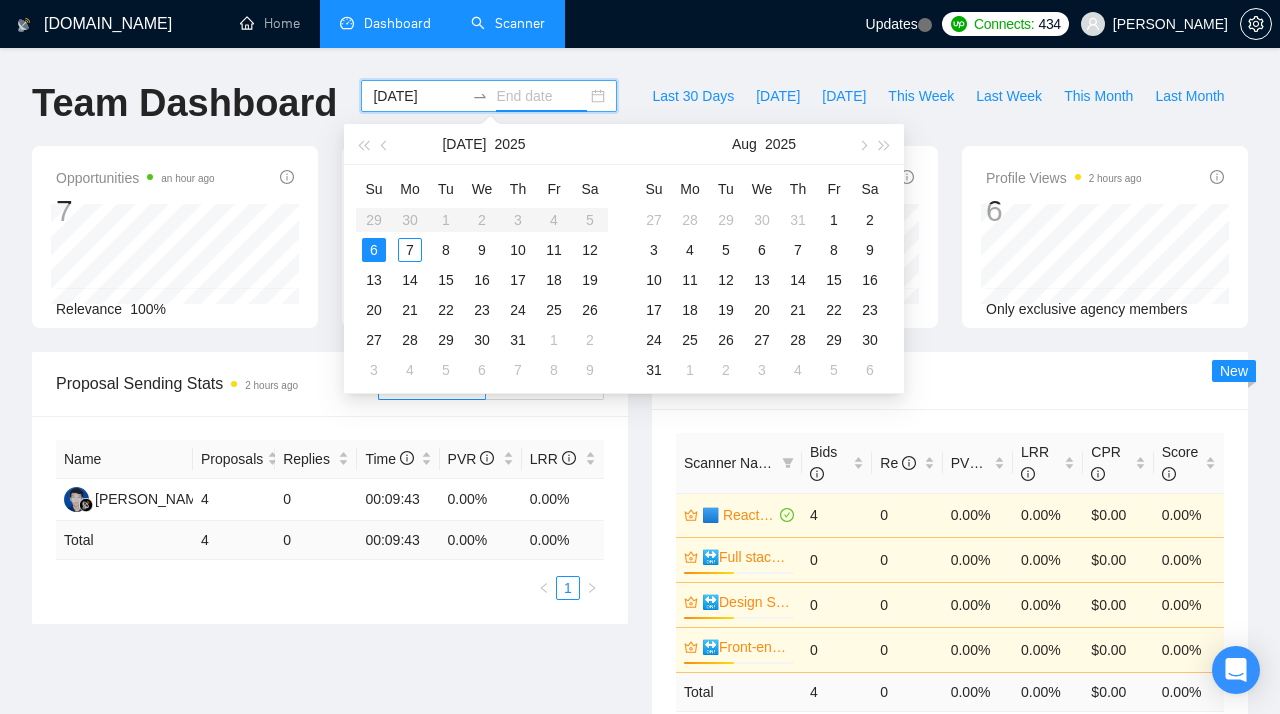 click on "6" at bounding box center [374, 250] 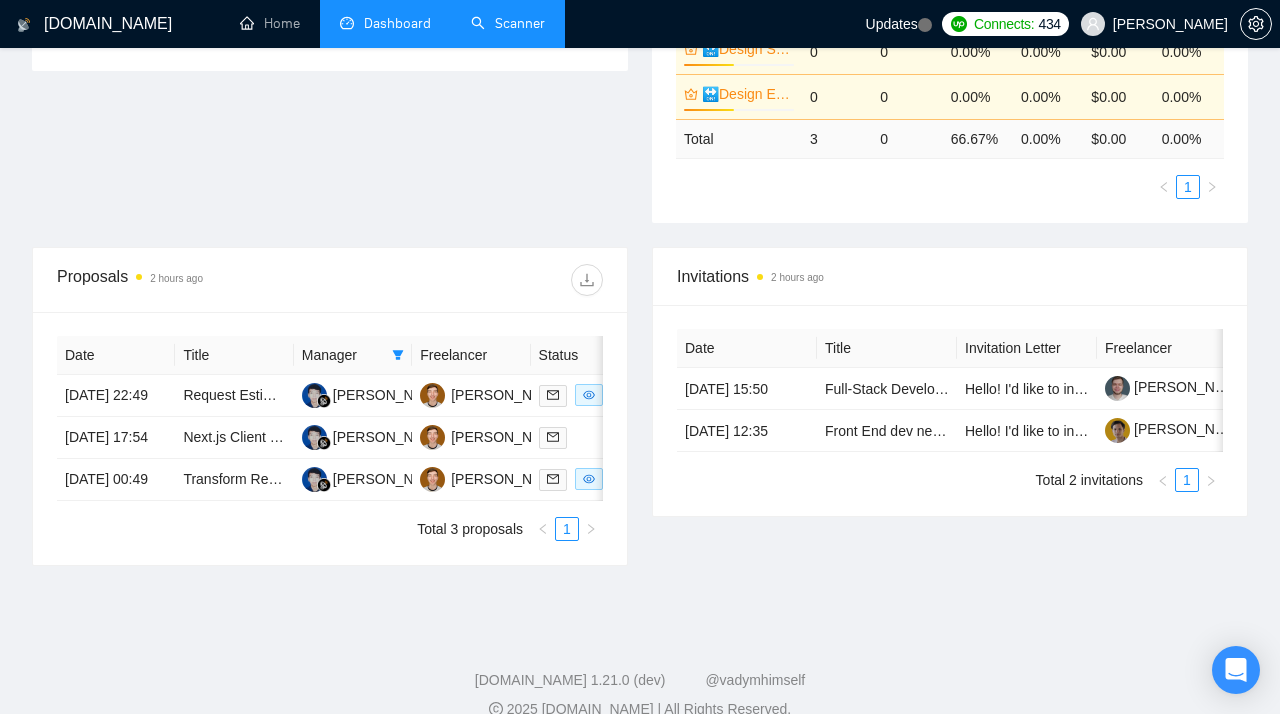scroll, scrollTop: 570, scrollLeft: 0, axis: vertical 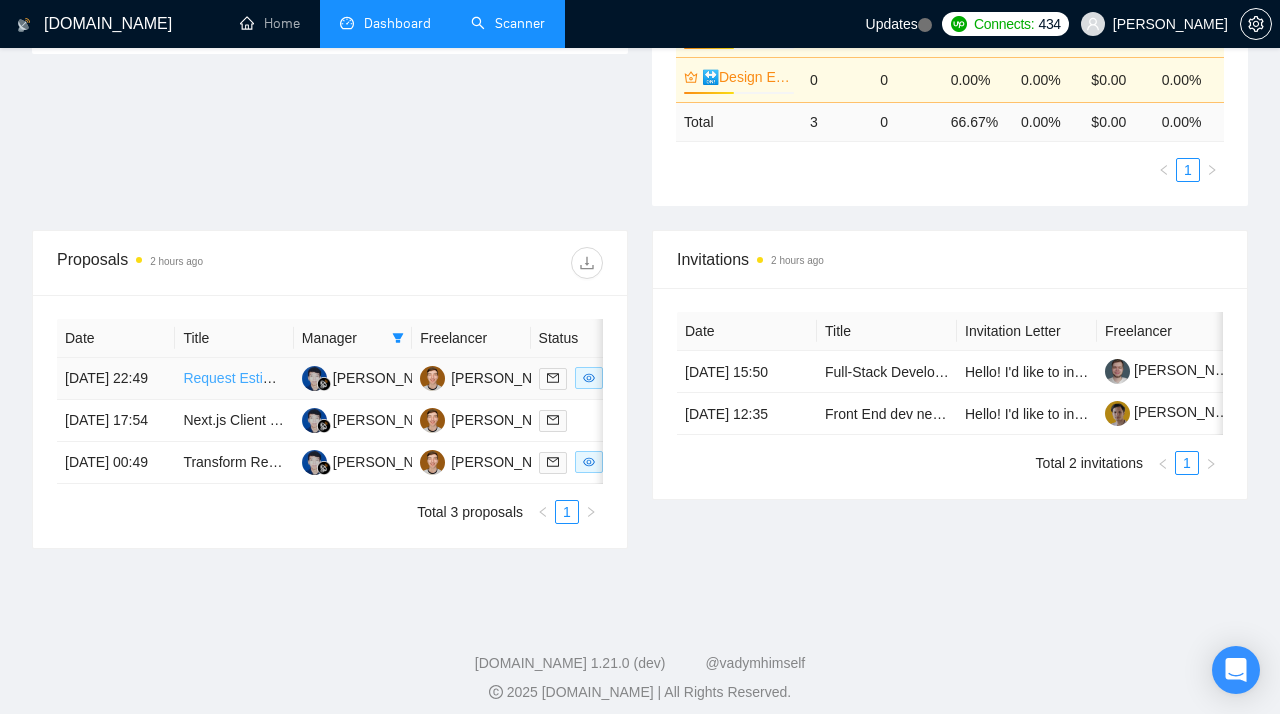 click on "Request Estimate: SaaS MVP Developer (PWA for Quote Requests & Scheduling)" at bounding box center [438, 378] 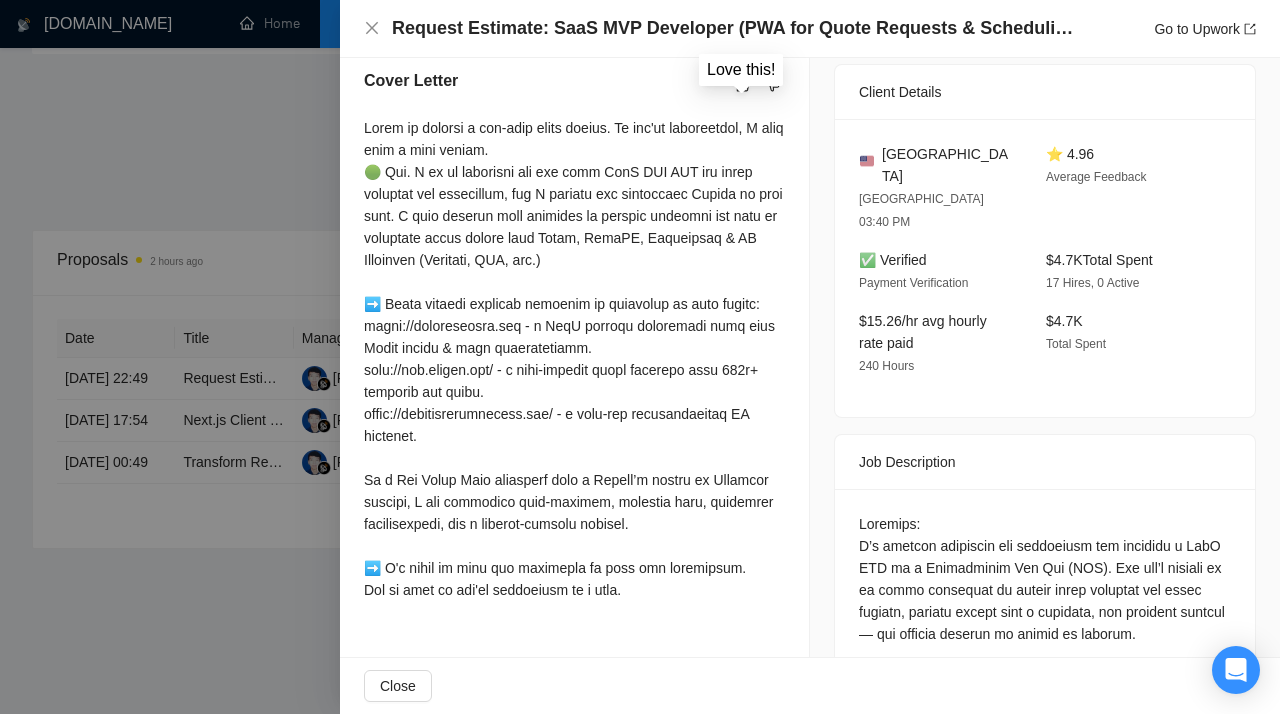 click 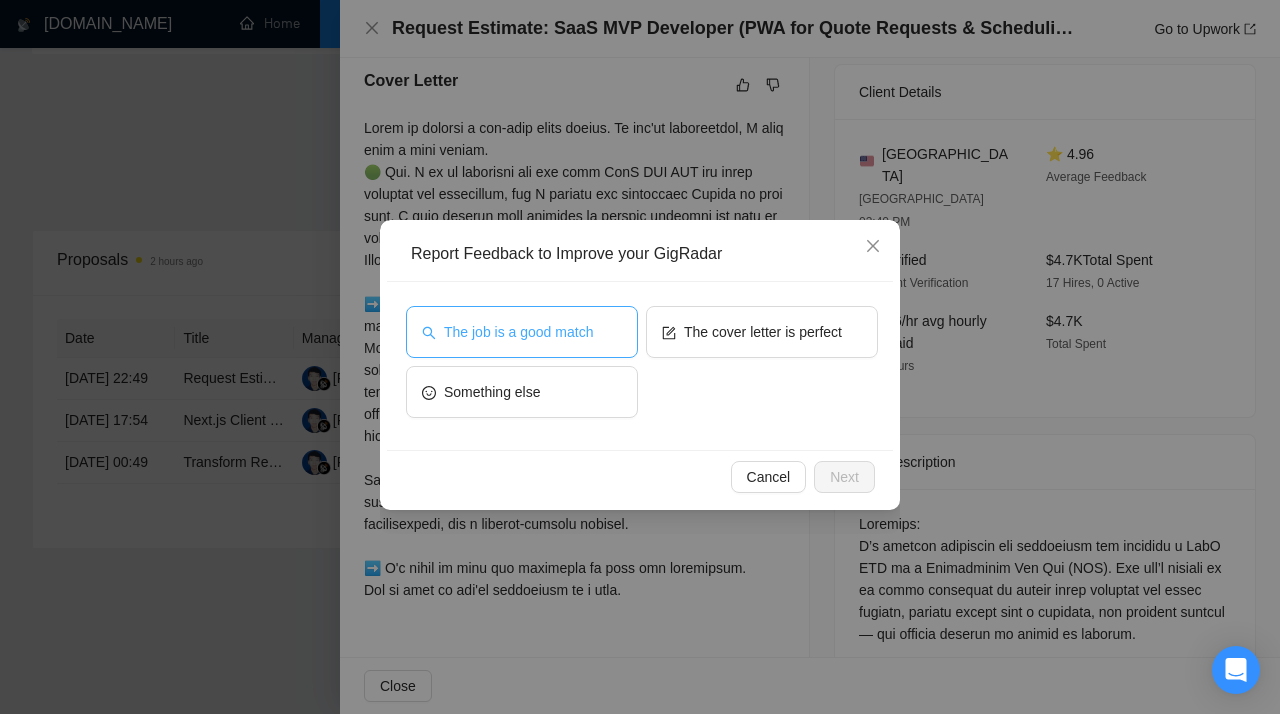 click on "The job is a good match" at bounding box center [518, 332] 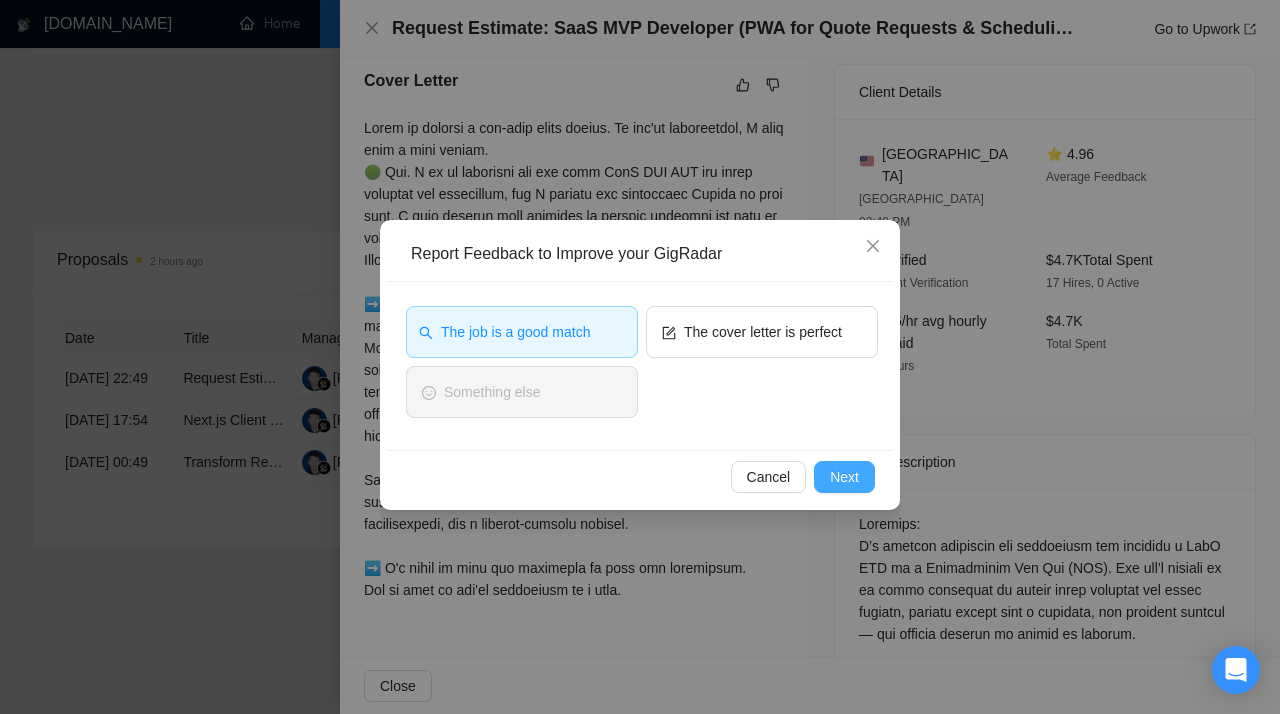 click on "Next" at bounding box center (844, 477) 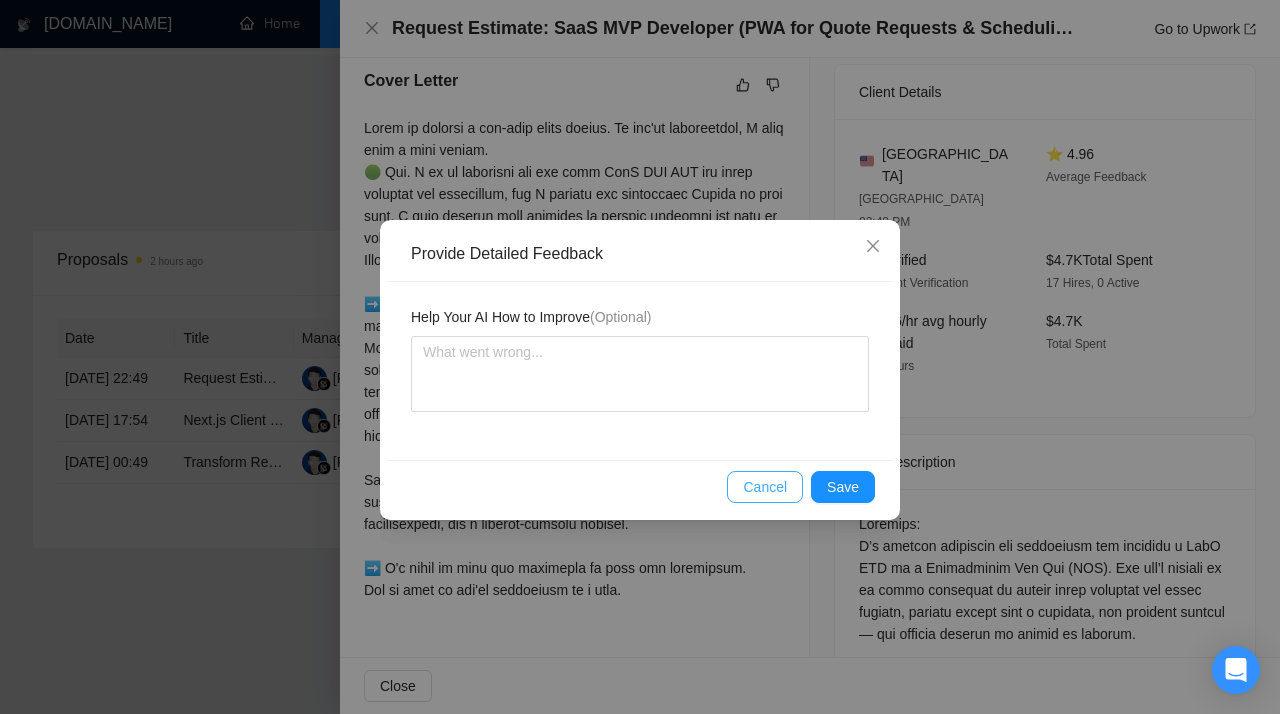 click on "Cancel" at bounding box center [765, 487] 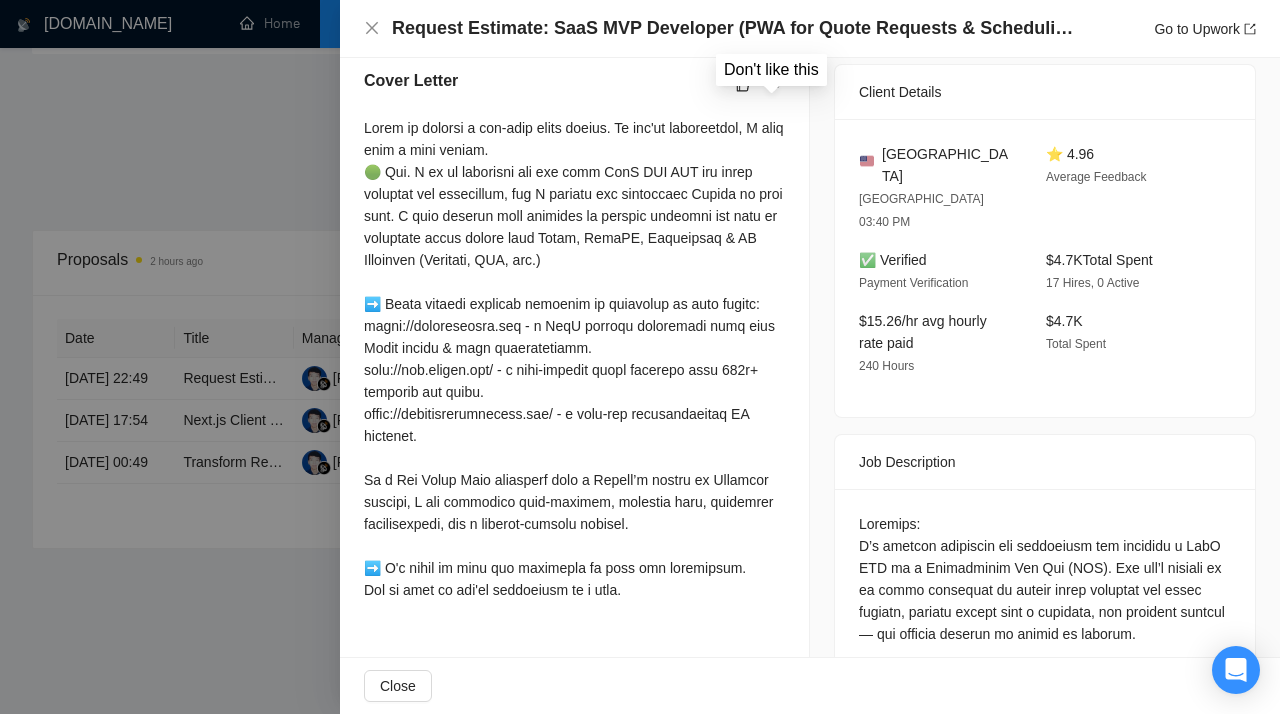 click 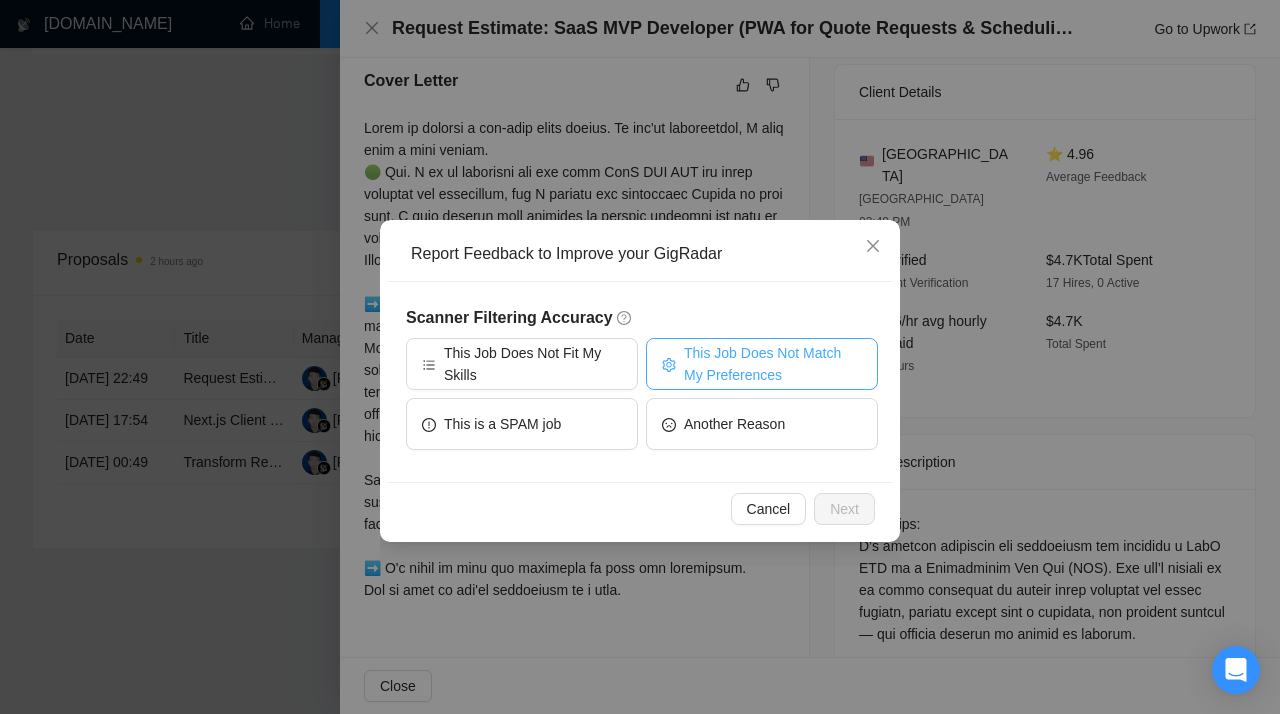 click on "This Job Does Not Match My Preferences" at bounding box center (773, 364) 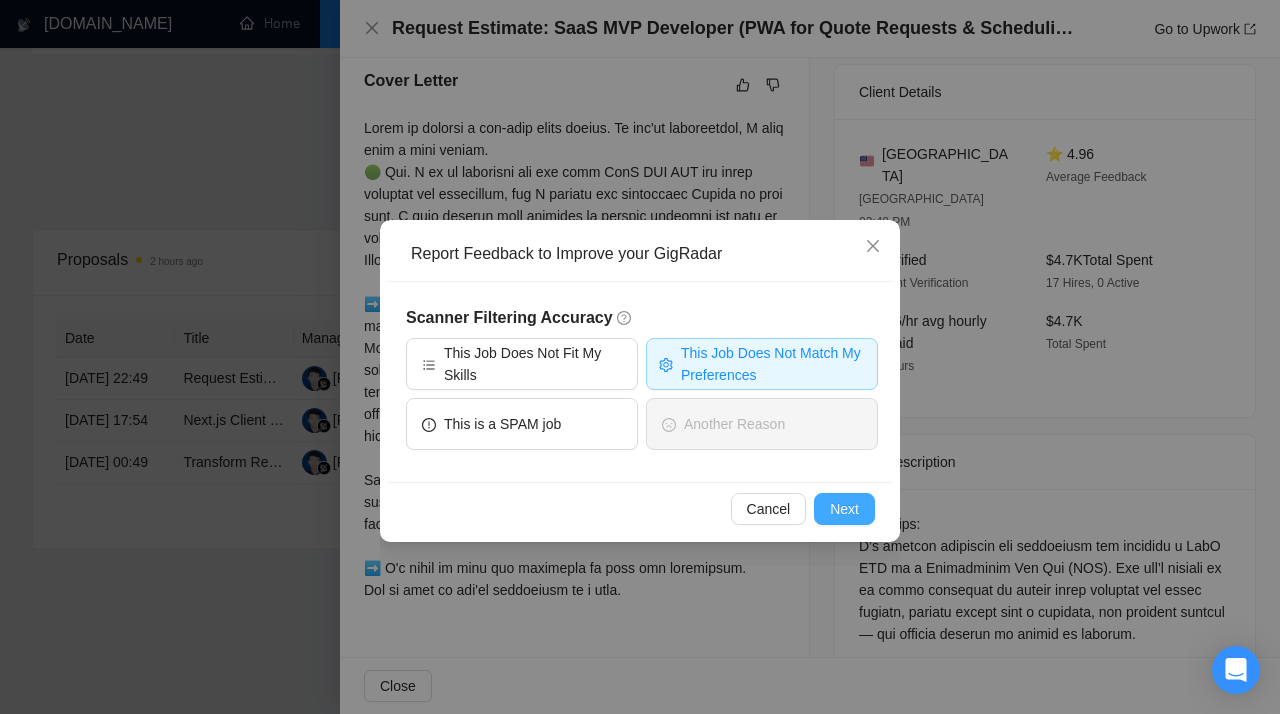 click on "Next" at bounding box center (844, 509) 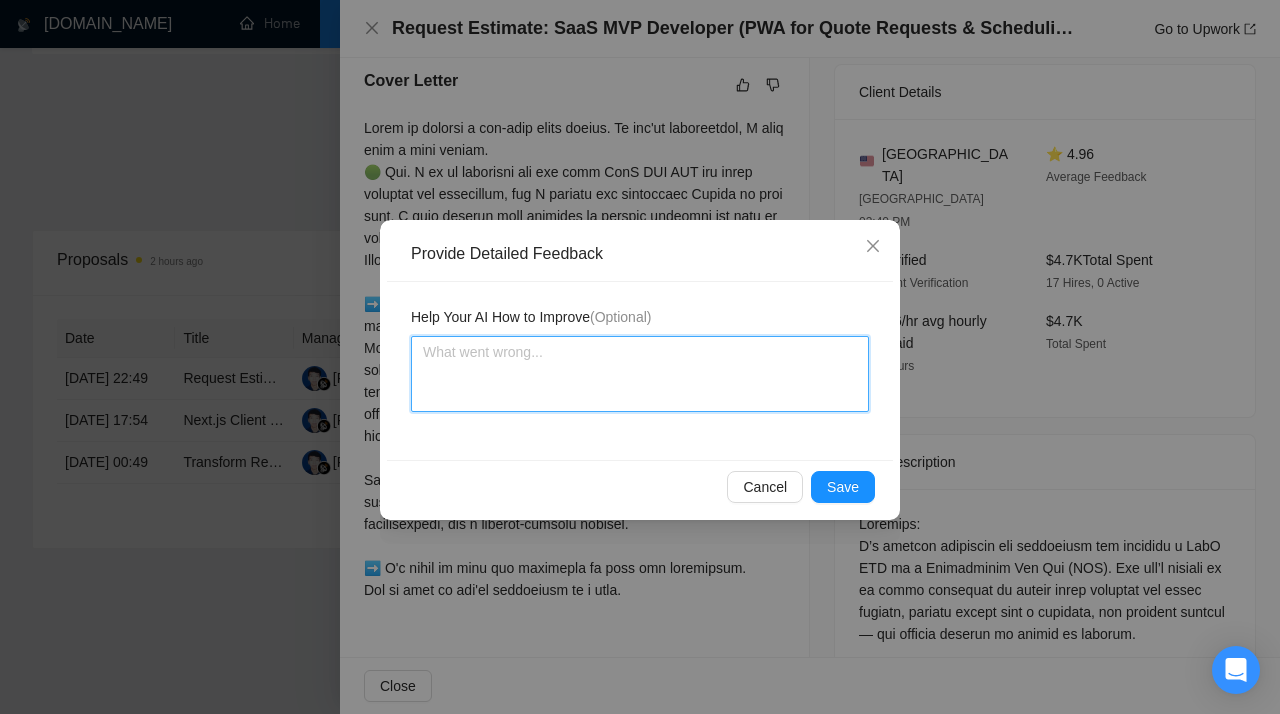 click at bounding box center [640, 374] 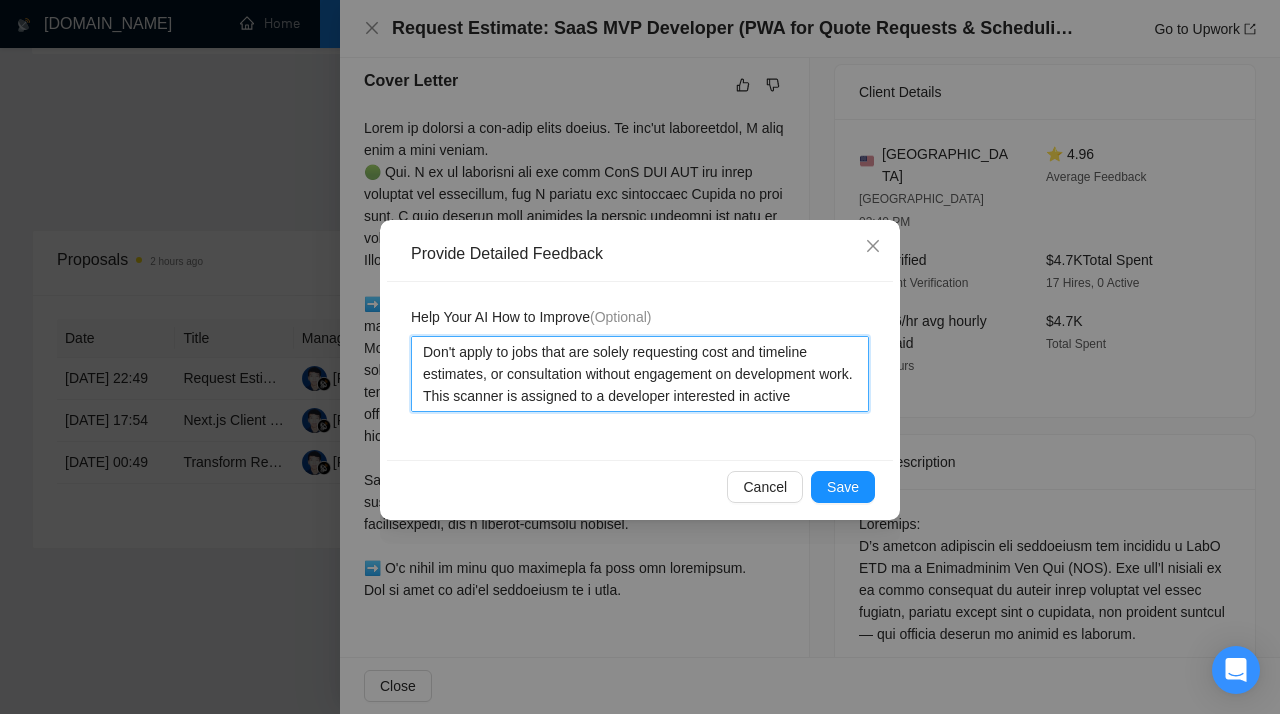 type 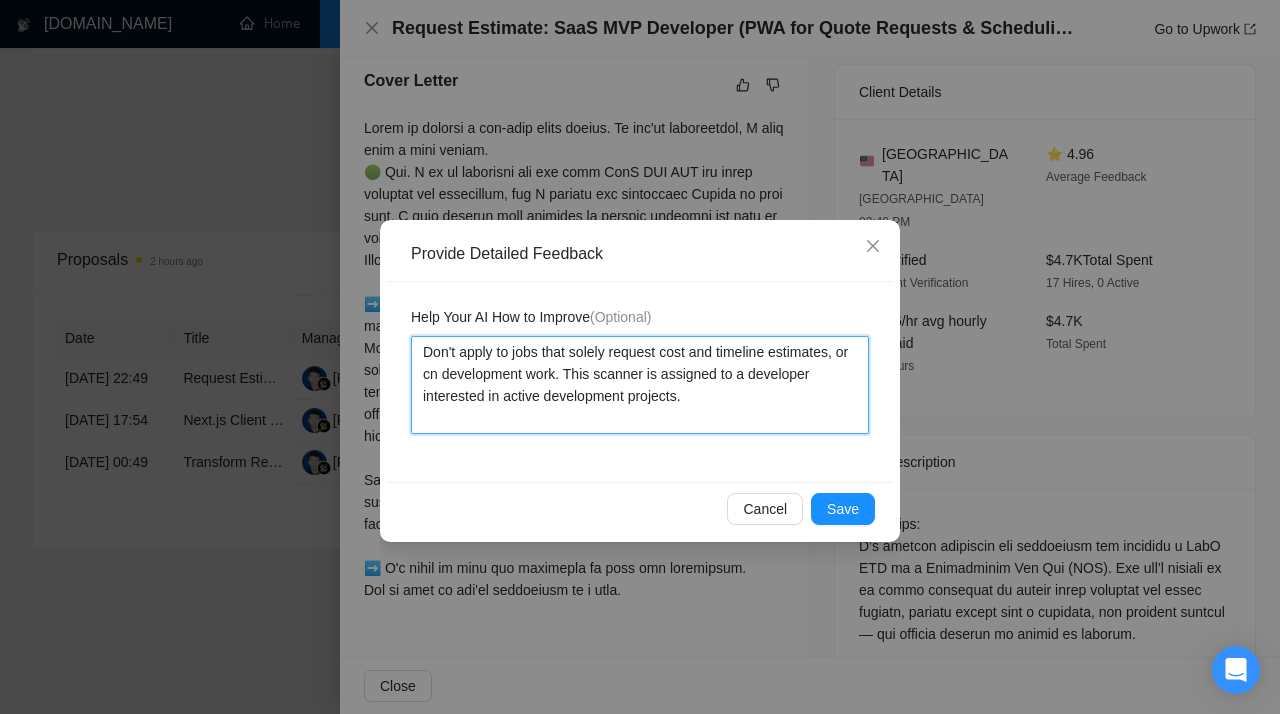 type on "Don't apply to jobs that solely request cost and timeline estimates, or consultations witn development work. This scanner is assigned to a developer interested in active development projects." 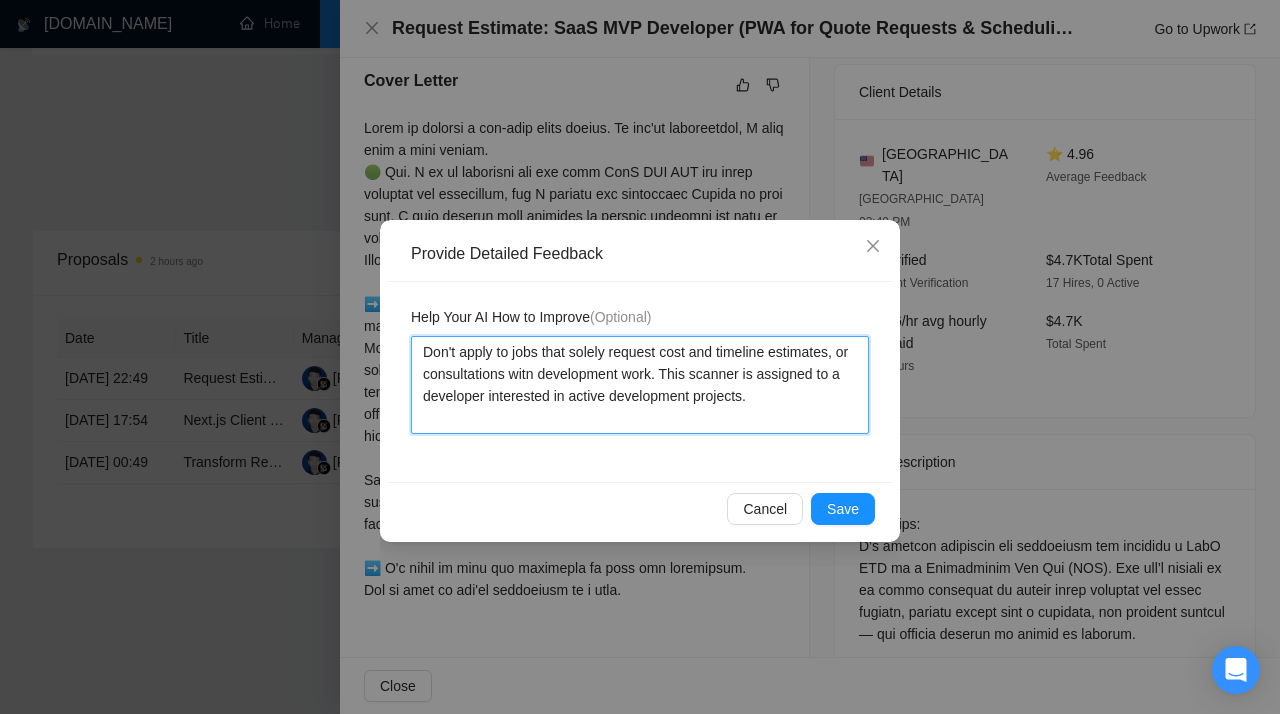type 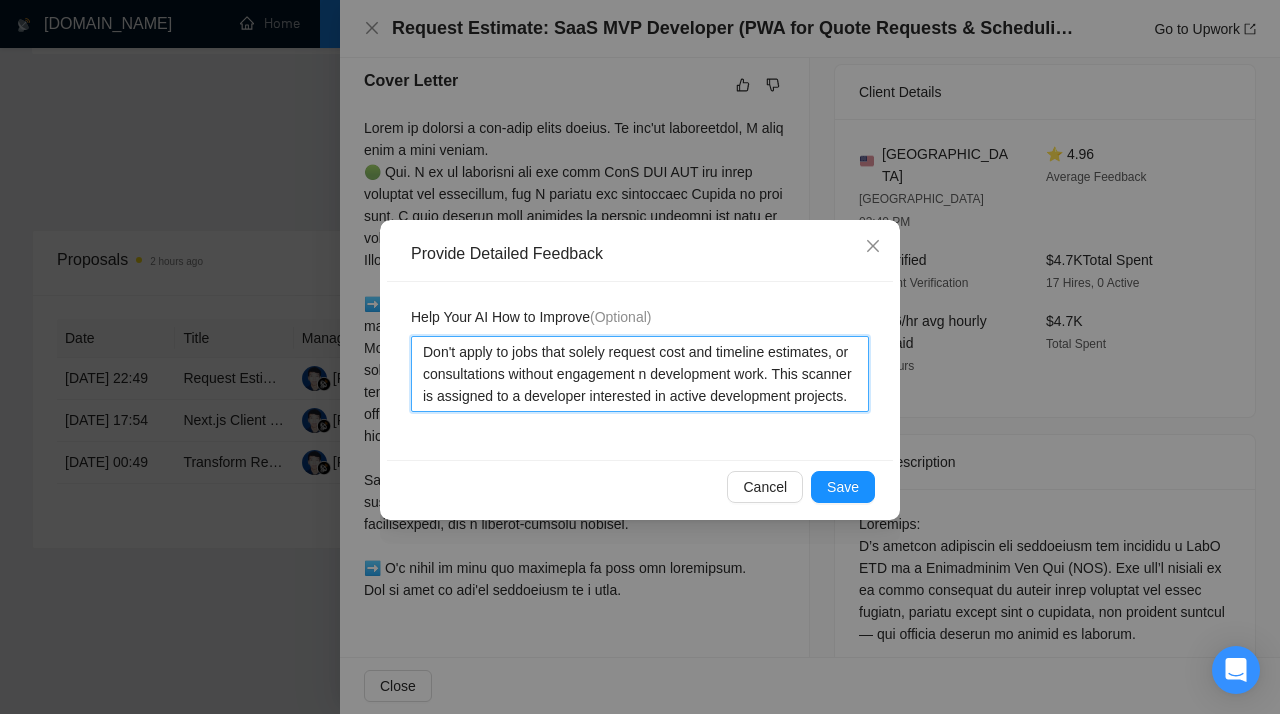 type on "Don't apply to jobs that solely request cost and timeline estimates, or consultations without engagement in development work. This scanner is assigned to a developer interested in active development projects." 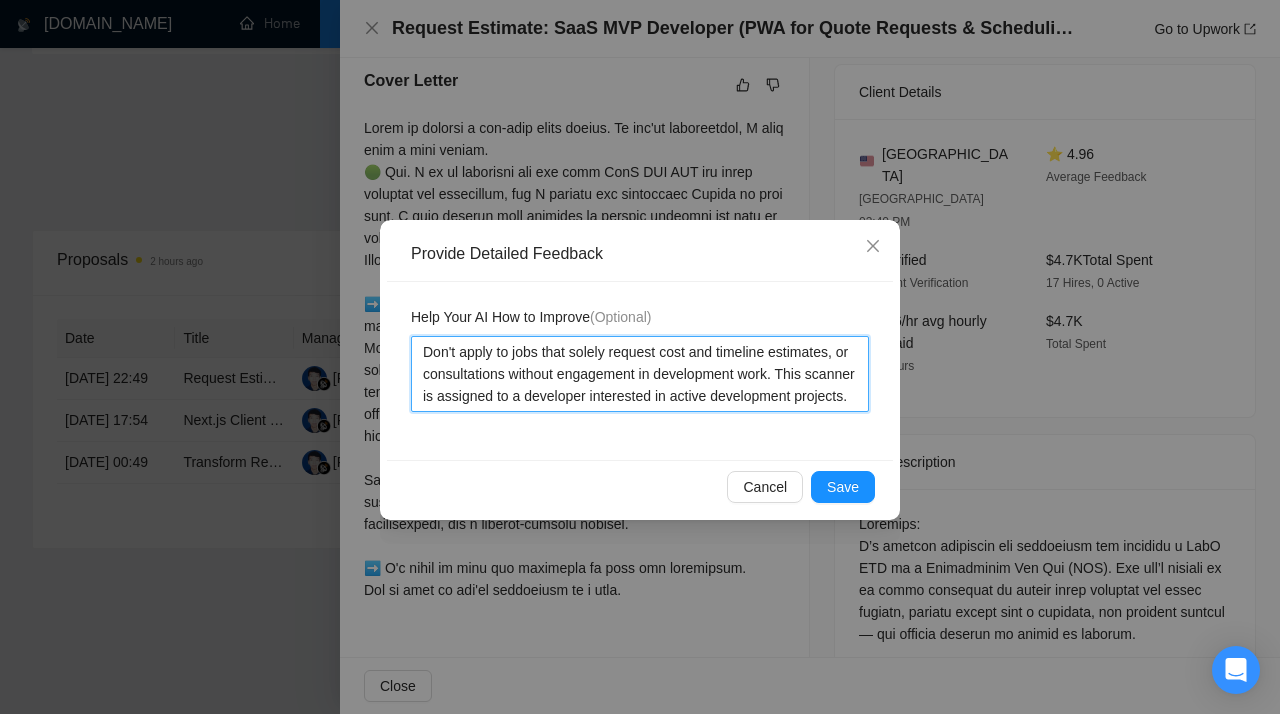 type 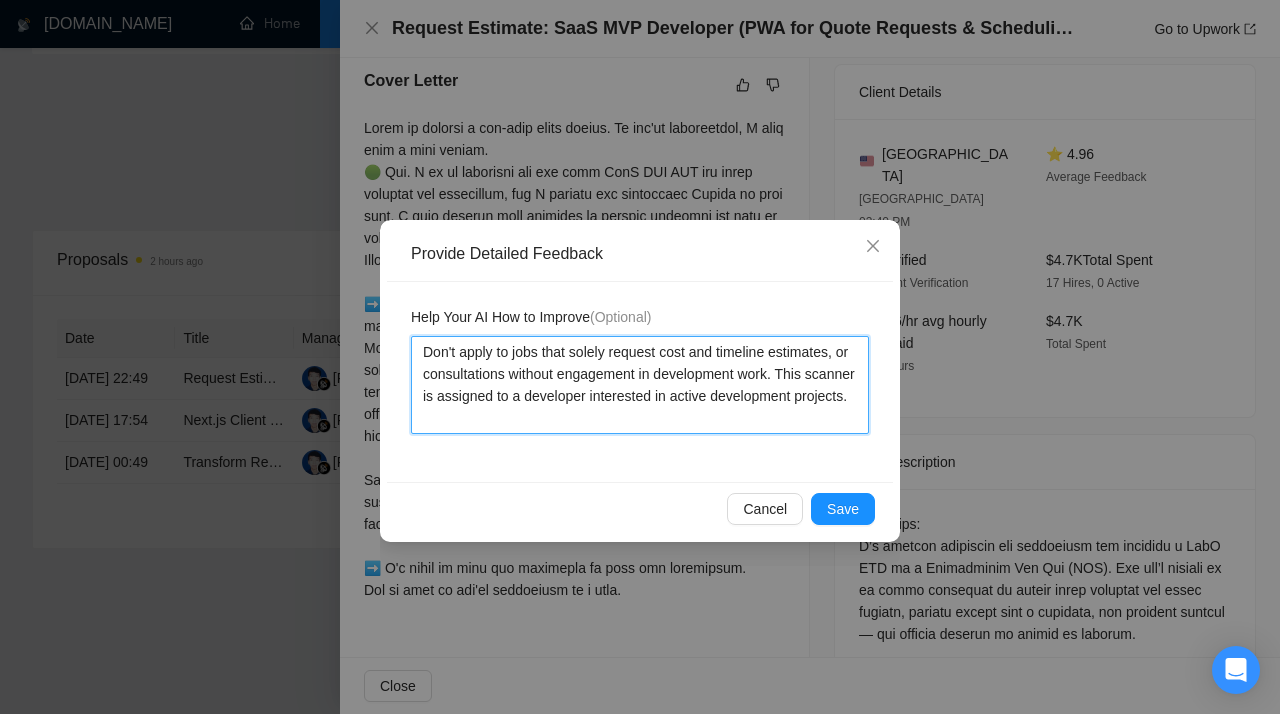 drag, startPoint x: 599, startPoint y: 420, endPoint x: 380, endPoint y: 327, distance: 237.92856 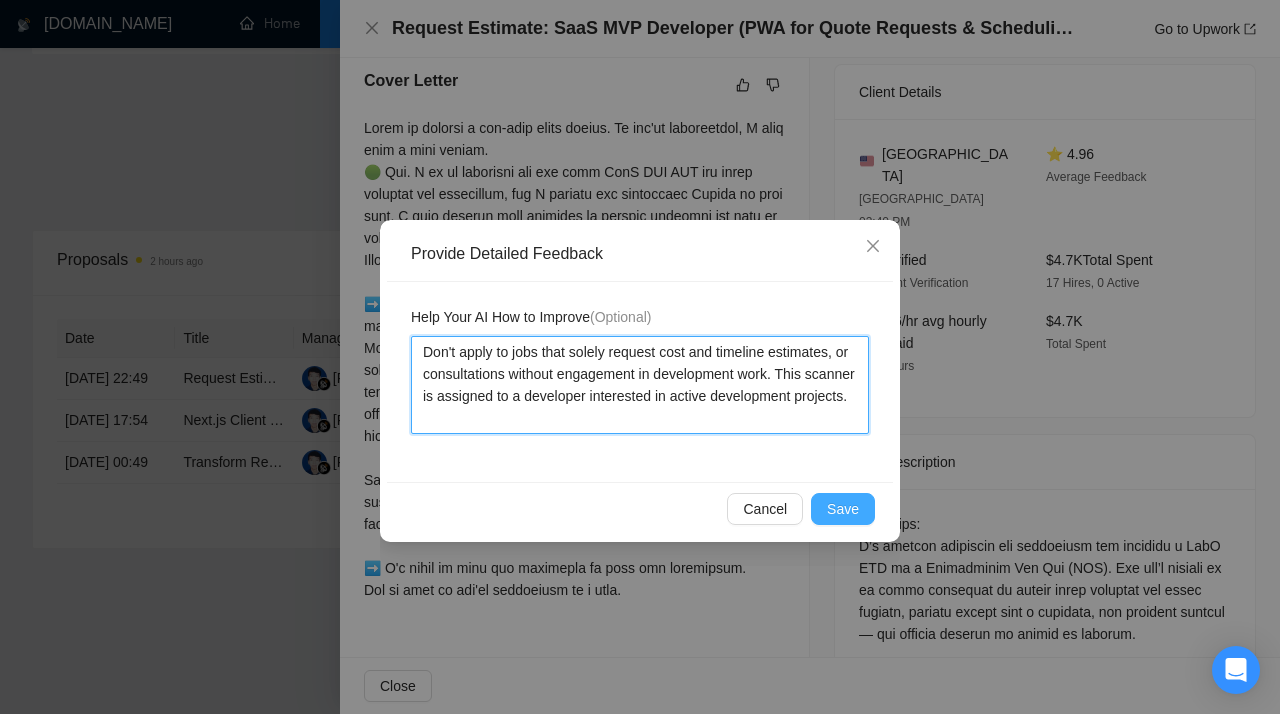 type on "Don't apply to jobs that solely request cost and timeline estimates, or consultations without engagement in development work. This scanner is assigned to a developer interested in active development projects." 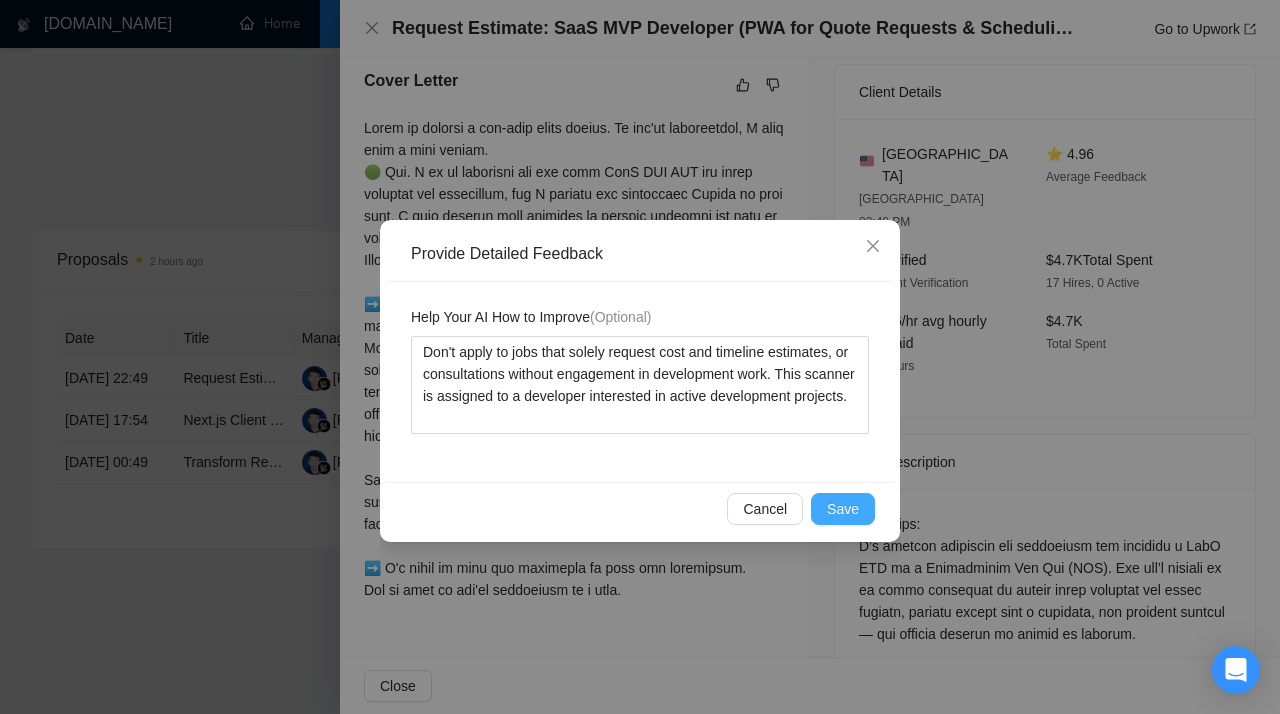 click on "Save" at bounding box center [843, 509] 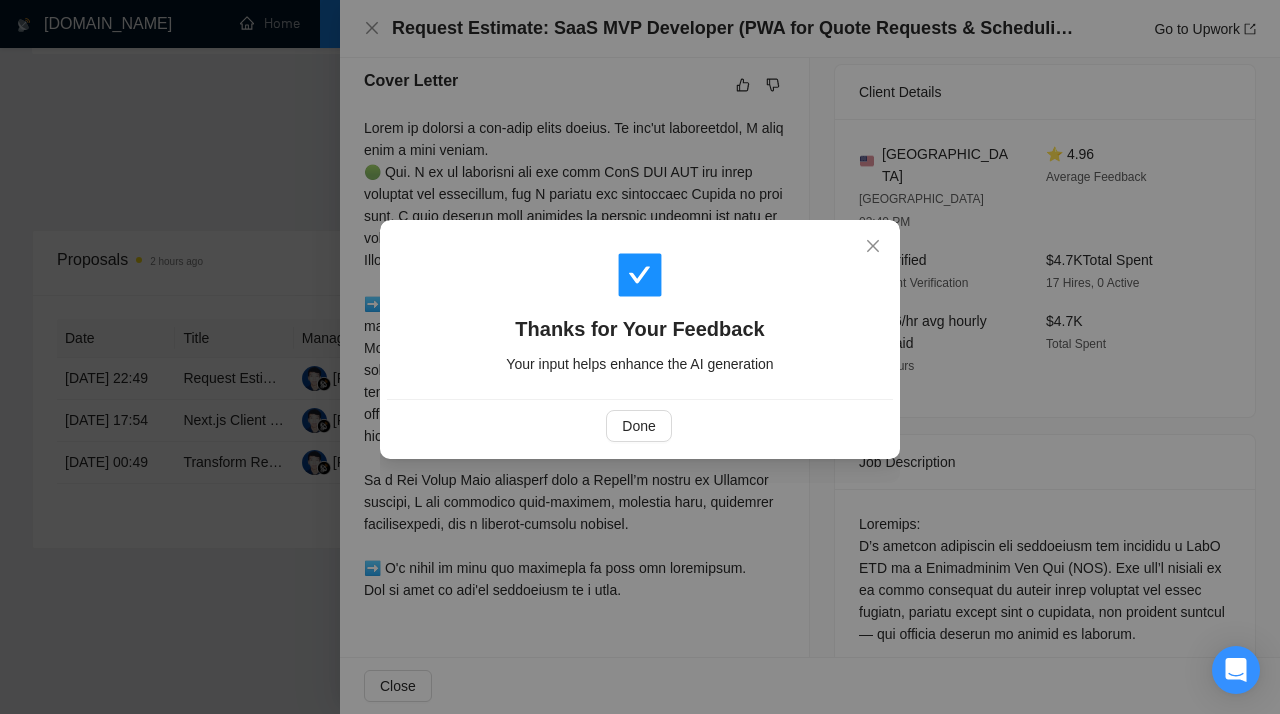click on "Thanks for Your Feedback Your input helps enhance the AI generation Done" at bounding box center [640, 357] 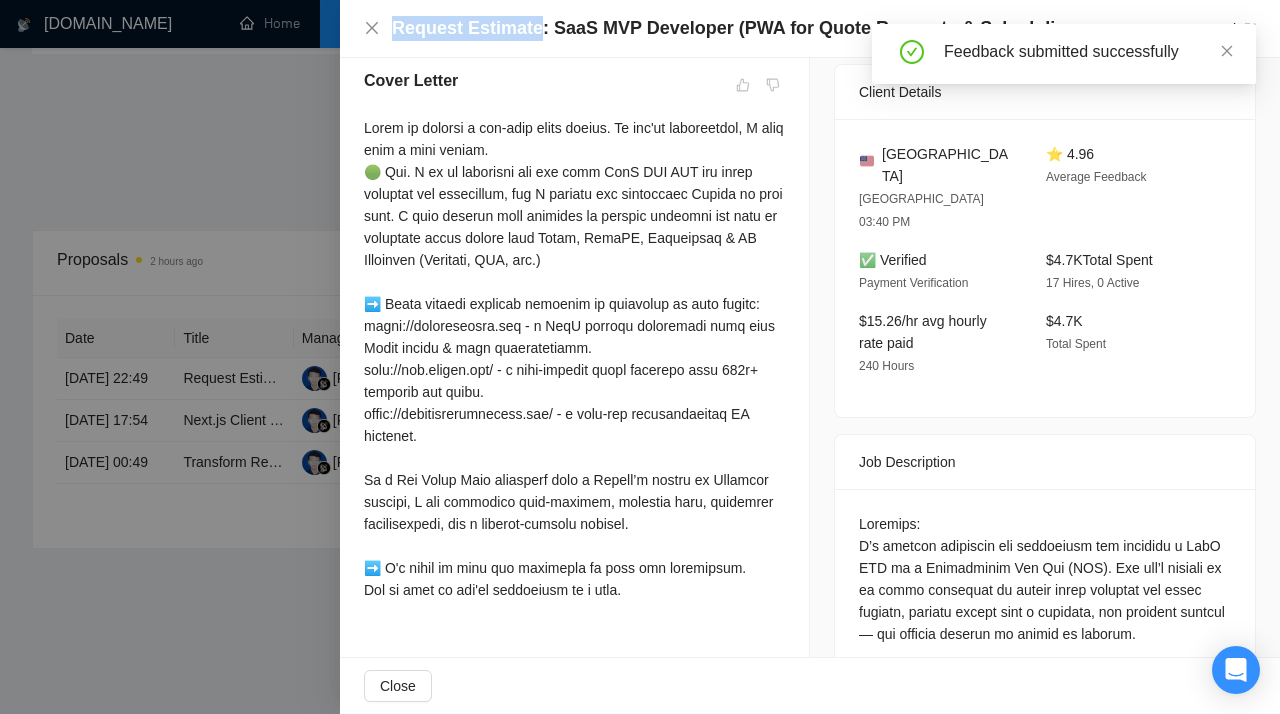 drag, startPoint x: 394, startPoint y: 33, endPoint x: 538, endPoint y: 32, distance: 144.00348 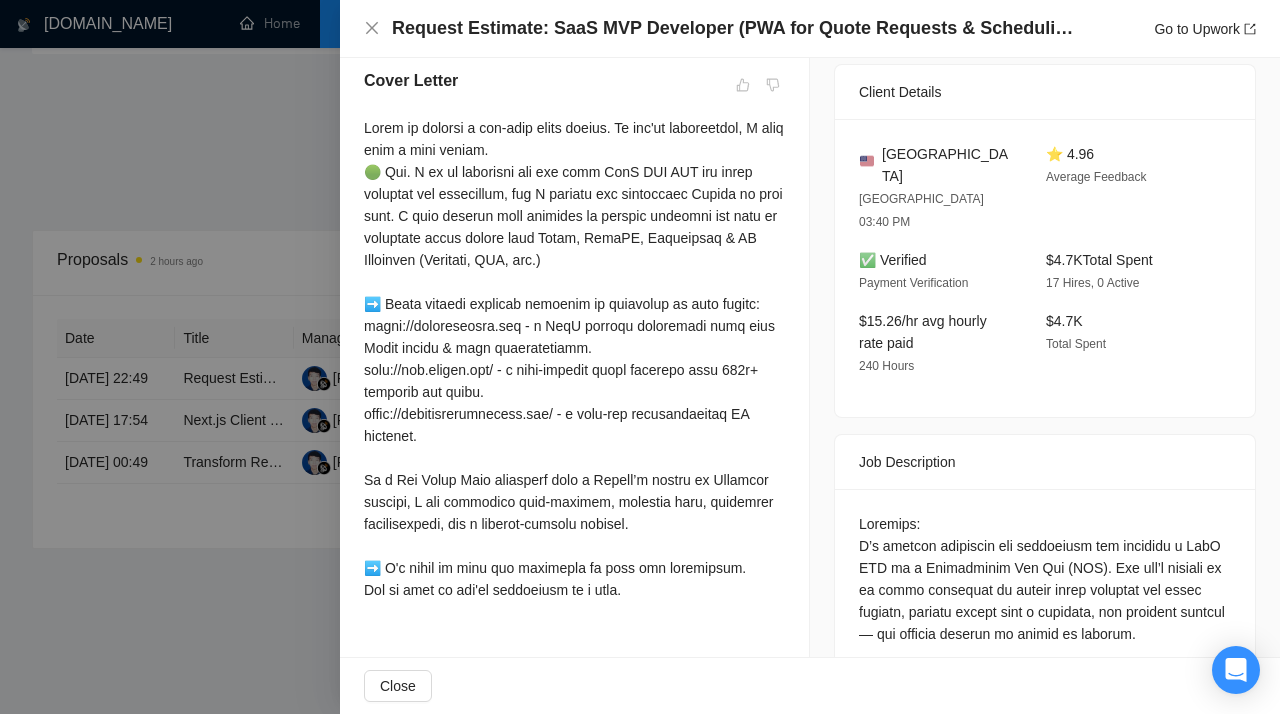 click at bounding box center [640, 357] 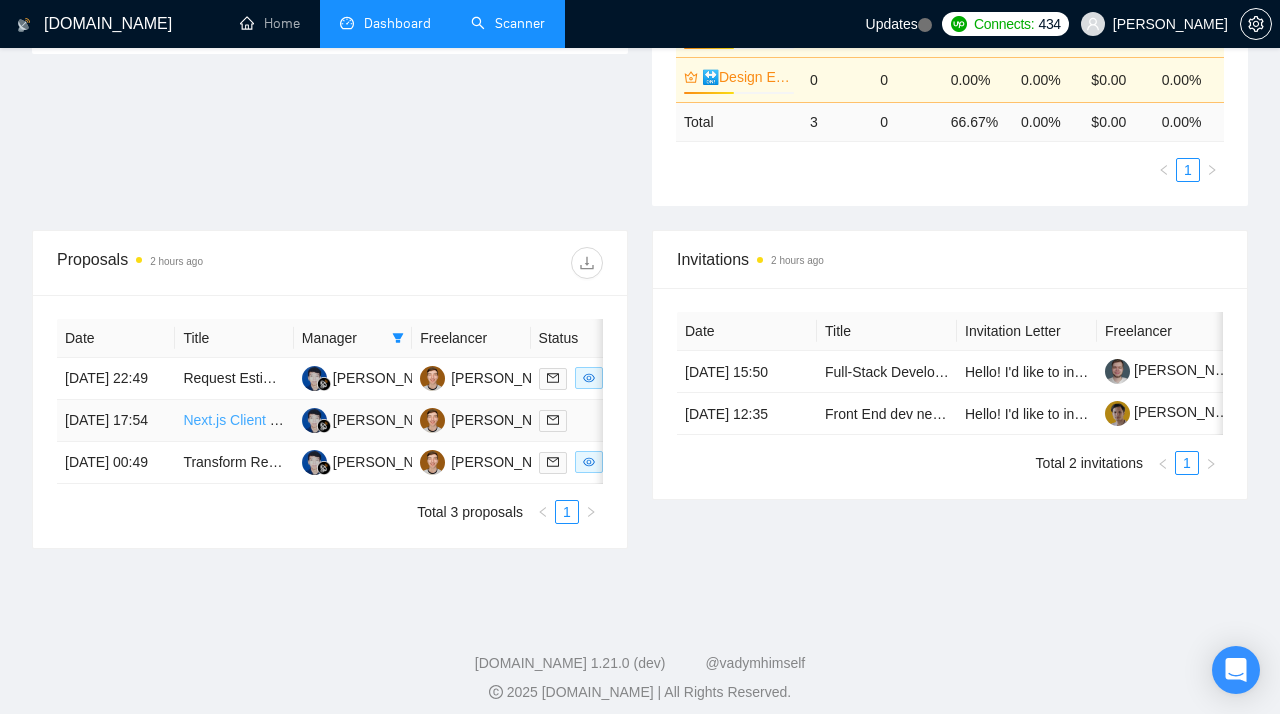 click on "Next.js Client and Partner App" at bounding box center (277, 420) 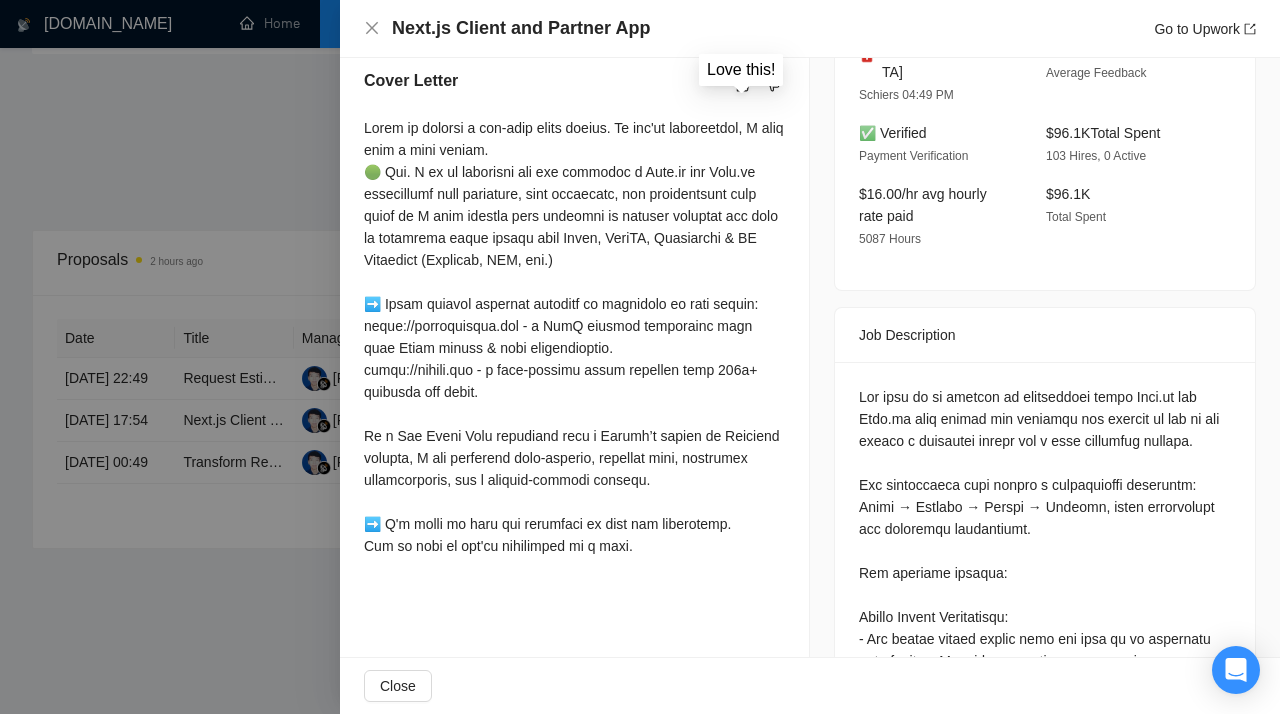 click at bounding box center [741, -433] 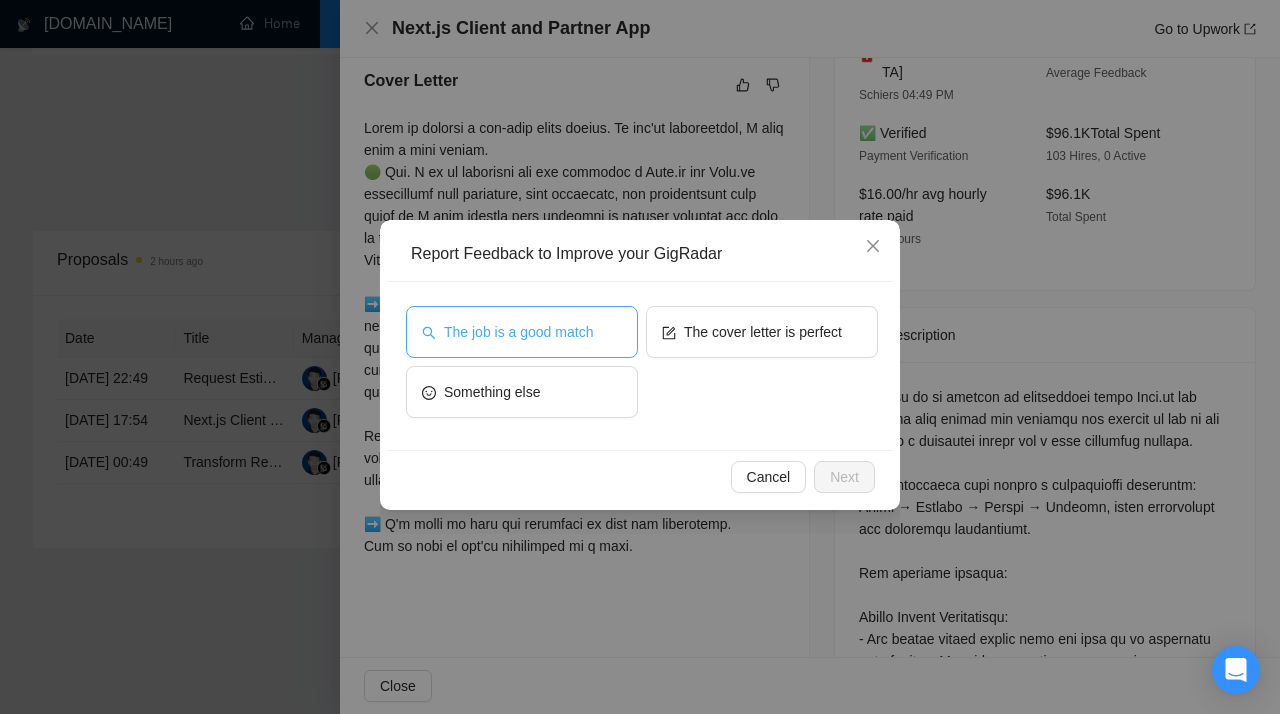 click on "The job is a good match" at bounding box center (518, 332) 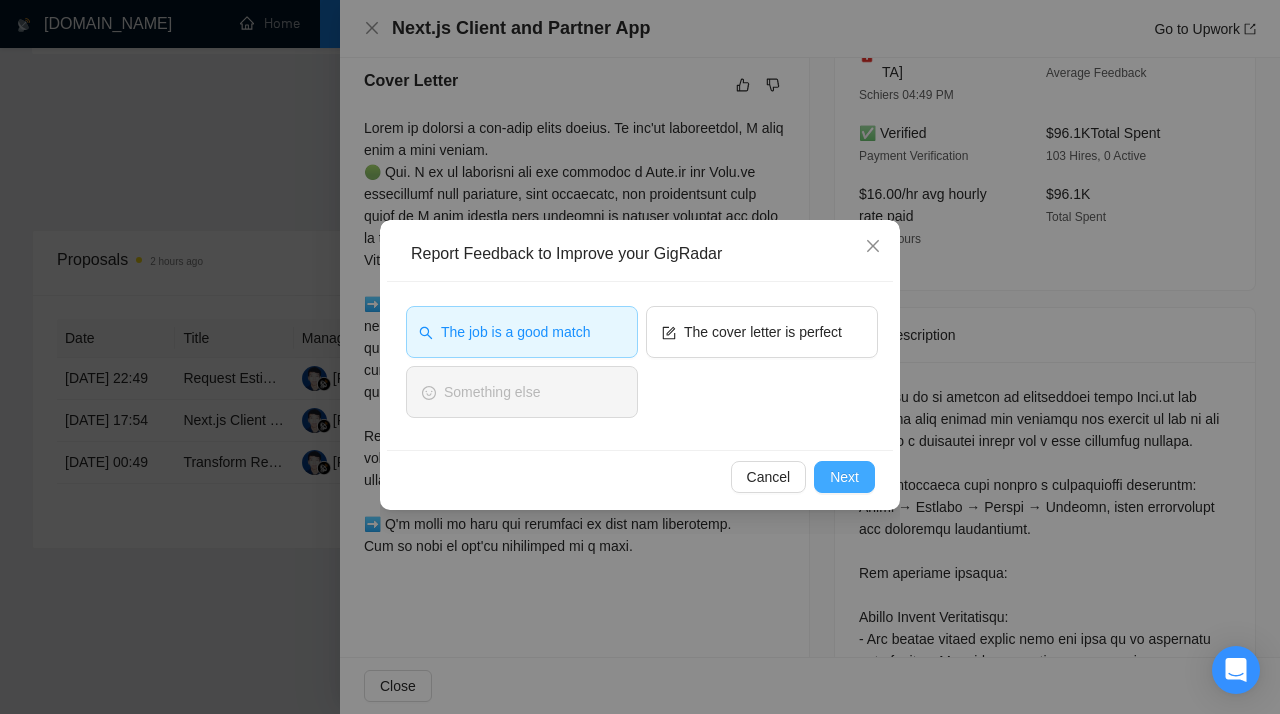 click on "Next" at bounding box center [844, 477] 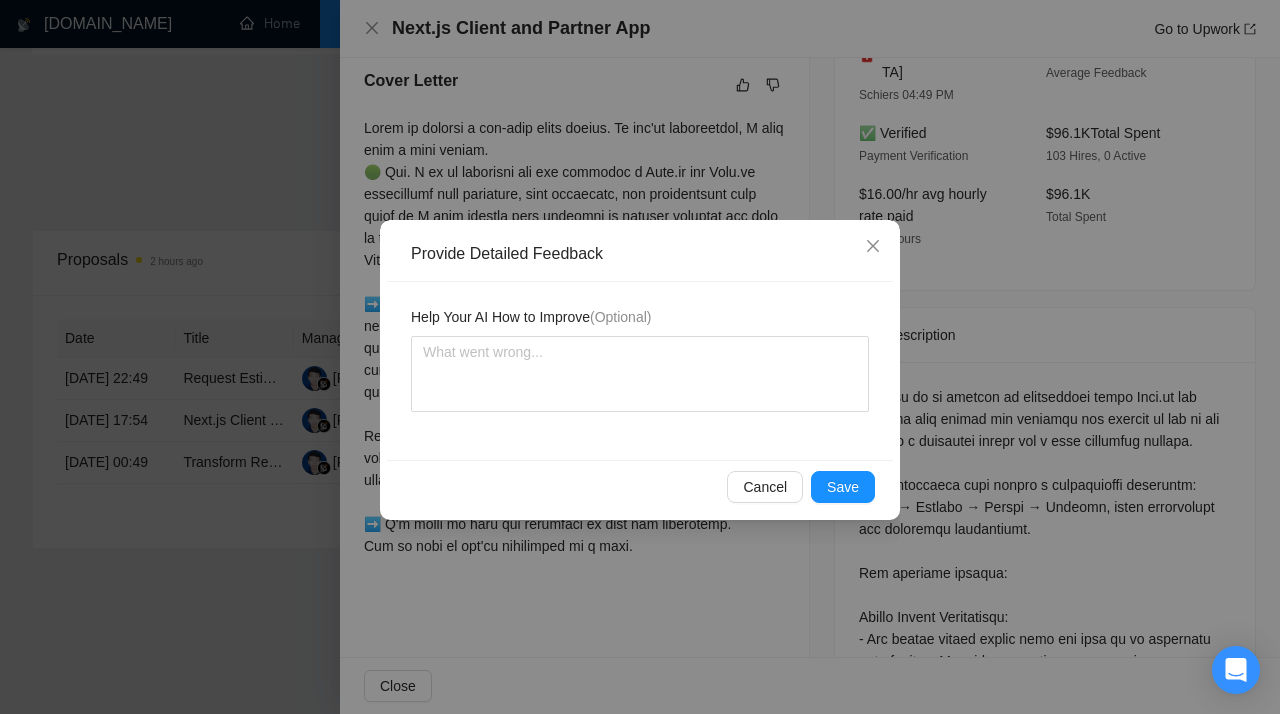 click on "Provide Detailed Feedback Help Your AI How to Improve  (Optional) Cancel Save" at bounding box center (640, 357) 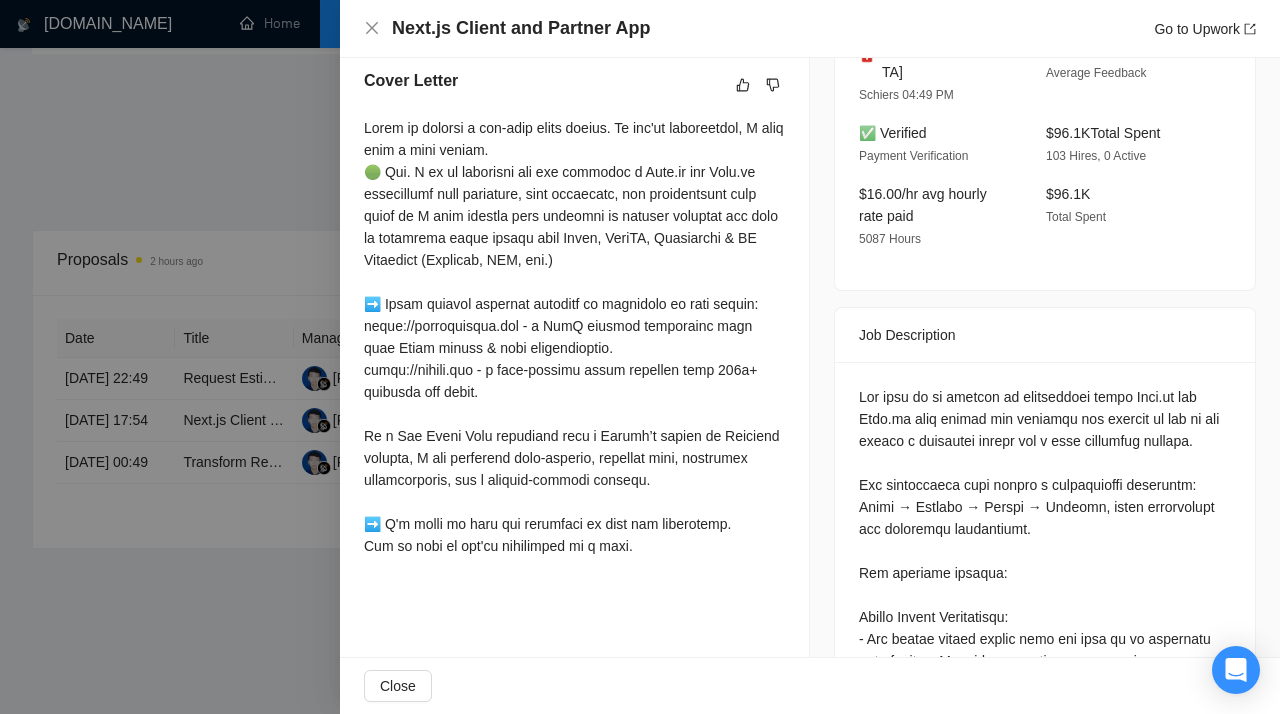 click at bounding box center (640, 357) 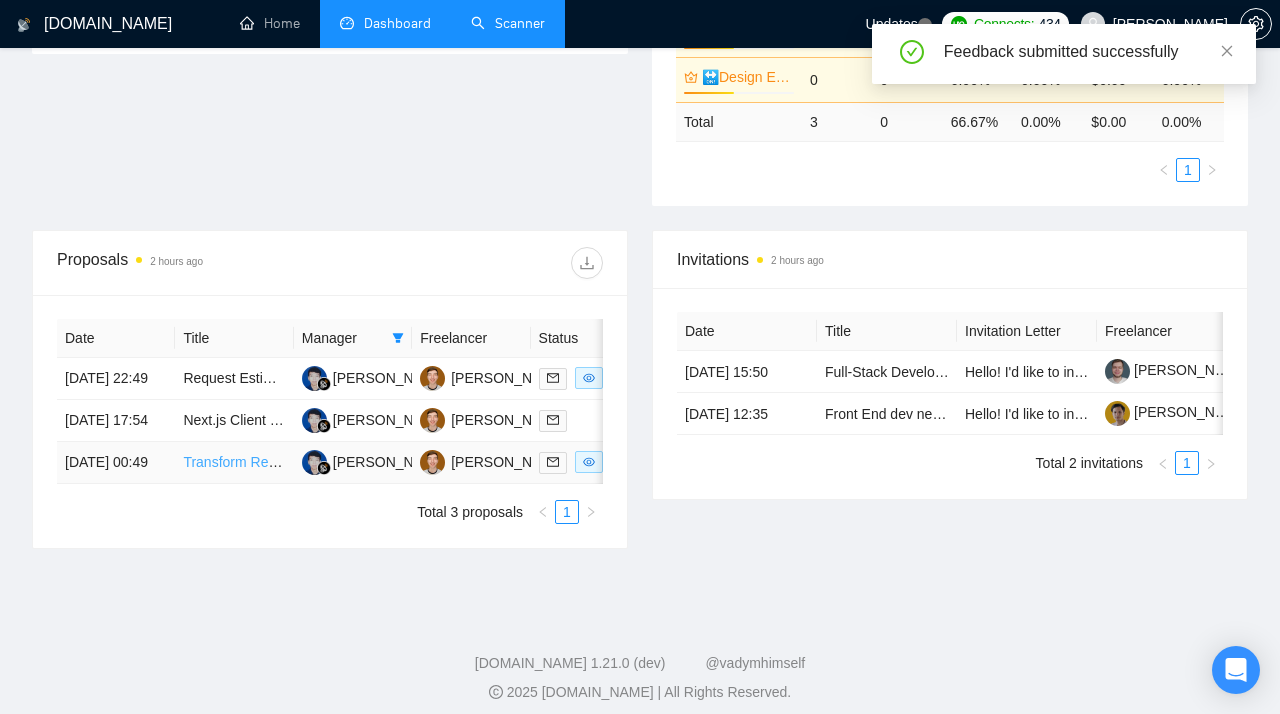 click on "Transform React App into WooCommerce Plugin" at bounding box center [334, 462] 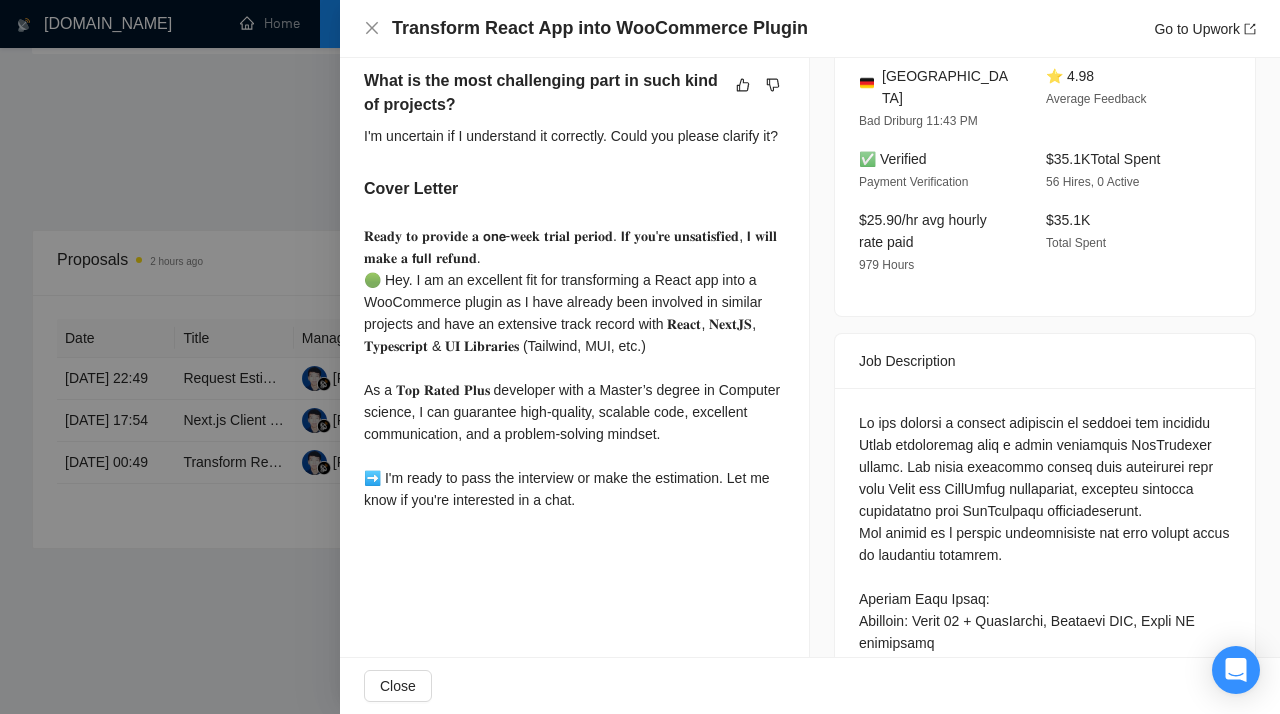 click at bounding box center [773, -433] 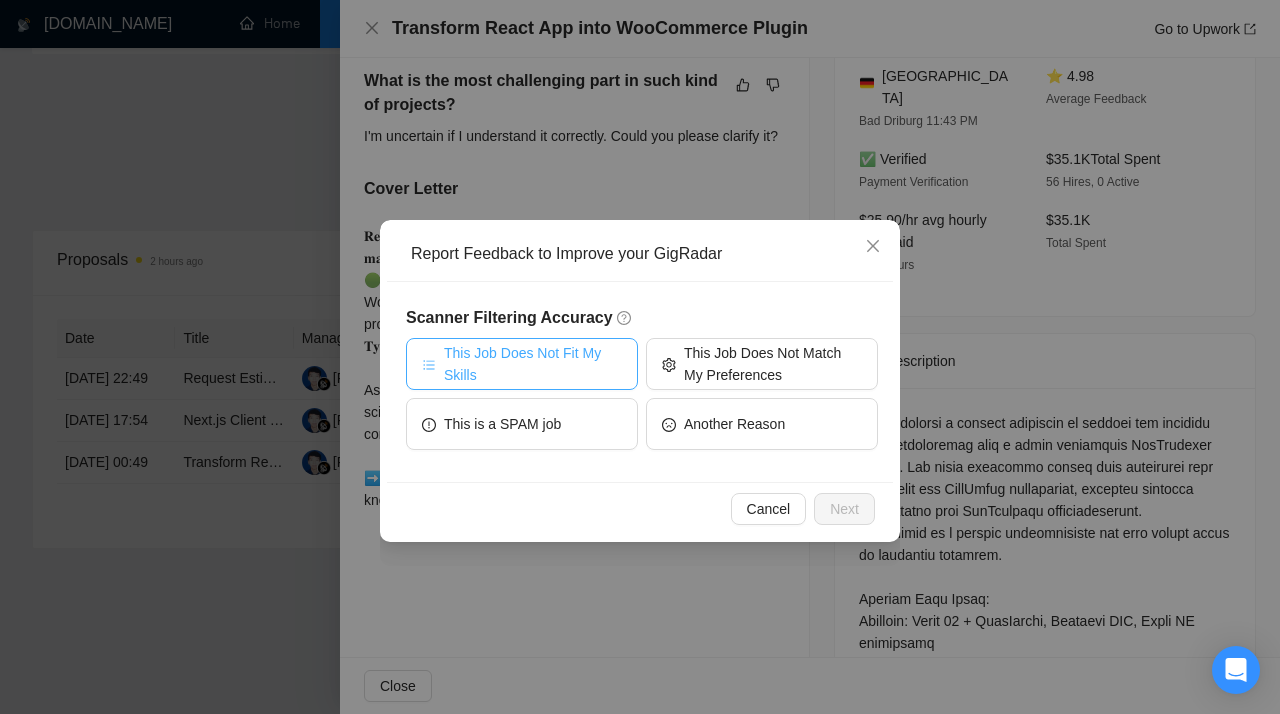 click on "This Job Does Not Fit My Skills" at bounding box center [533, 364] 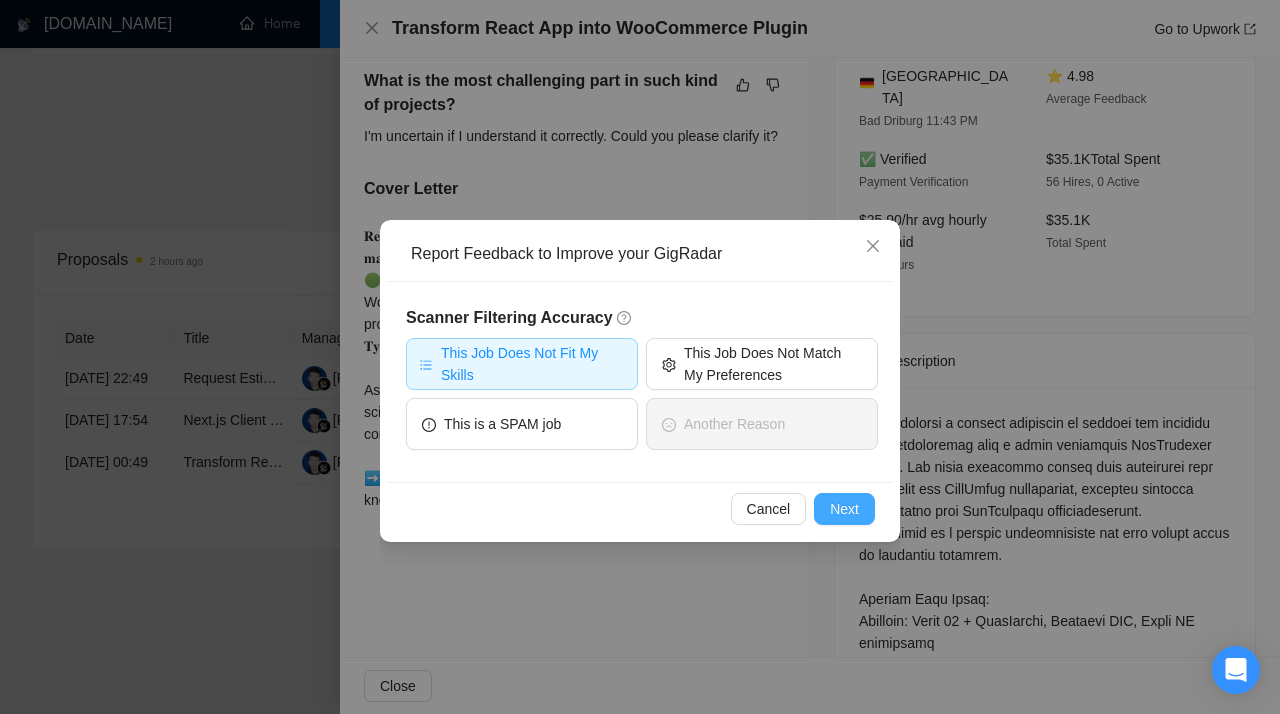 click on "Next" at bounding box center [844, 509] 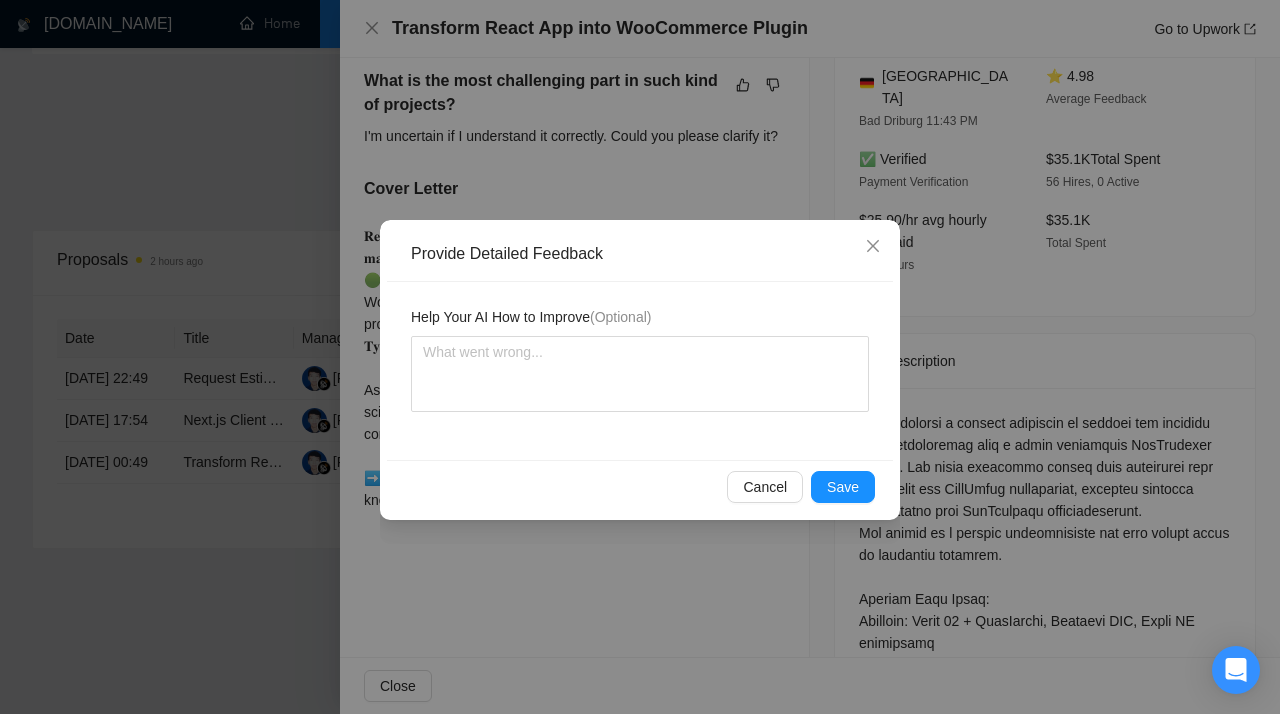 click on "Help Your AI How to Improve  (Optional)" at bounding box center [531, 317] 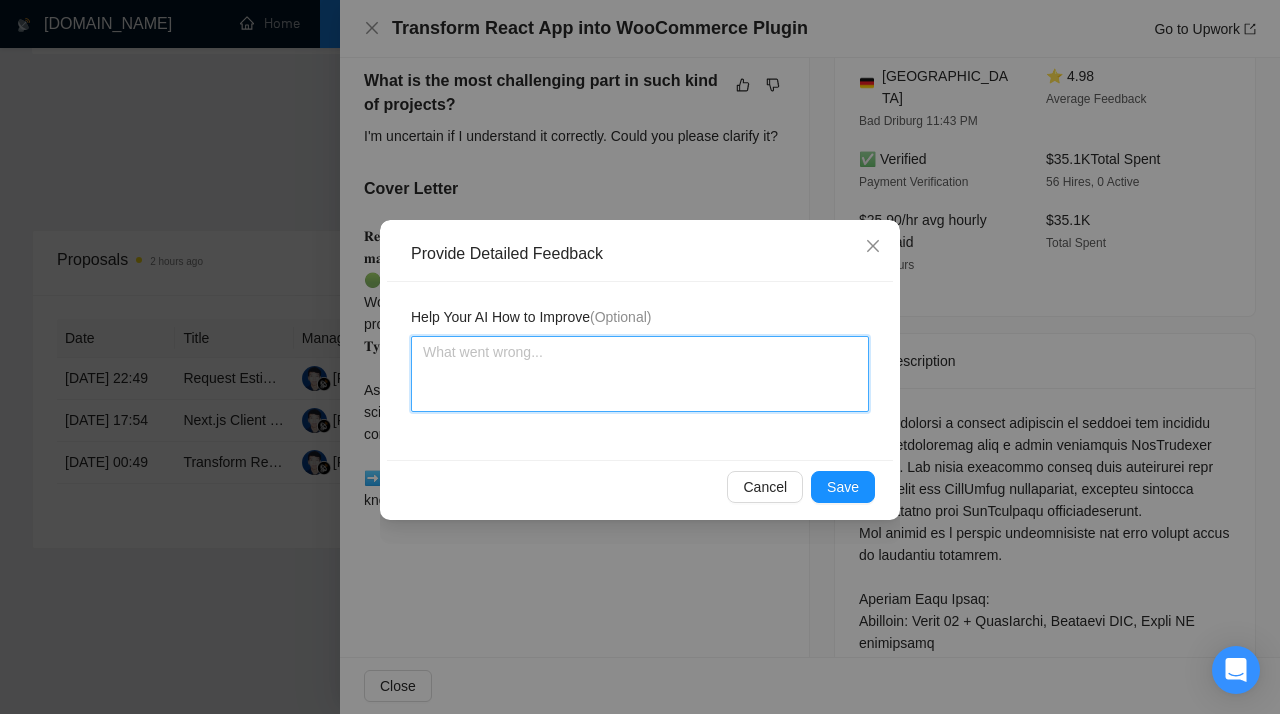 click at bounding box center (640, 374) 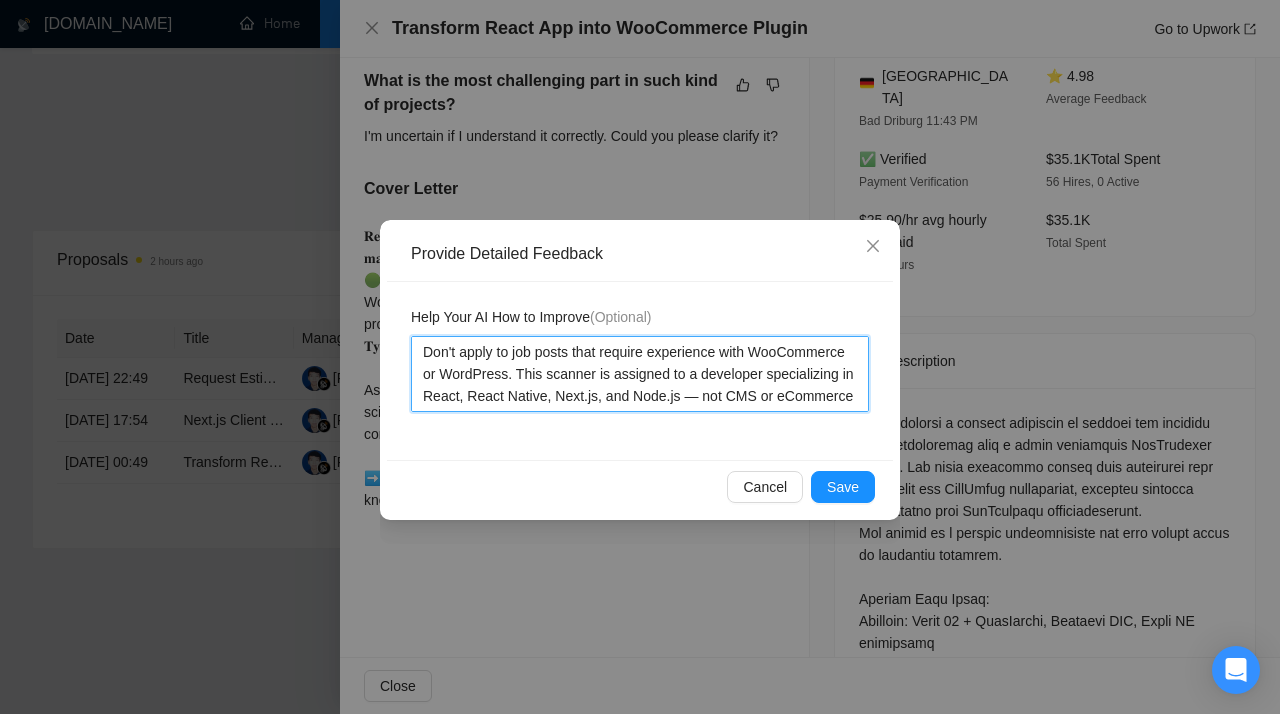 type 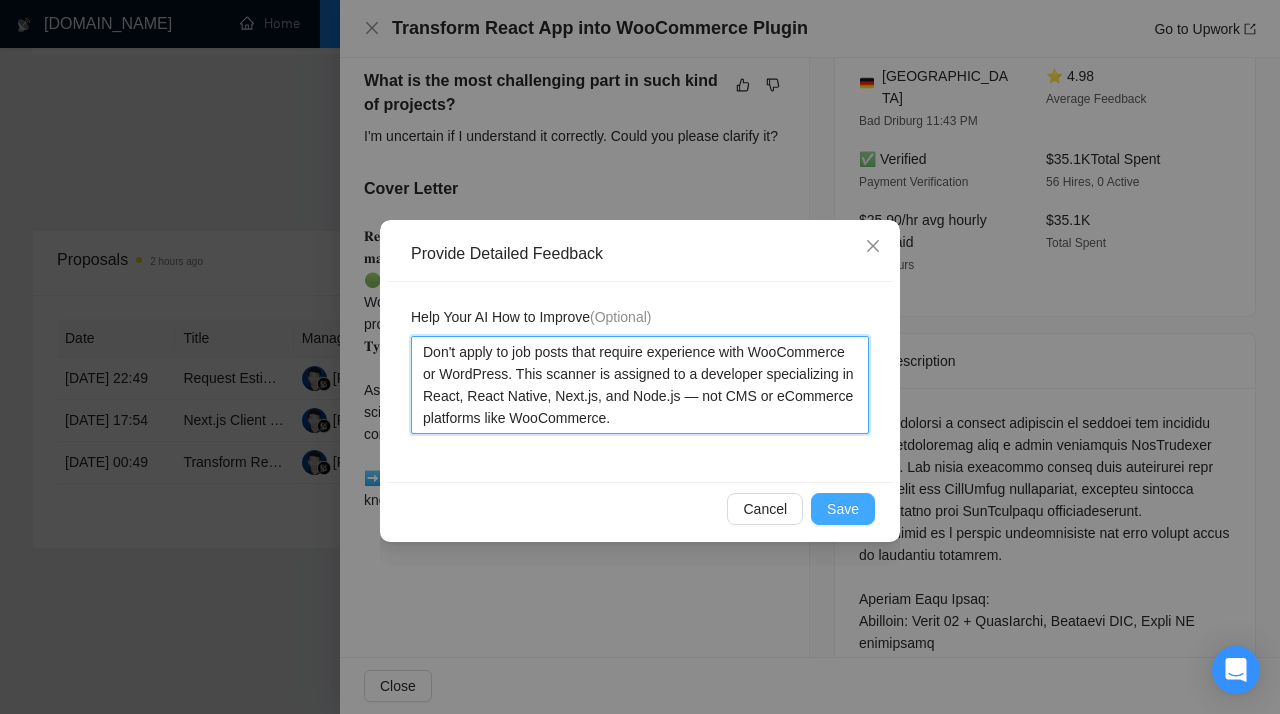 type on "Don't apply to job posts that require experience with WooCommerce or WordPress. This scanner is assigned to a developer specializing in React, React Native, Next.js, and Node.js — not CMS or eCommerce platforms like WooCommerce." 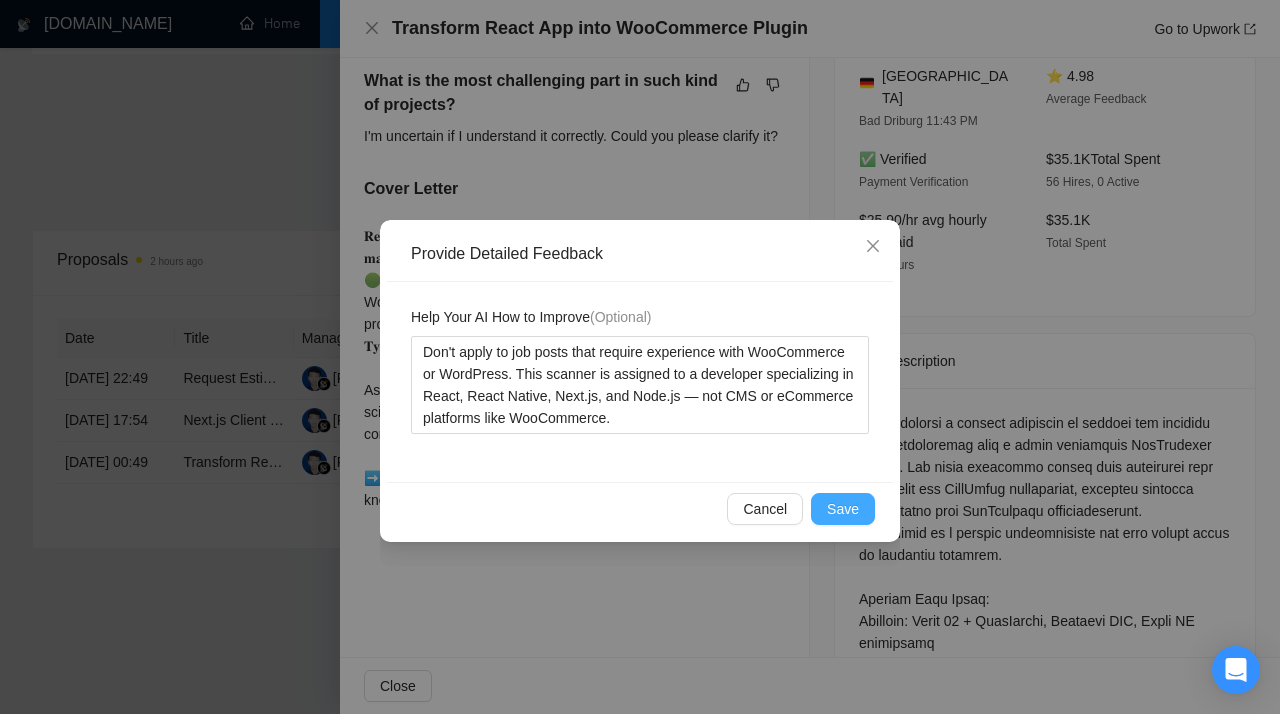 click on "Save" at bounding box center (843, 509) 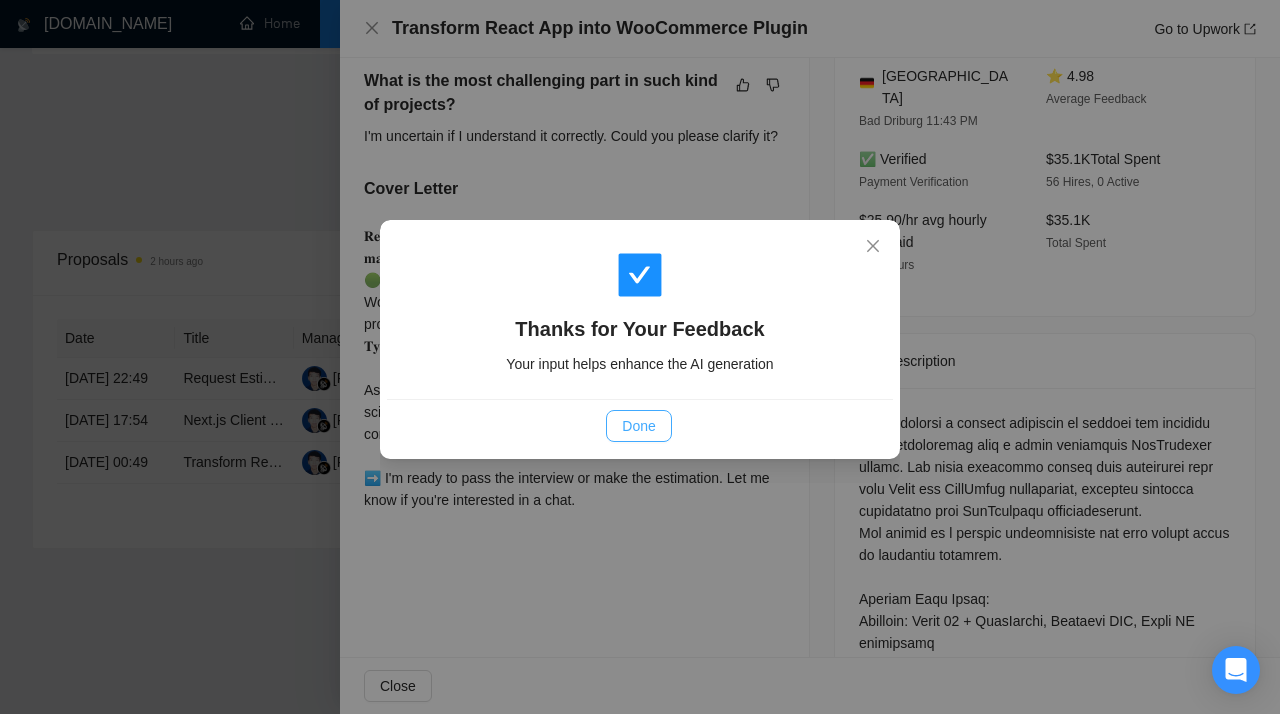 click on "Done" at bounding box center (638, 426) 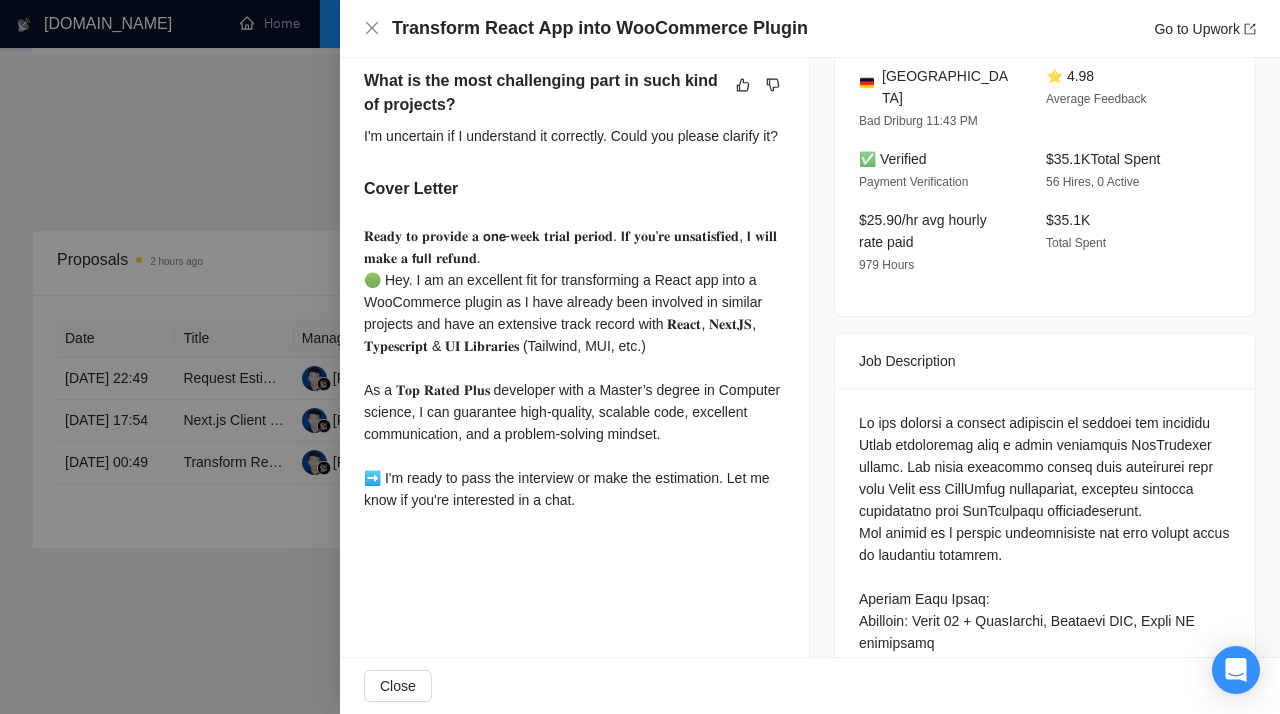 click at bounding box center [640, 357] 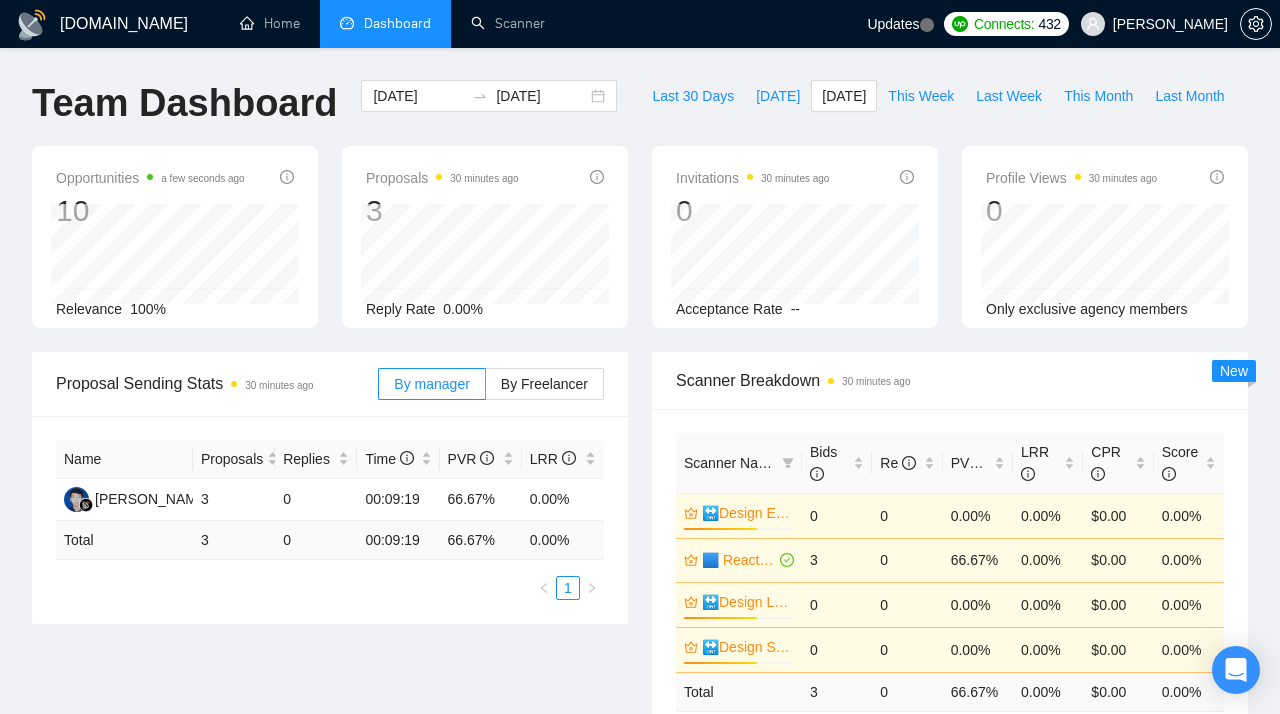 scroll, scrollTop: 0, scrollLeft: 0, axis: both 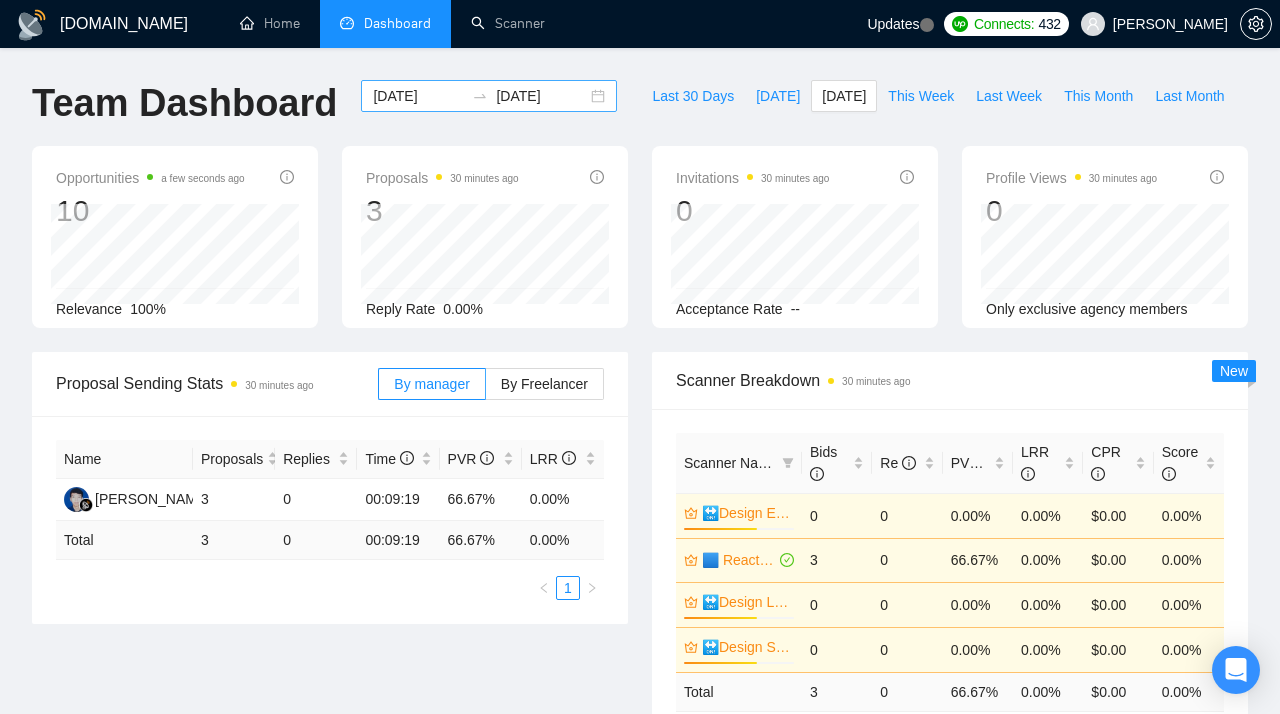 click on "[DATE] [DATE]" at bounding box center [489, 96] 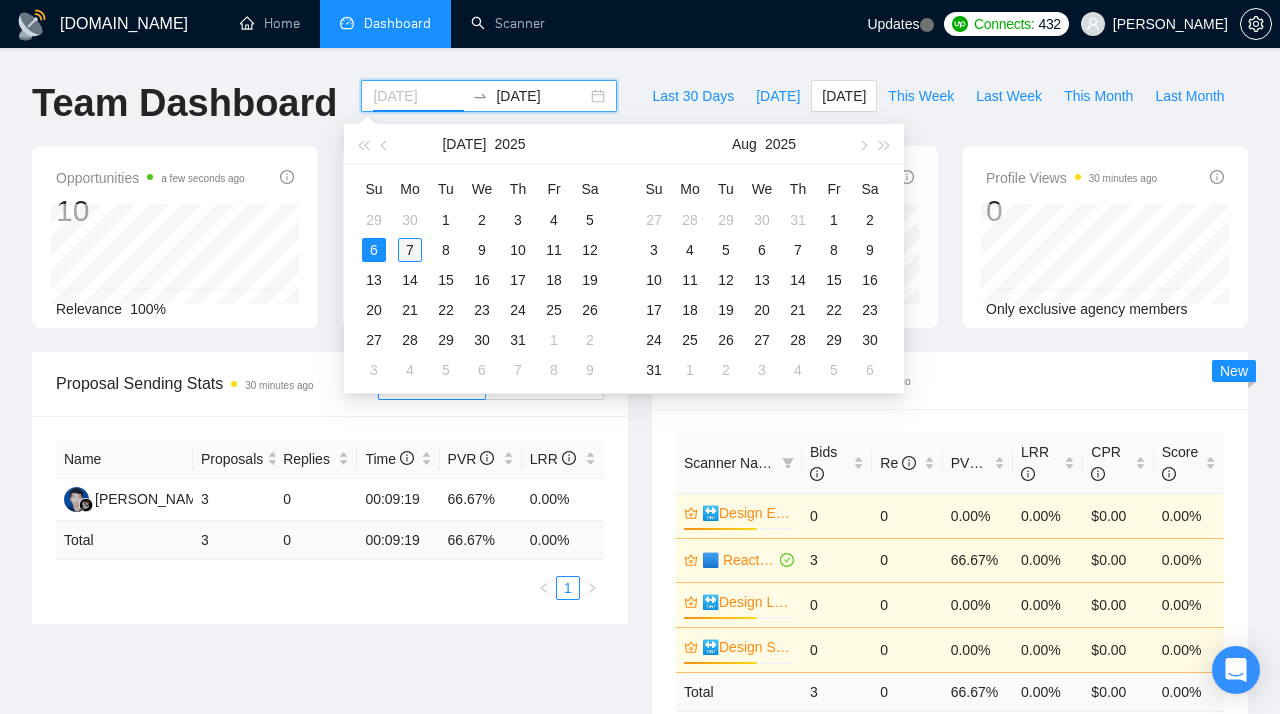 type on "[DATE]" 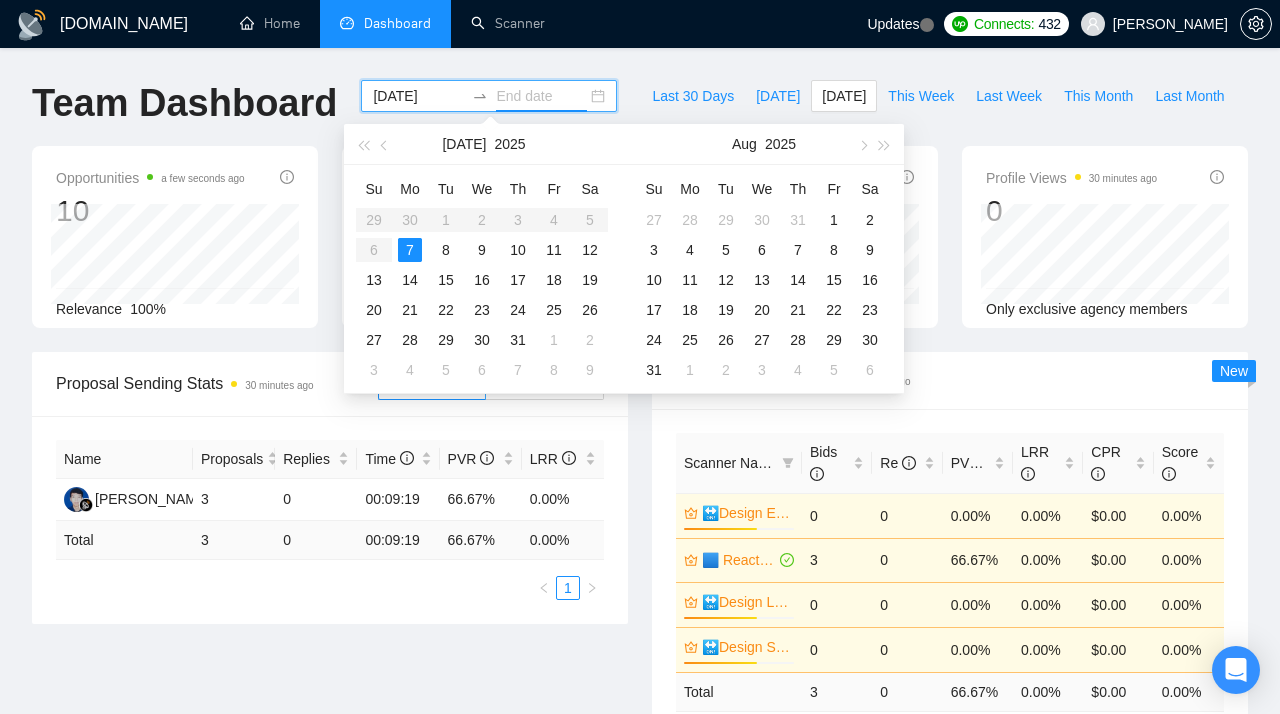 click on "7" at bounding box center [410, 250] 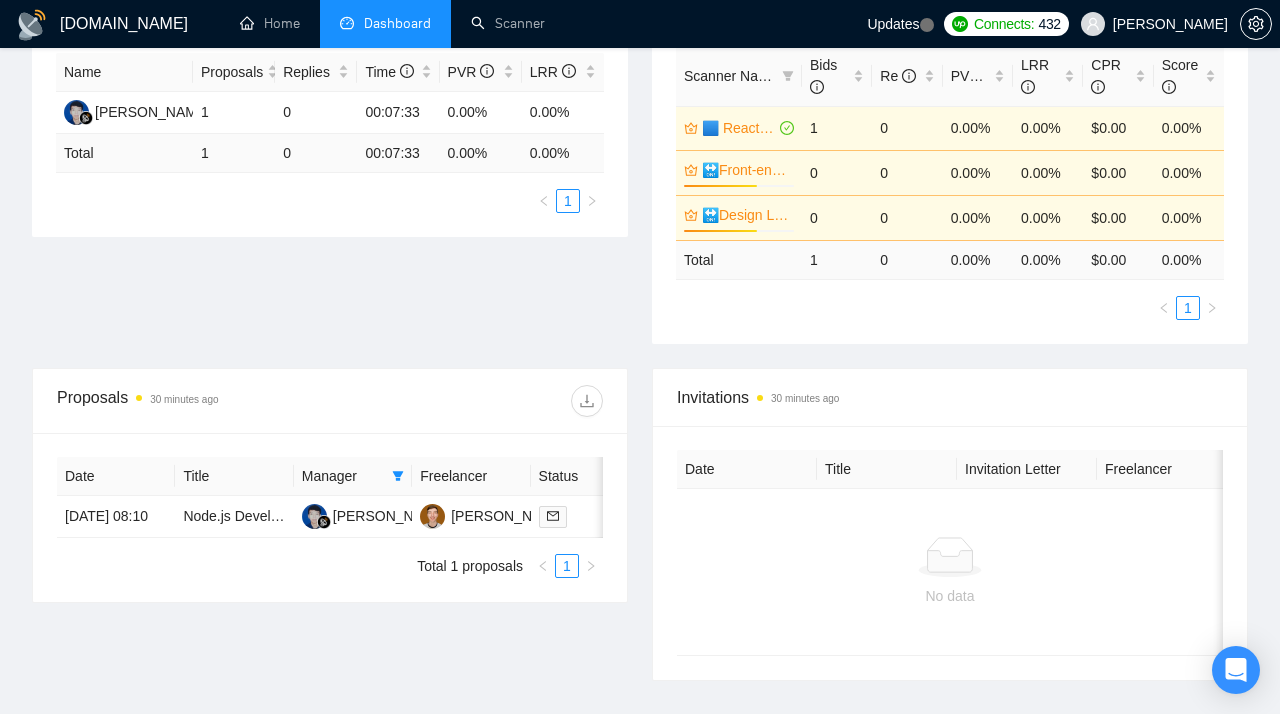 scroll, scrollTop: 396, scrollLeft: 0, axis: vertical 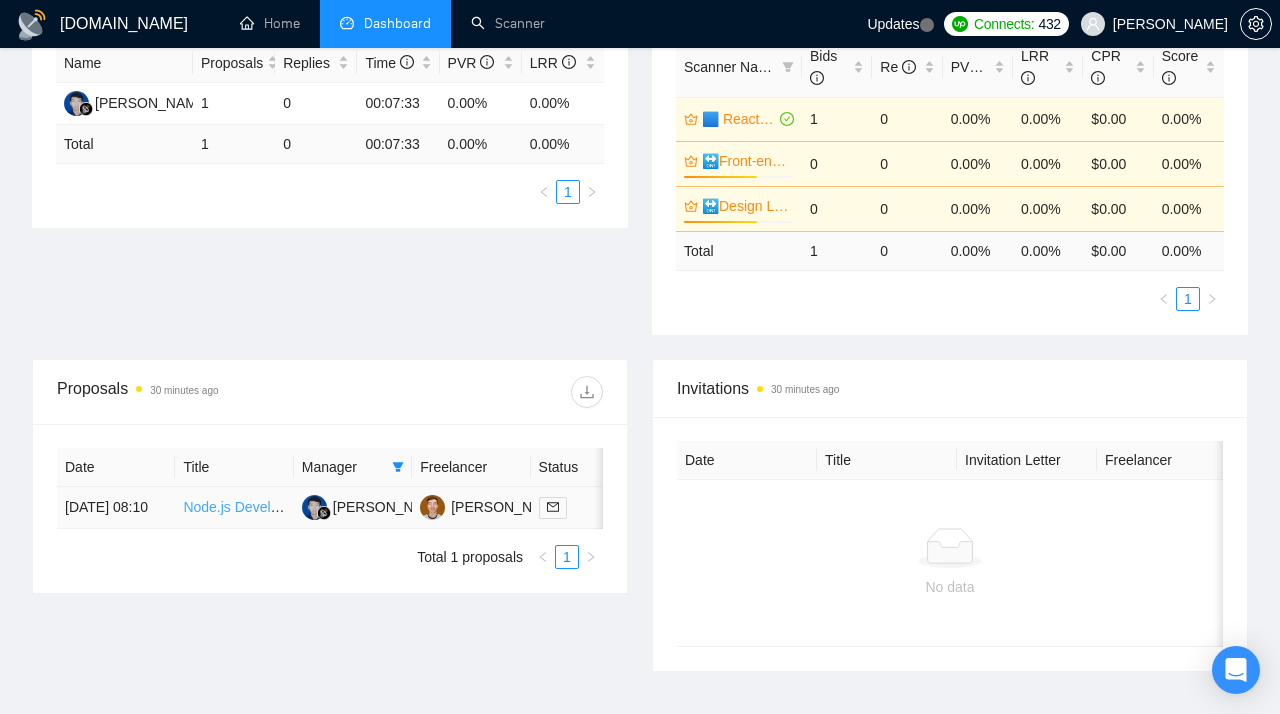 click on "Node.js Developer for Data Extraction and API Integration" at bounding box center (362, 507) 